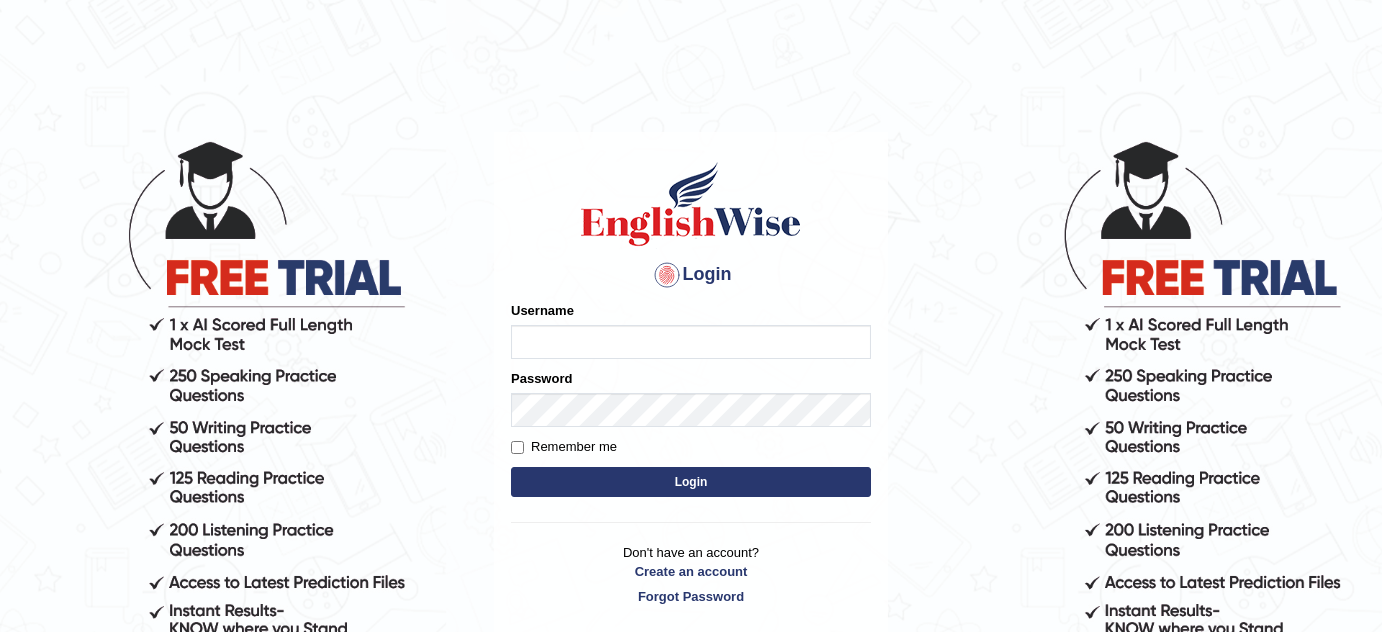 scroll, scrollTop: 0, scrollLeft: 0, axis: both 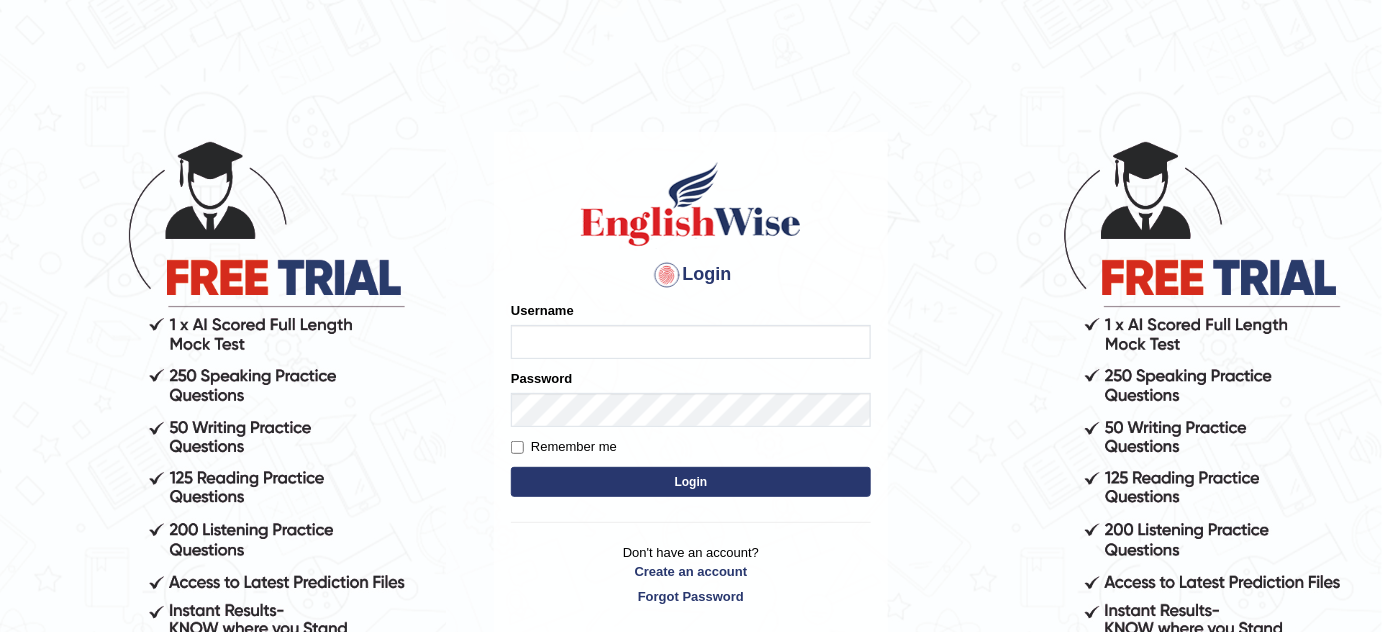 type on "susmitas_parramatta" 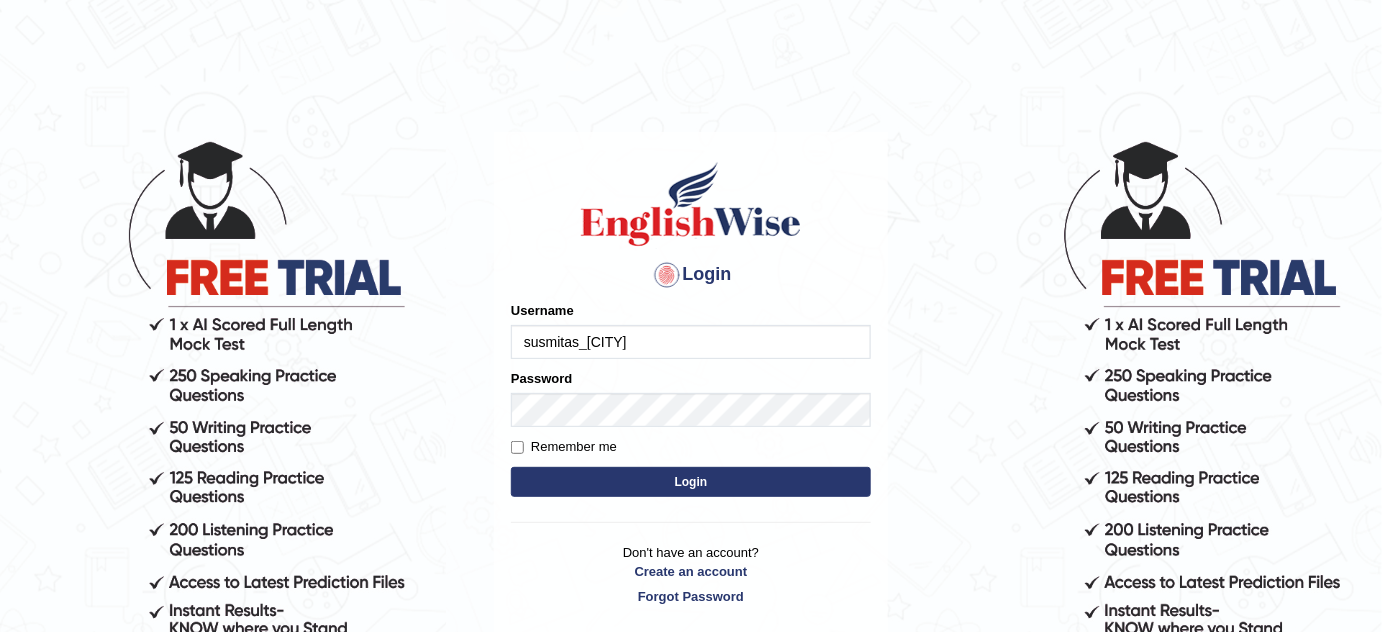 click on "Login" at bounding box center [691, 482] 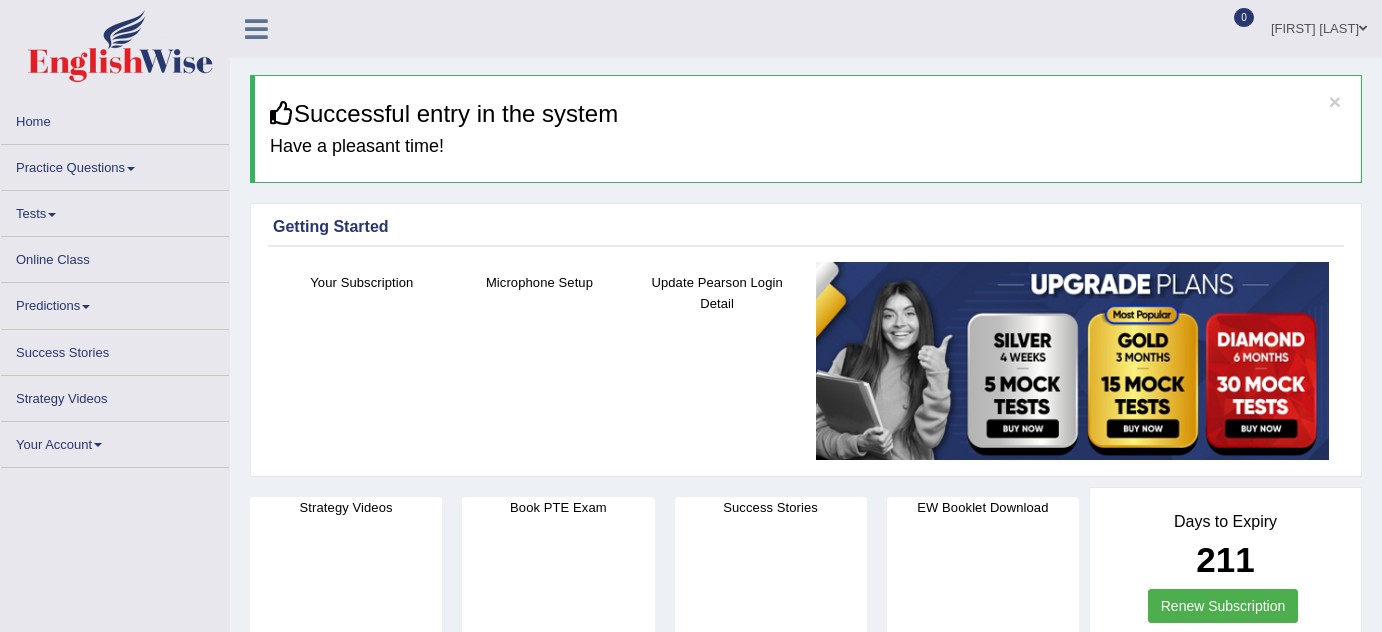 scroll, scrollTop: 0, scrollLeft: 0, axis: both 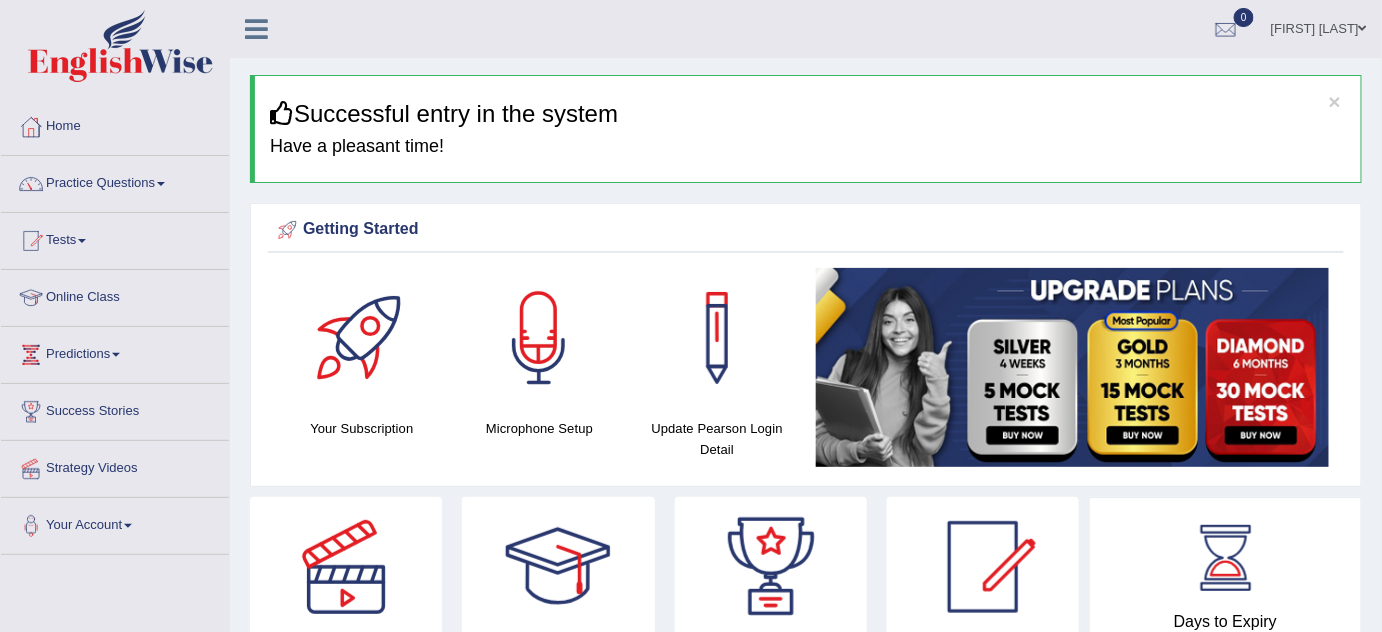 click on "Practice Questions" at bounding box center (115, 181) 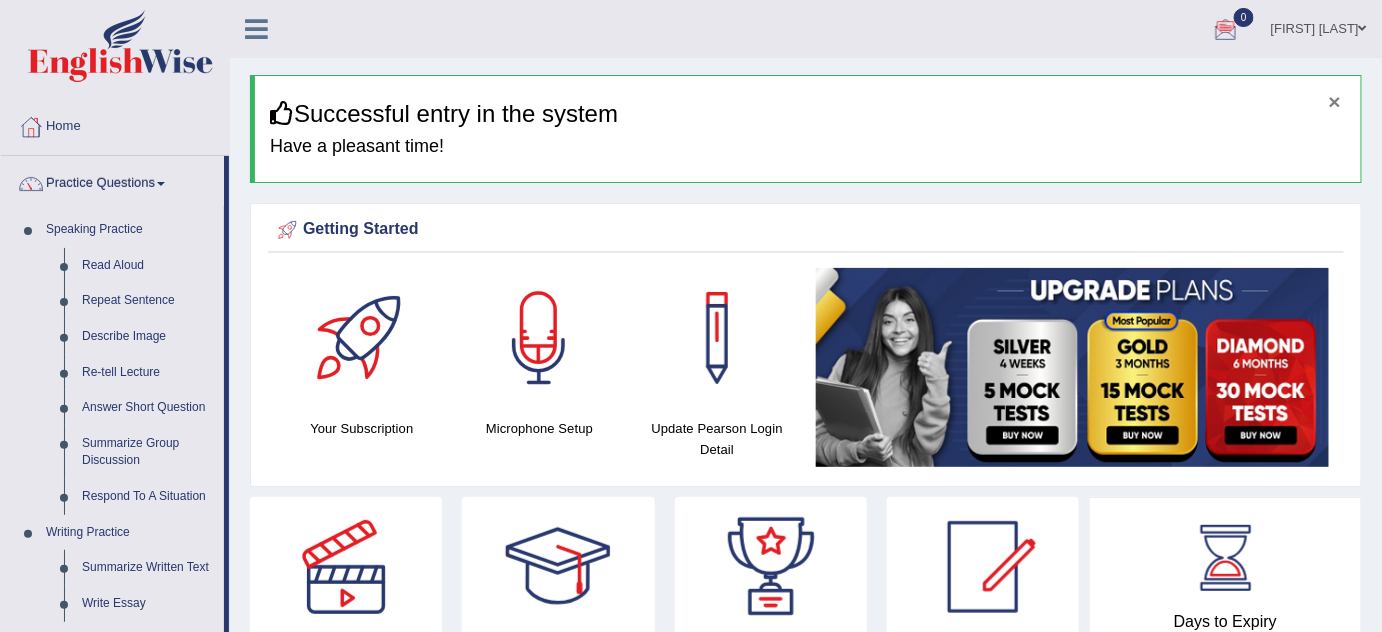 click on "×" at bounding box center (1335, 101) 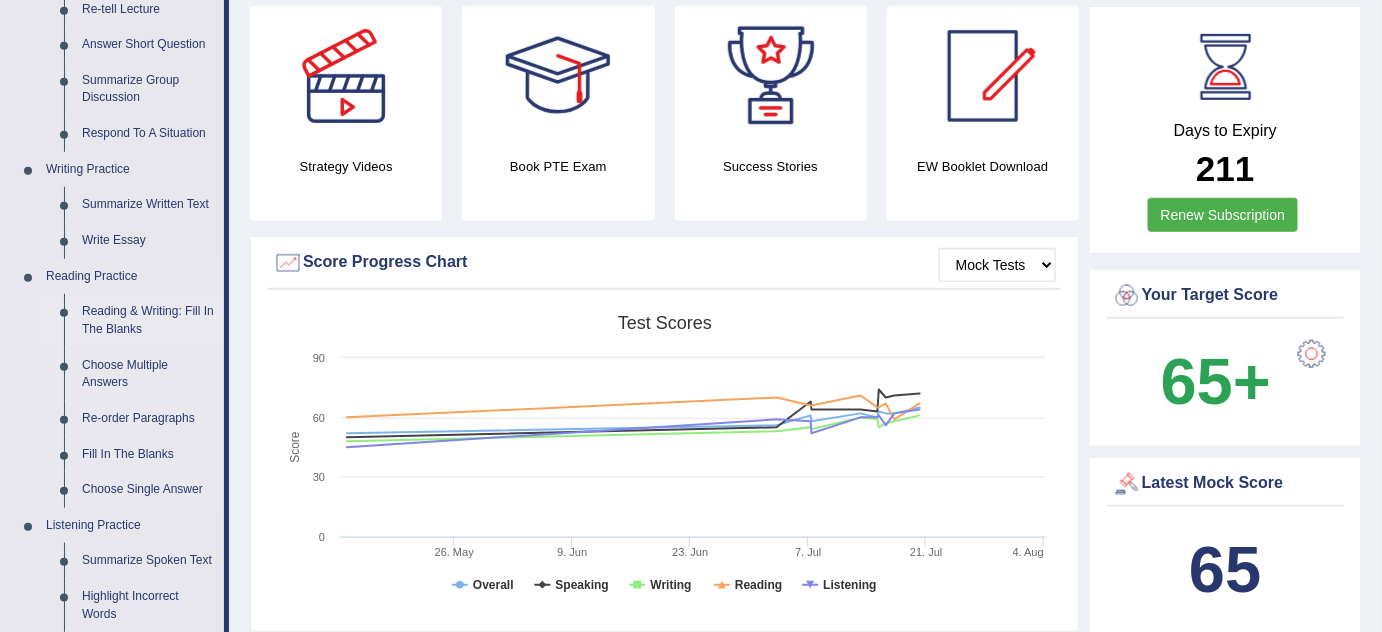 scroll, scrollTop: 454, scrollLeft: 0, axis: vertical 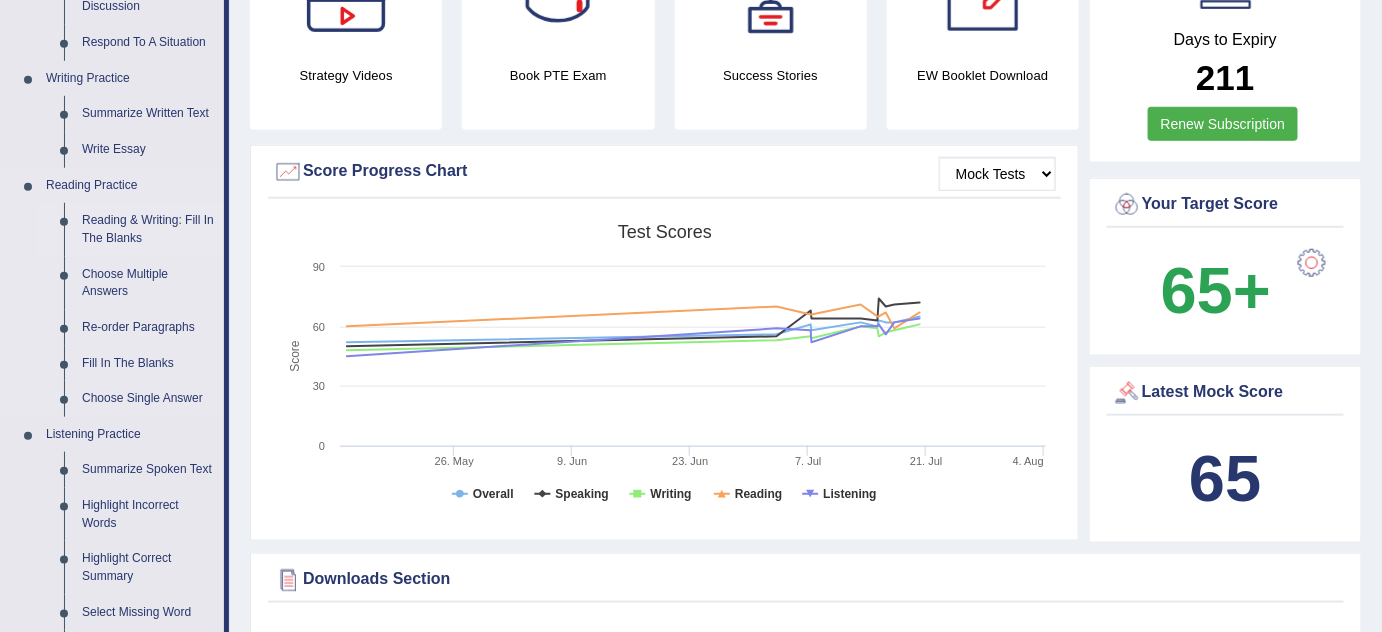 click on "Reading & Writing: Fill In The Blanks" at bounding box center (148, 229) 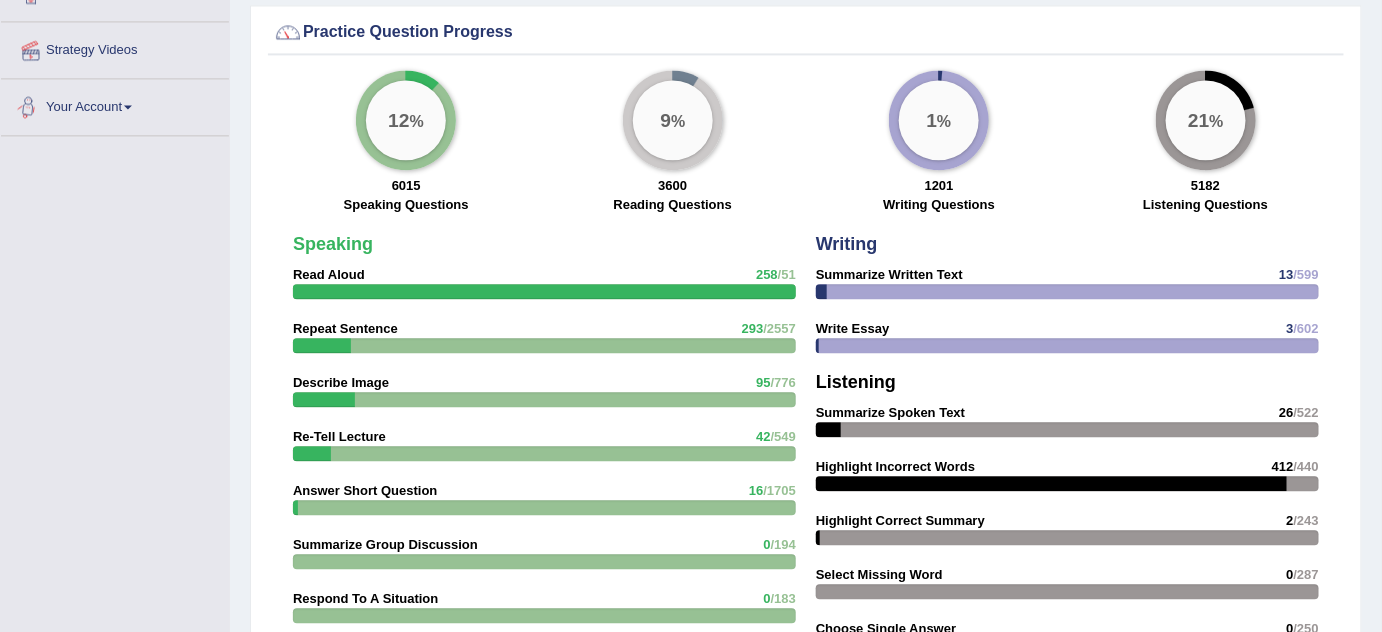 scroll, scrollTop: 1361, scrollLeft: 0, axis: vertical 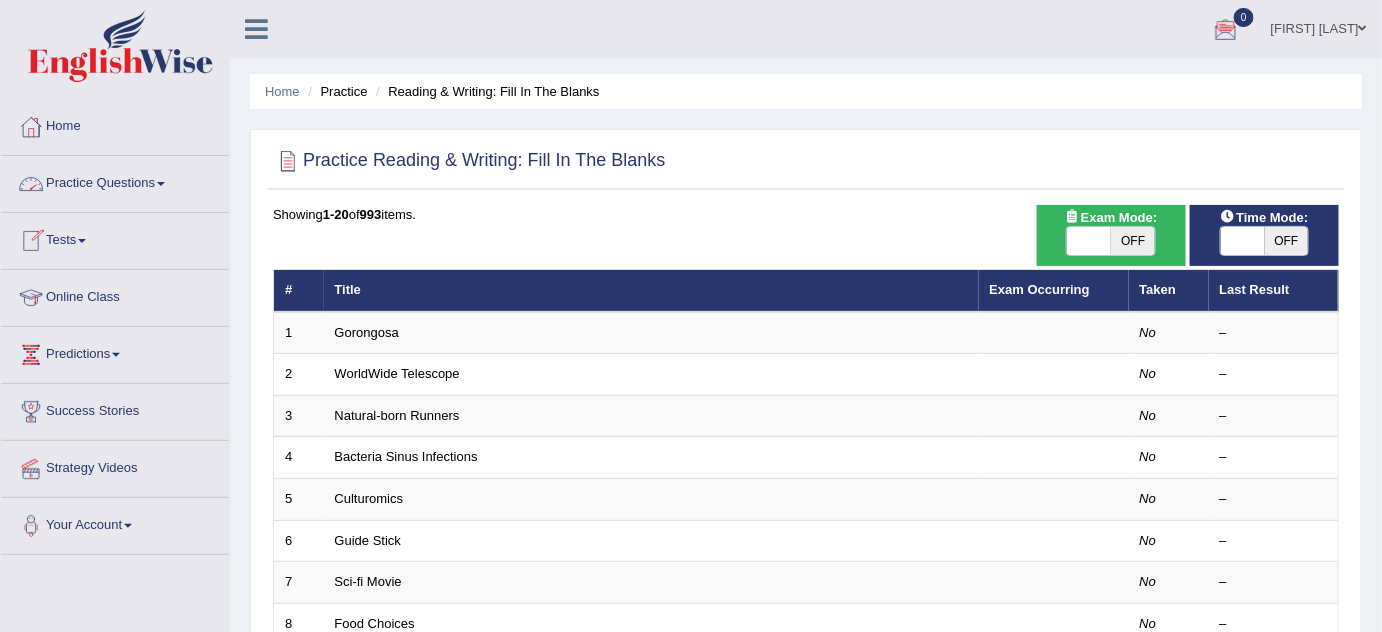 click on "Practice Questions" at bounding box center (115, 181) 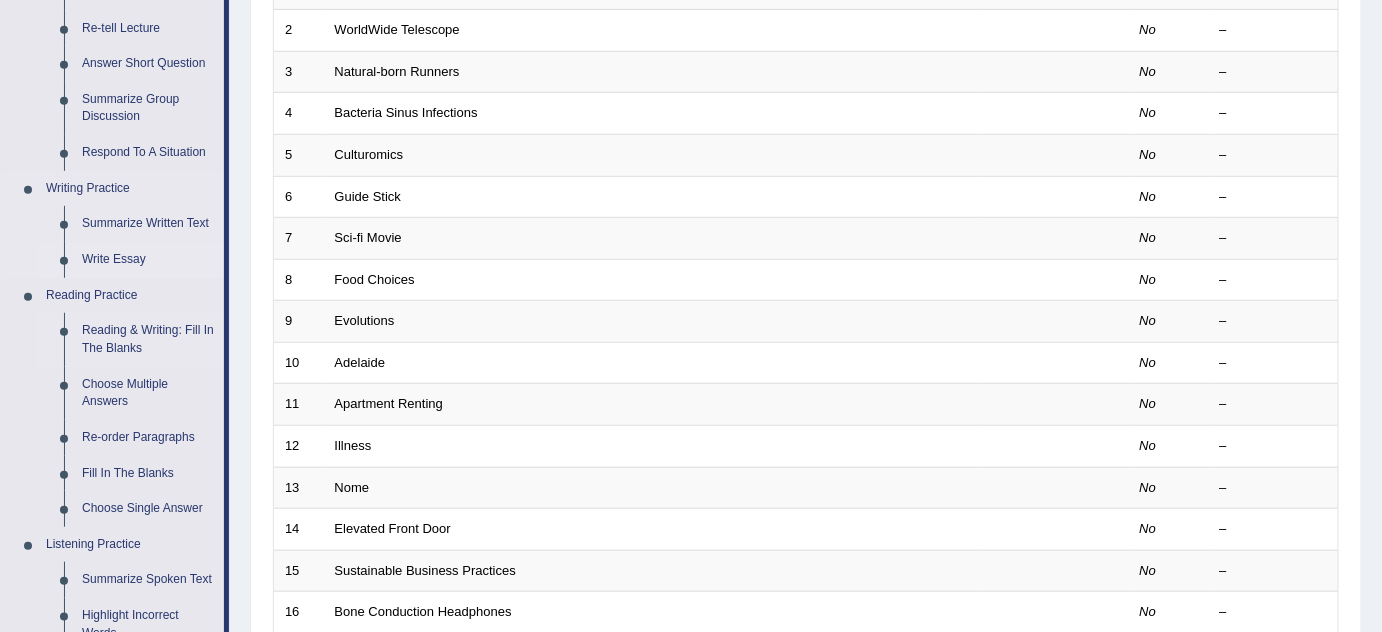 scroll, scrollTop: 454, scrollLeft: 0, axis: vertical 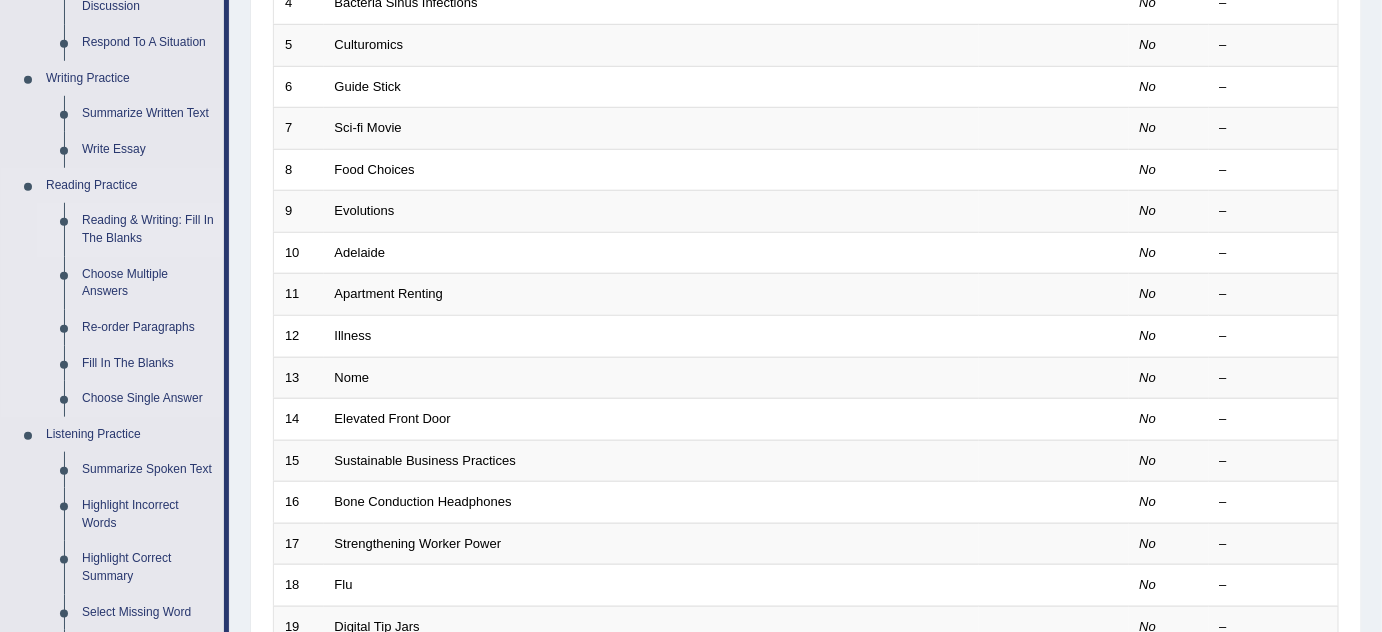 click on "Reading & Writing: Fill In The Blanks" at bounding box center (148, 229) 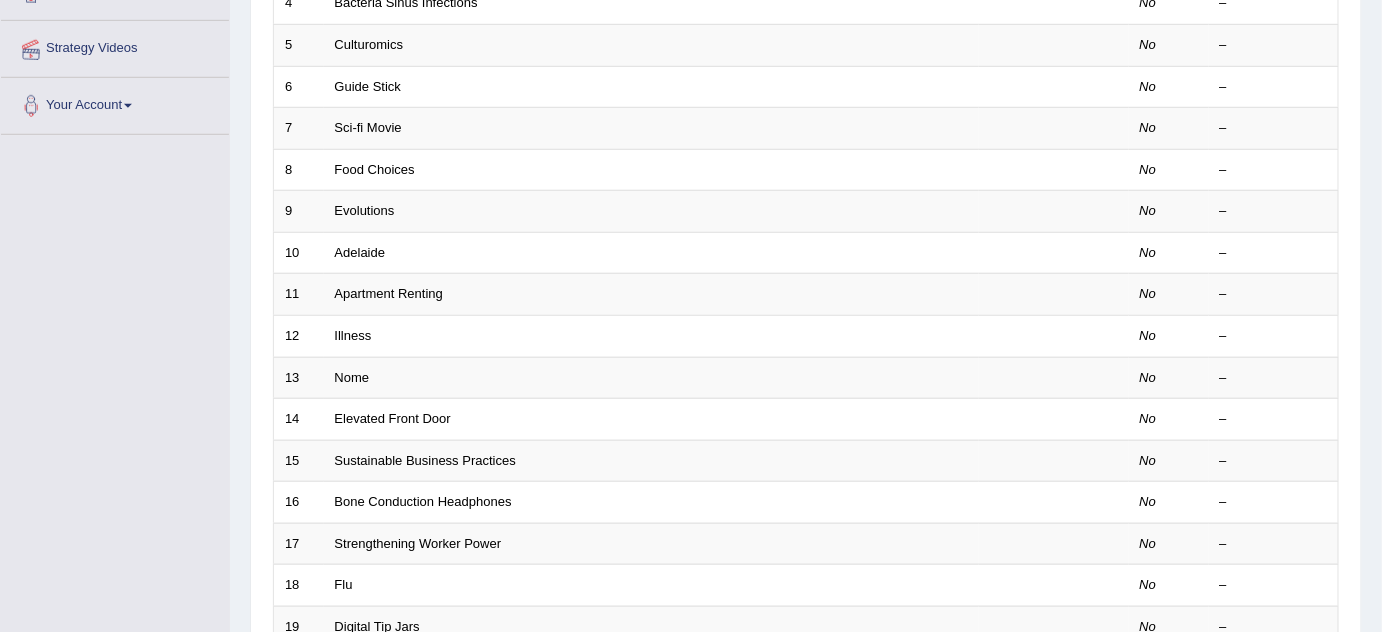 scroll, scrollTop: 522, scrollLeft: 0, axis: vertical 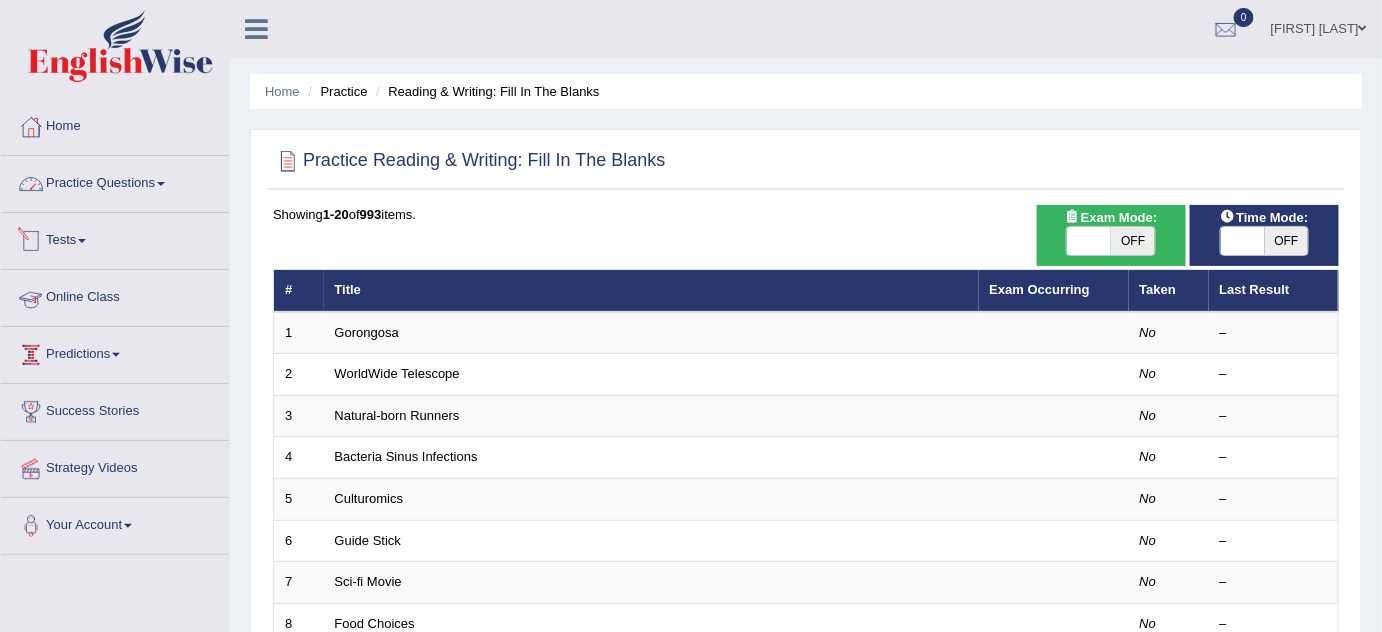 click on "Practice Questions" at bounding box center (115, 181) 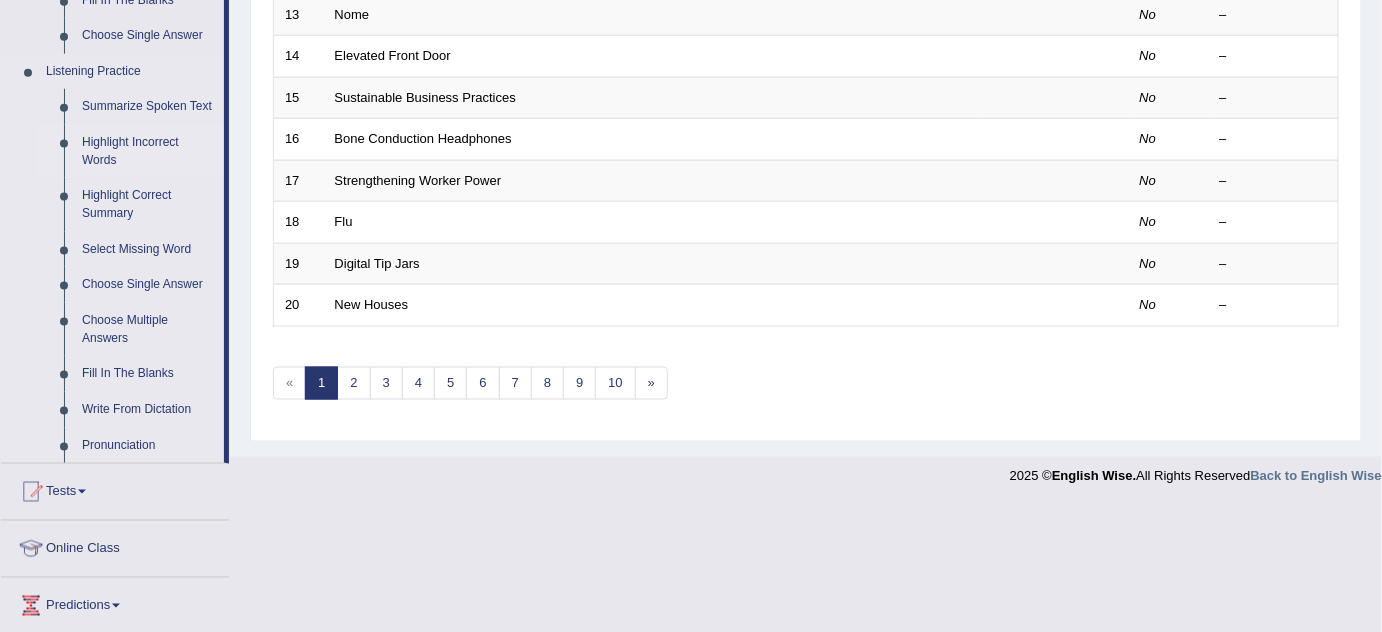scroll, scrollTop: 818, scrollLeft: 0, axis: vertical 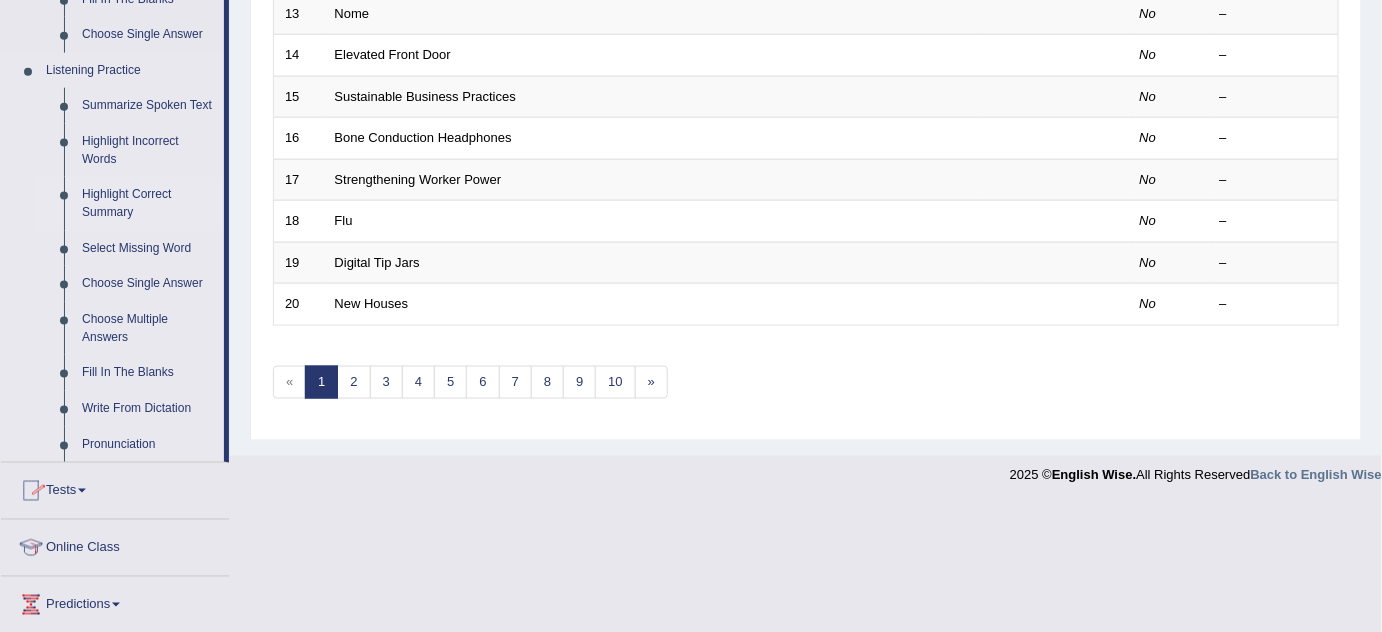 click on "Highlight Correct Summary" at bounding box center [148, 203] 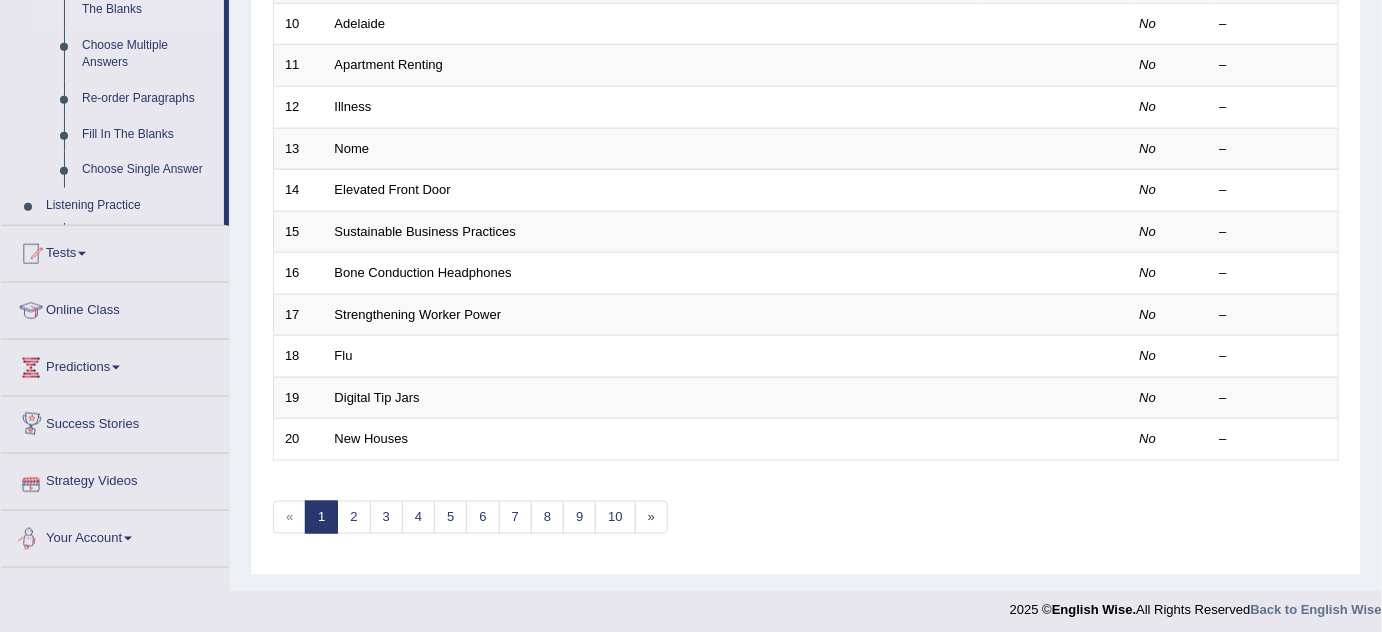 scroll, scrollTop: 850, scrollLeft: 0, axis: vertical 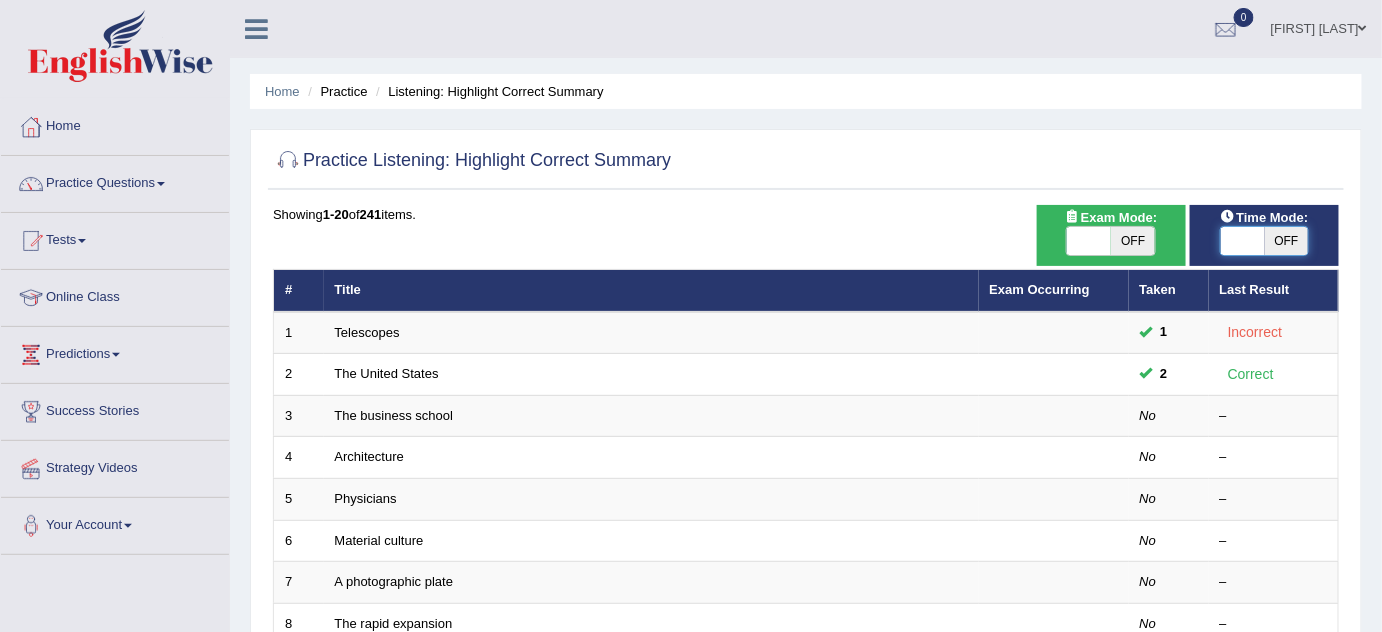 click at bounding box center (1243, 241) 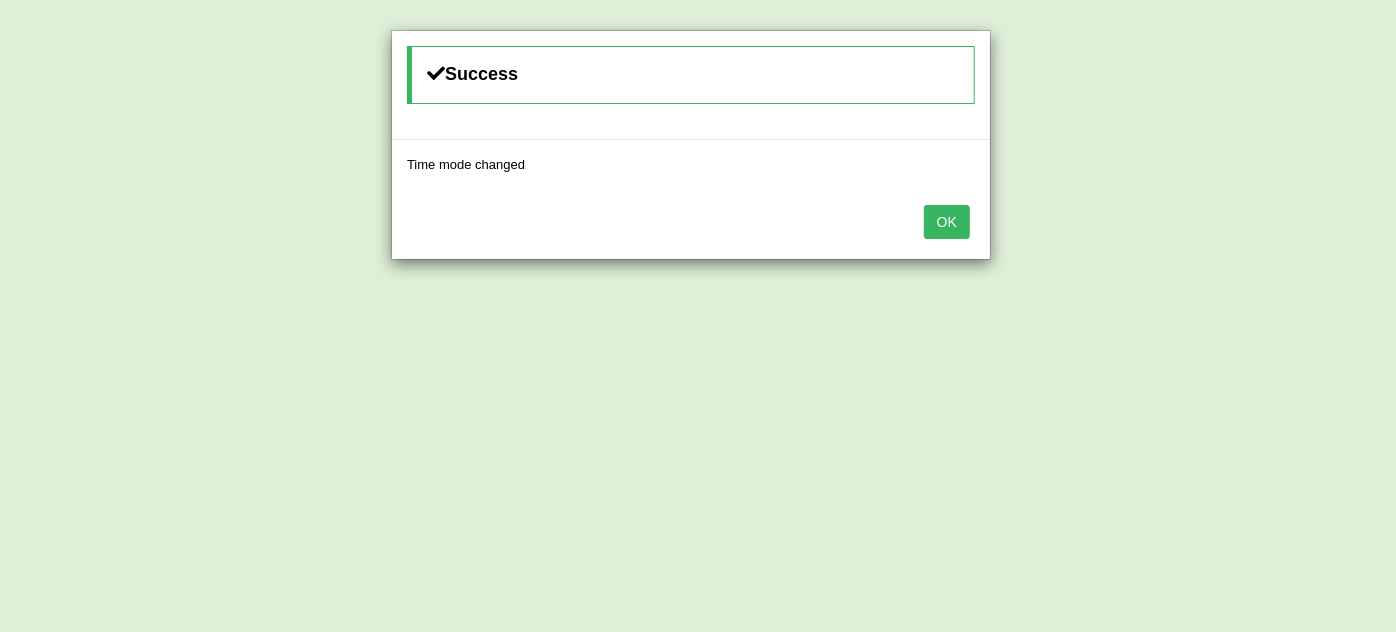 click on "OK" at bounding box center (947, 222) 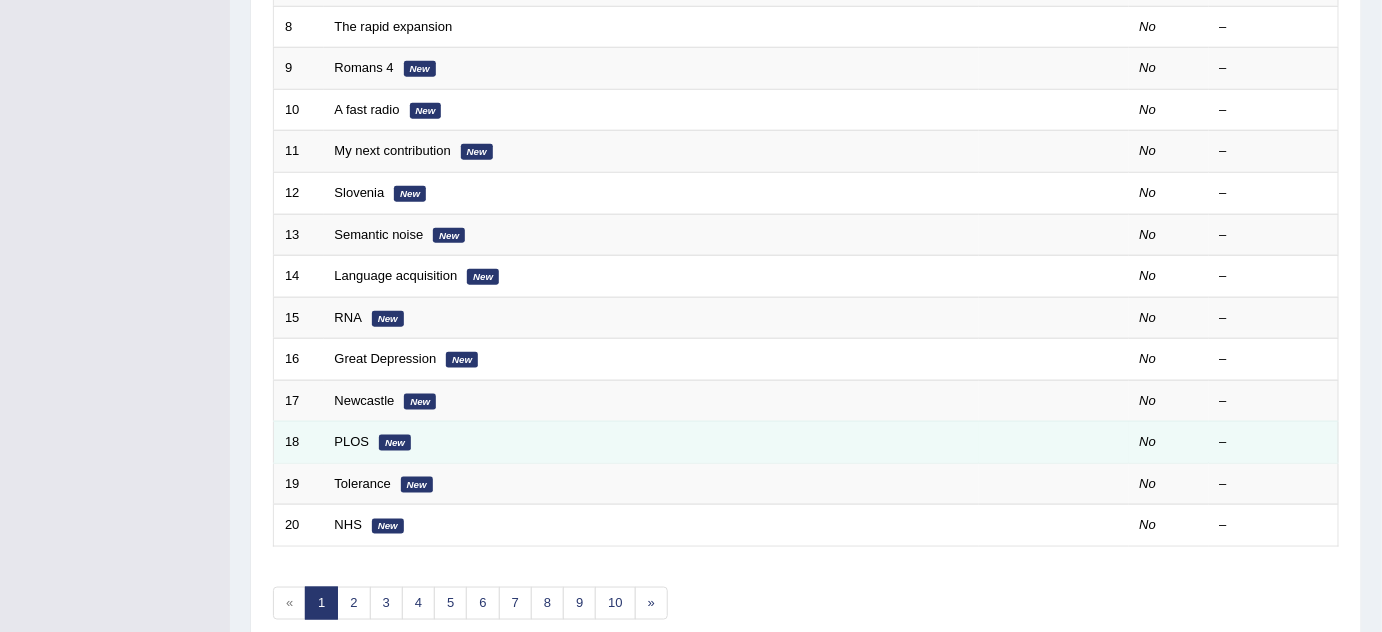 scroll, scrollTop: 683, scrollLeft: 0, axis: vertical 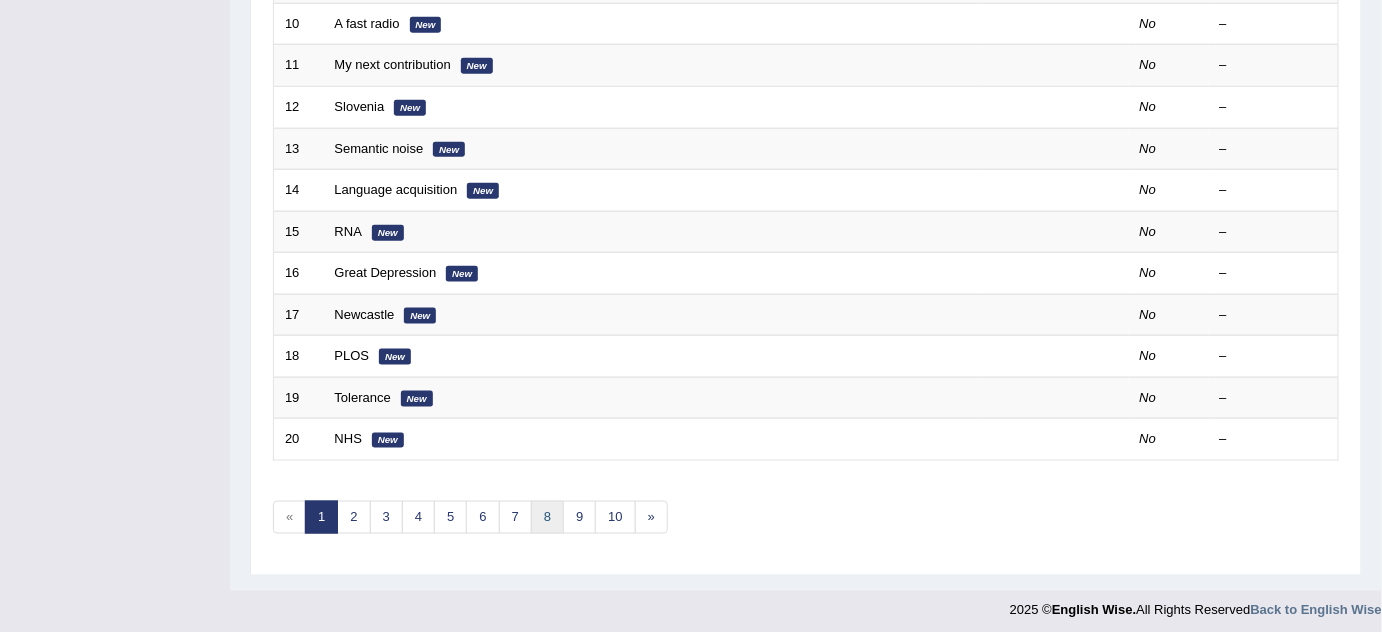 click on "8" at bounding box center (547, 517) 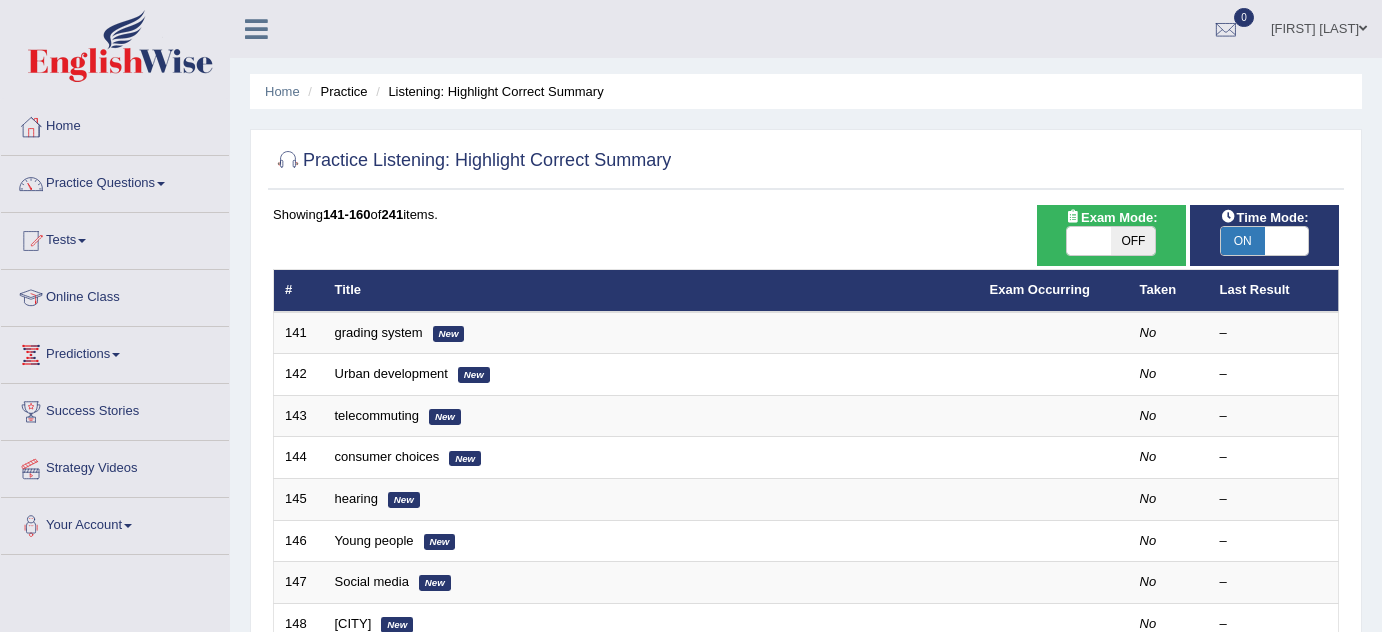 scroll, scrollTop: 0, scrollLeft: 0, axis: both 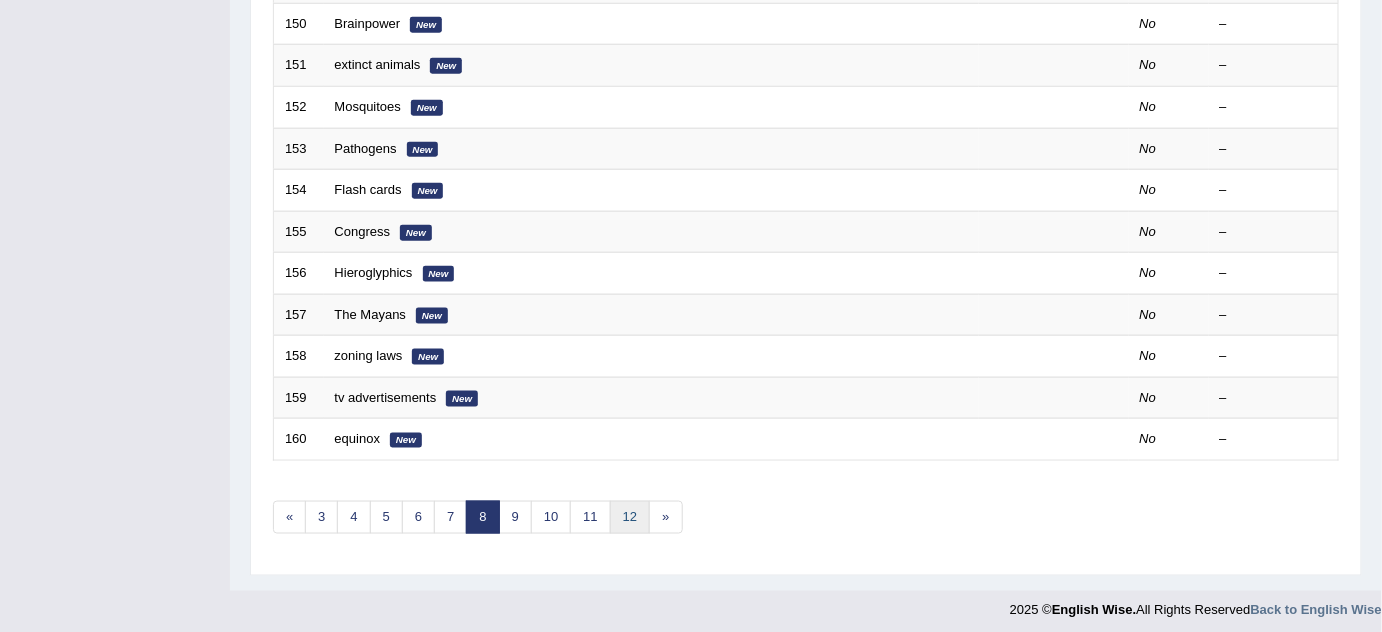 click on "12" at bounding box center [630, 517] 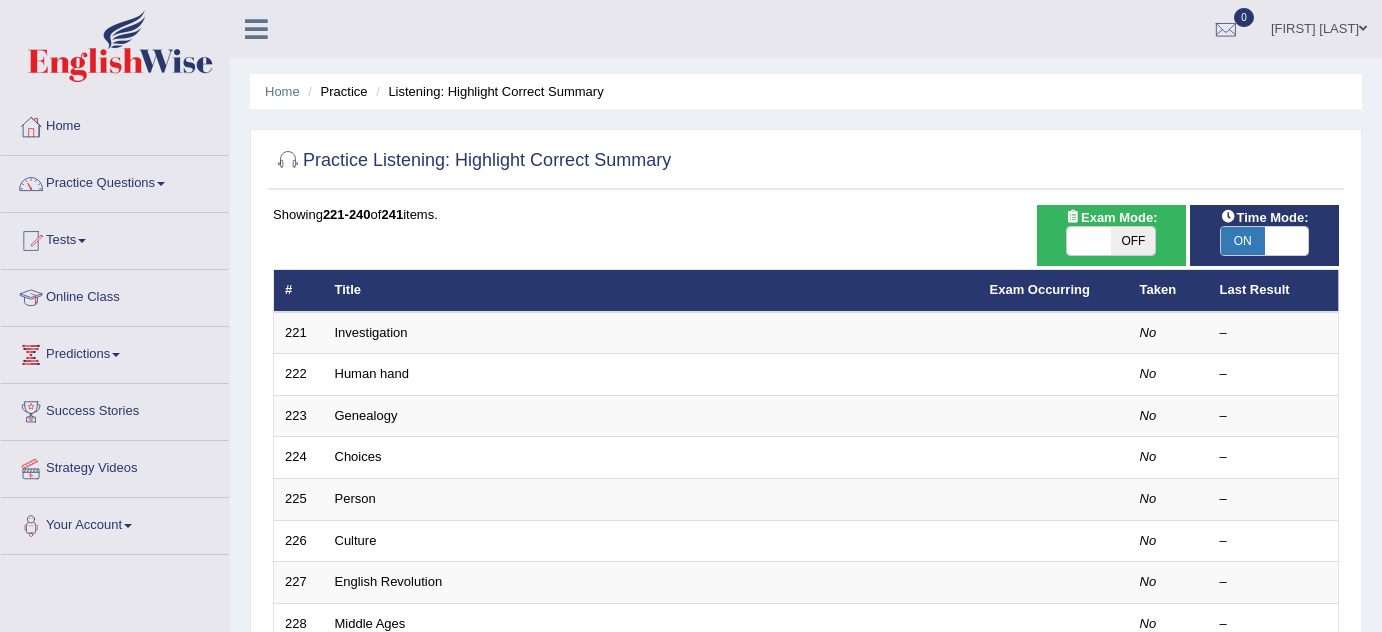 scroll, scrollTop: 0, scrollLeft: 0, axis: both 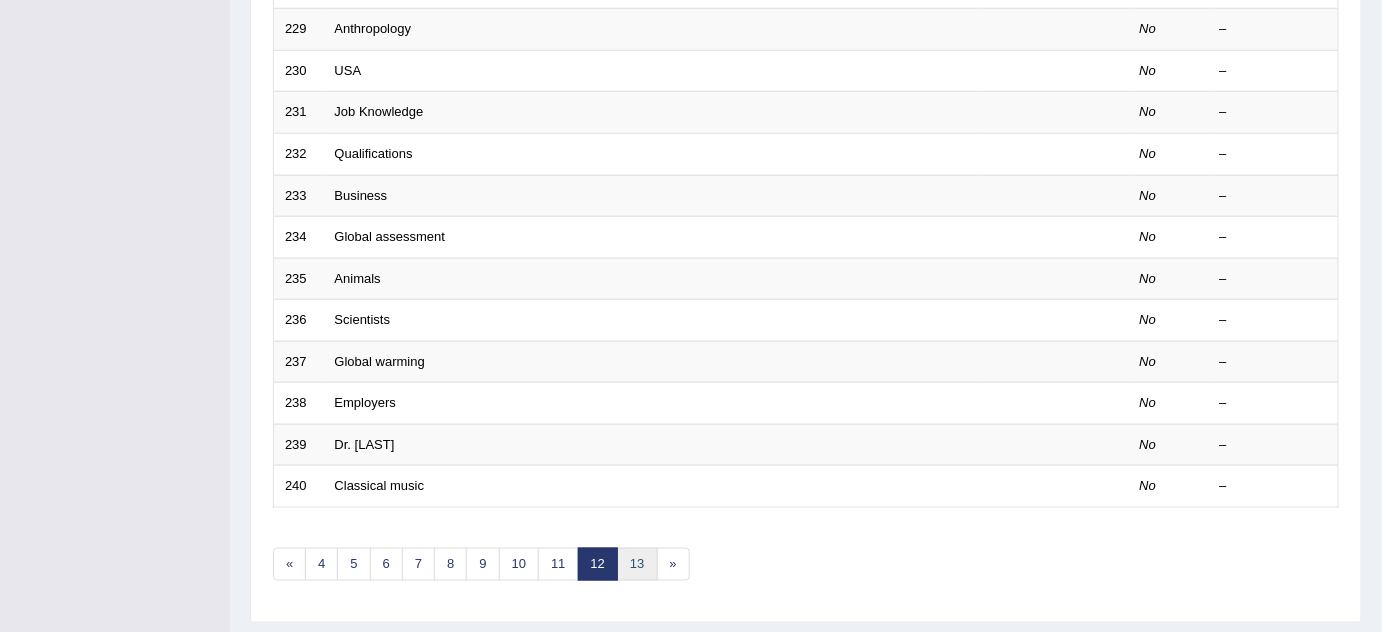 click on "13" at bounding box center (637, 564) 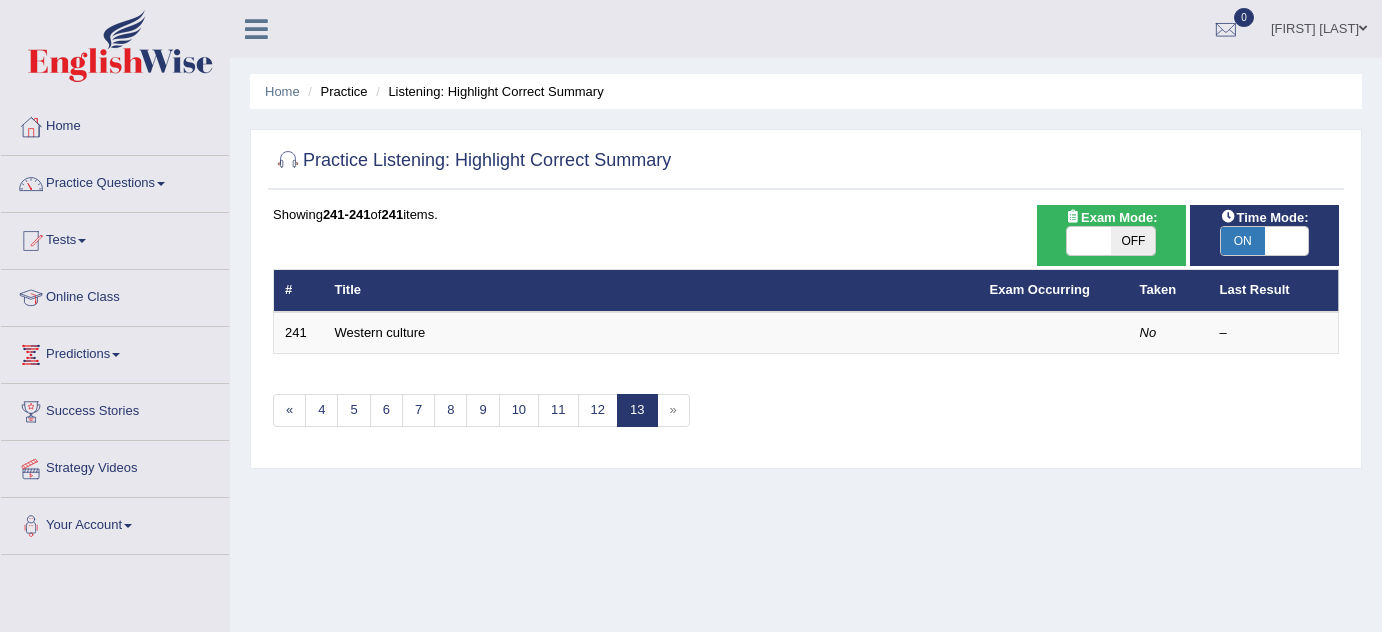 scroll, scrollTop: 0, scrollLeft: 0, axis: both 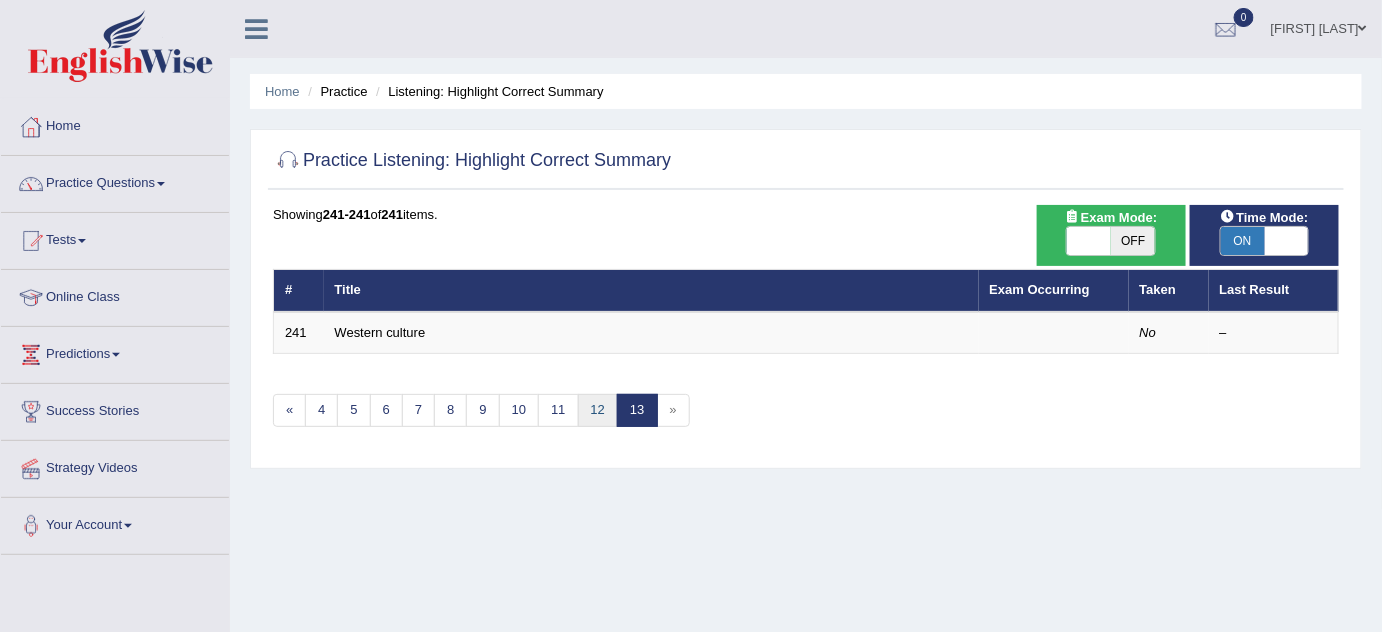 click on "12" at bounding box center [598, 410] 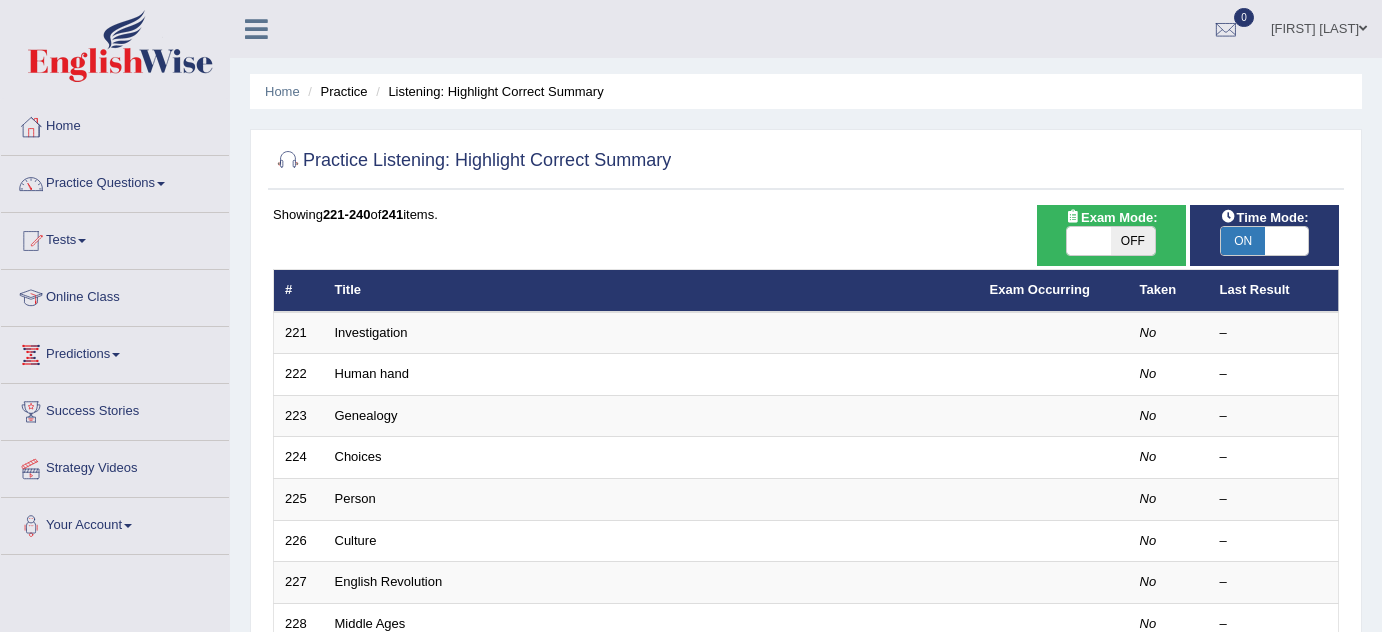 scroll, scrollTop: 0, scrollLeft: 0, axis: both 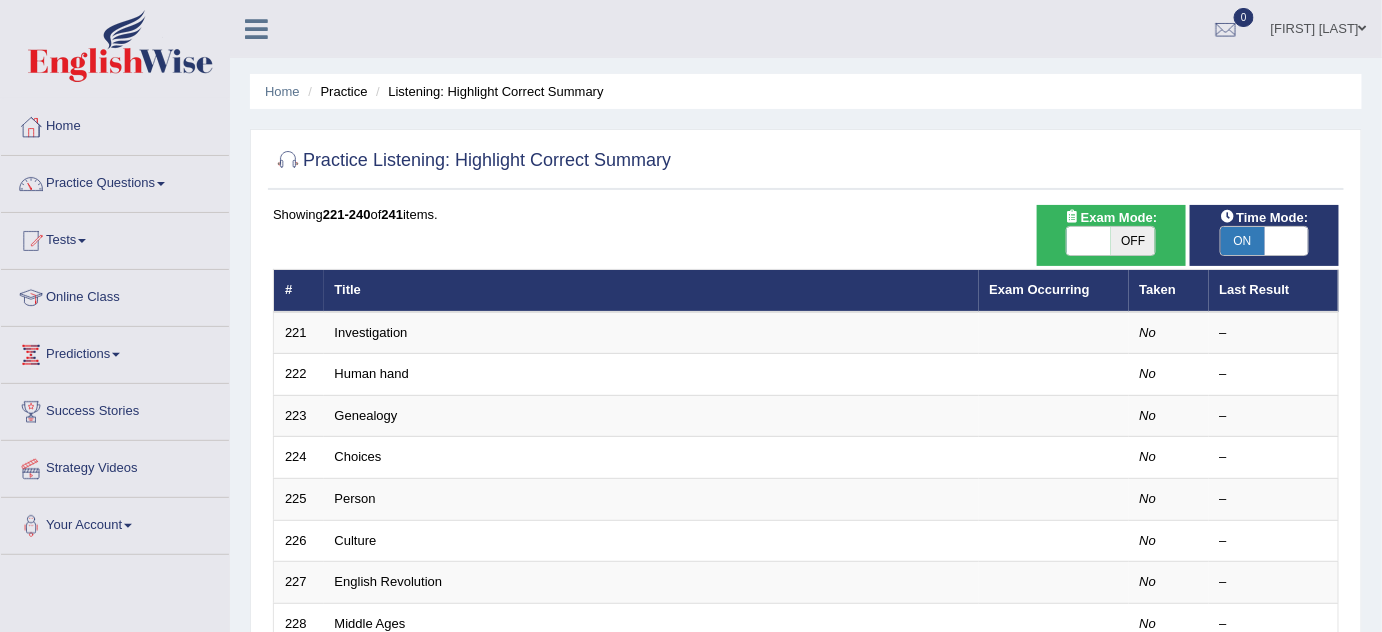 click at bounding box center (1089, 241) 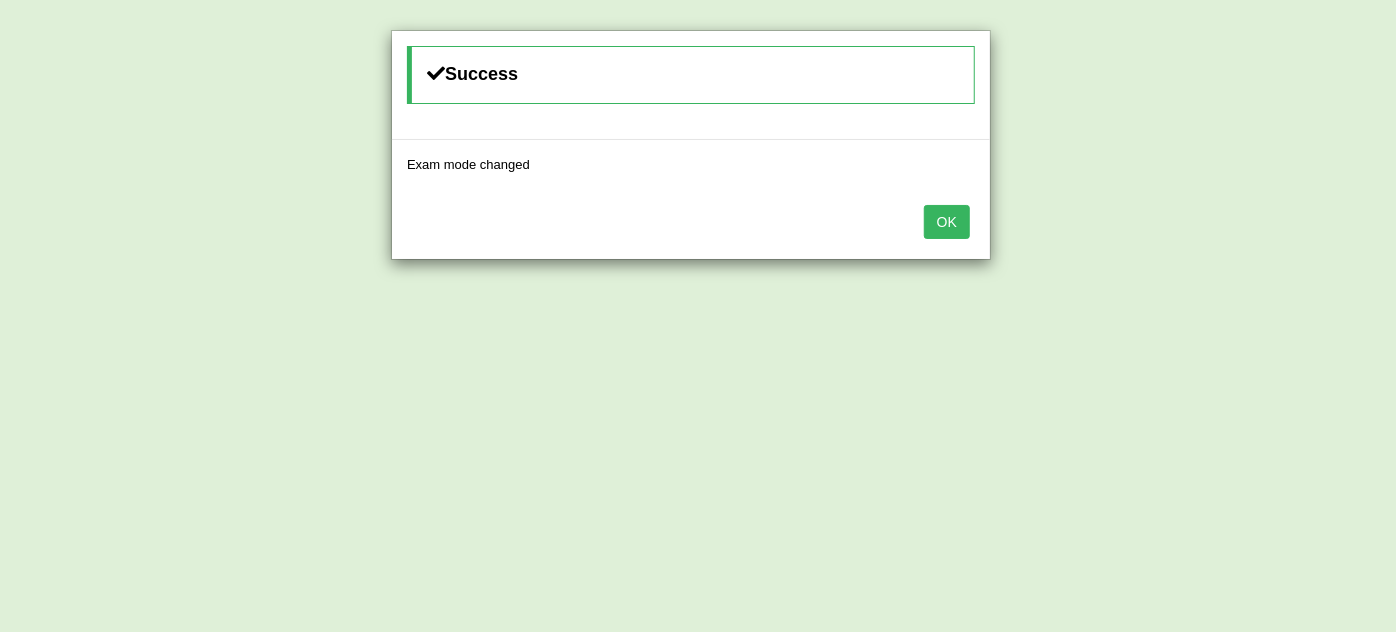 click on "OK" at bounding box center [947, 222] 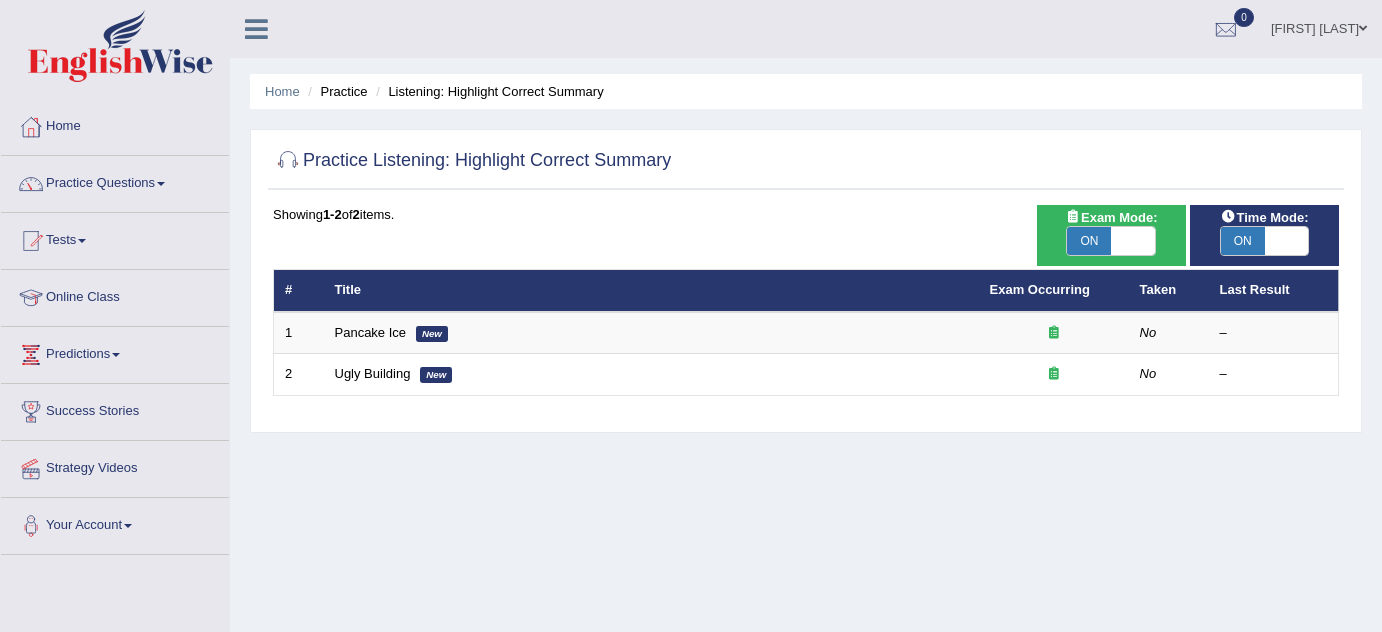 scroll, scrollTop: 0, scrollLeft: 0, axis: both 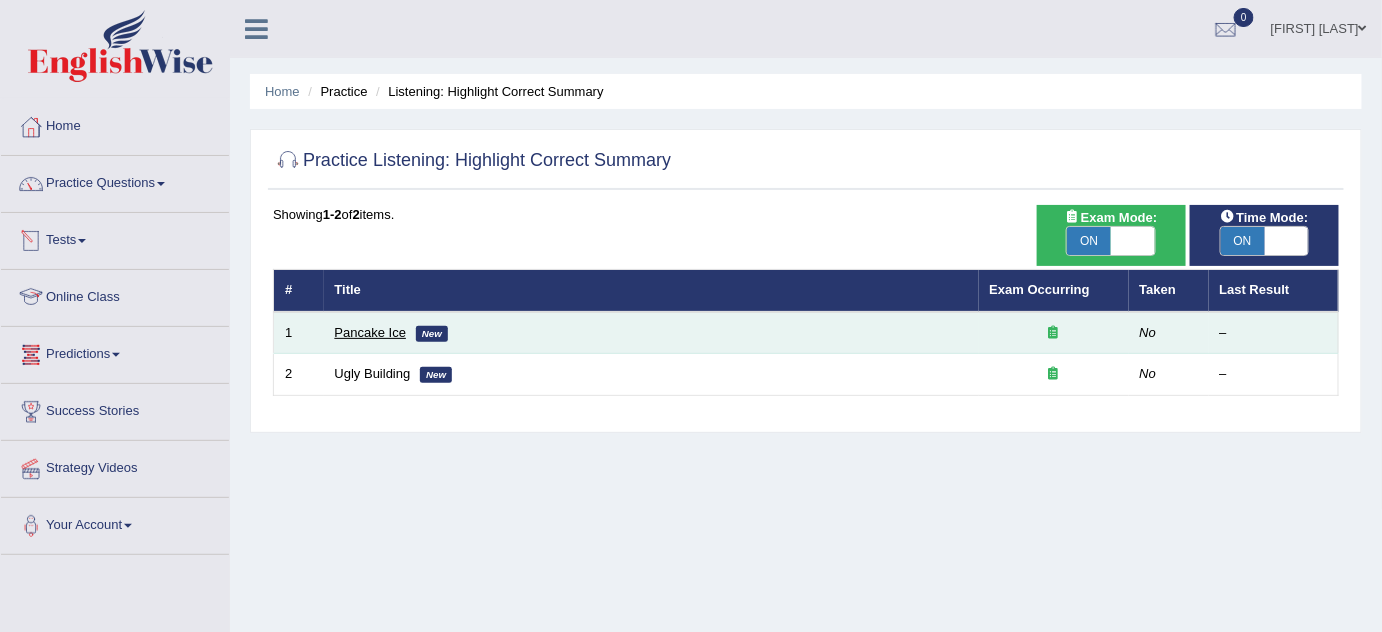 click on "Pancake Ice" at bounding box center [371, 332] 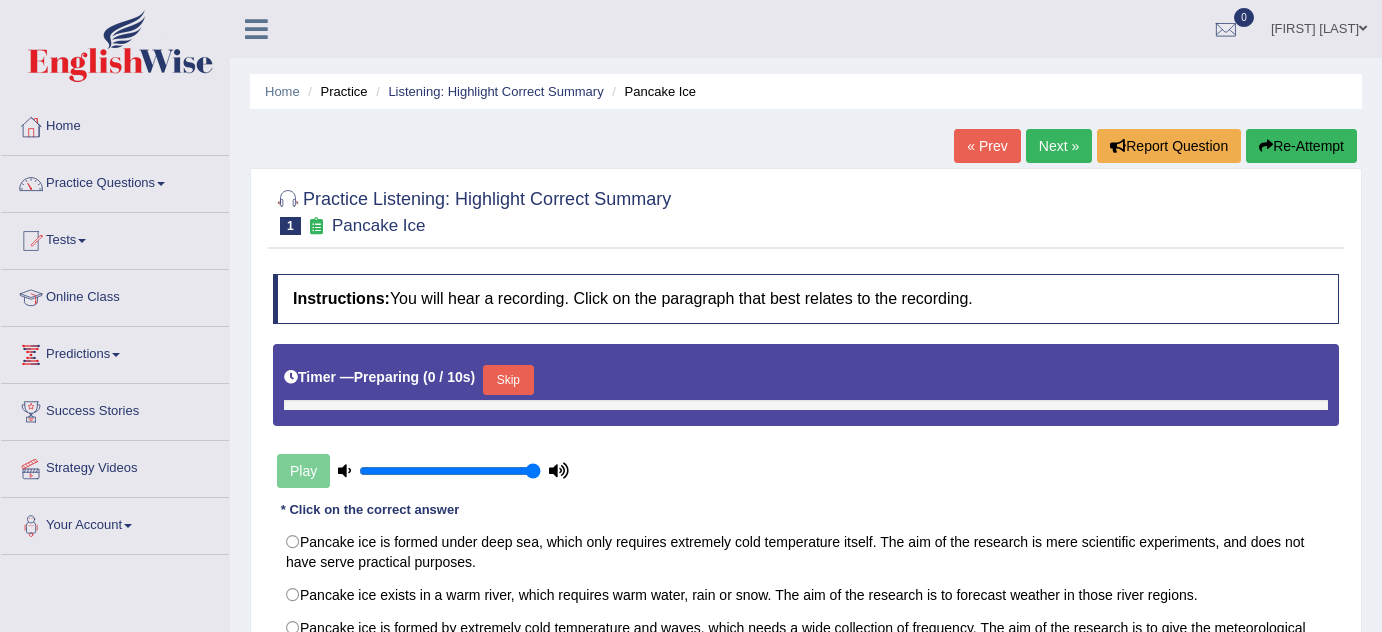 scroll, scrollTop: 0, scrollLeft: 0, axis: both 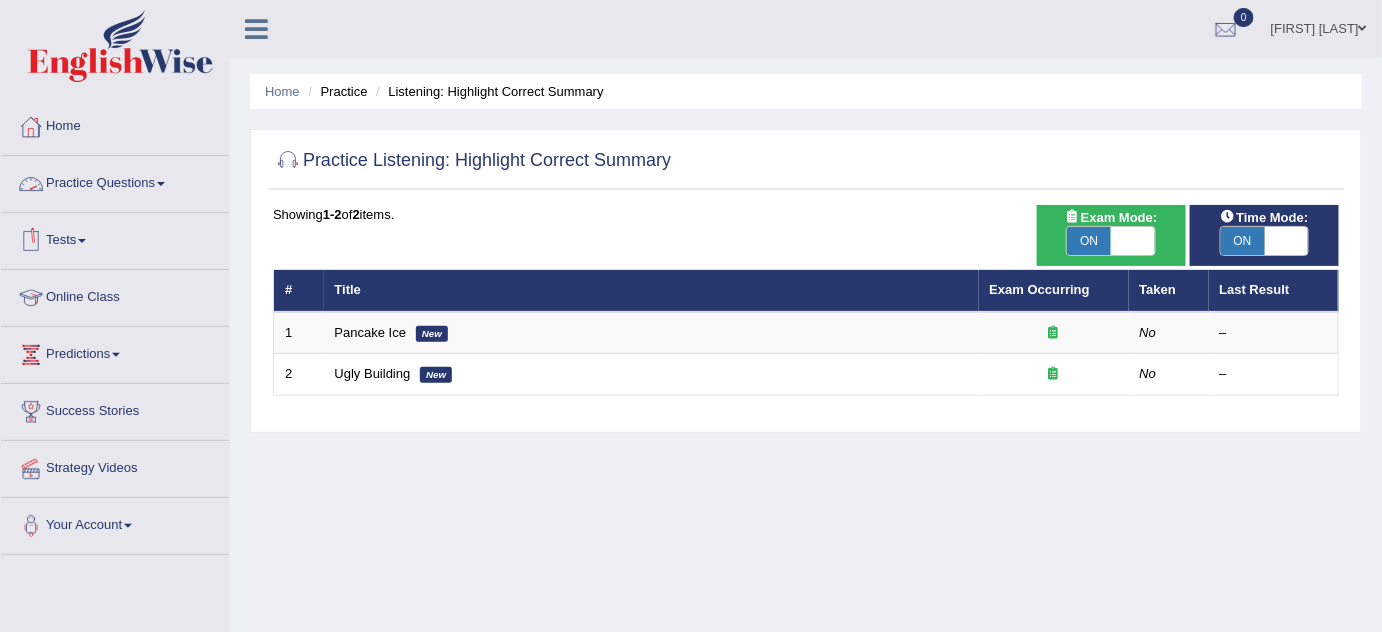 click on "Practice Questions" at bounding box center (115, 181) 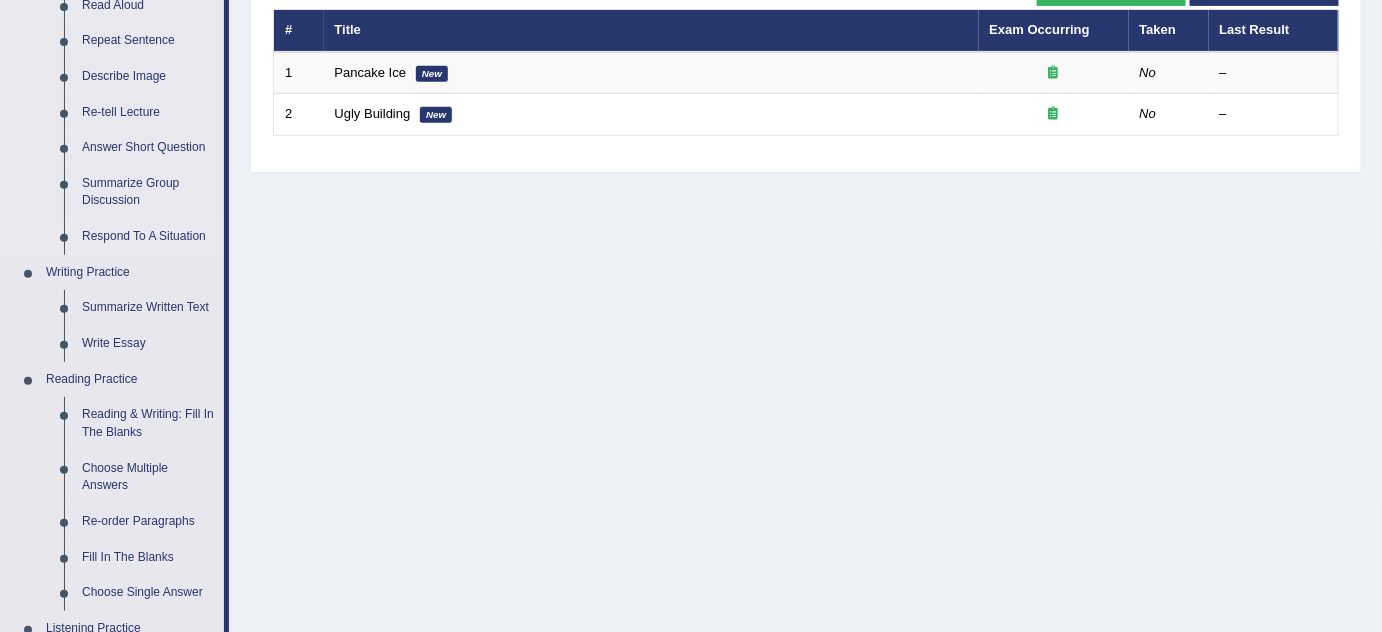 scroll, scrollTop: 454, scrollLeft: 0, axis: vertical 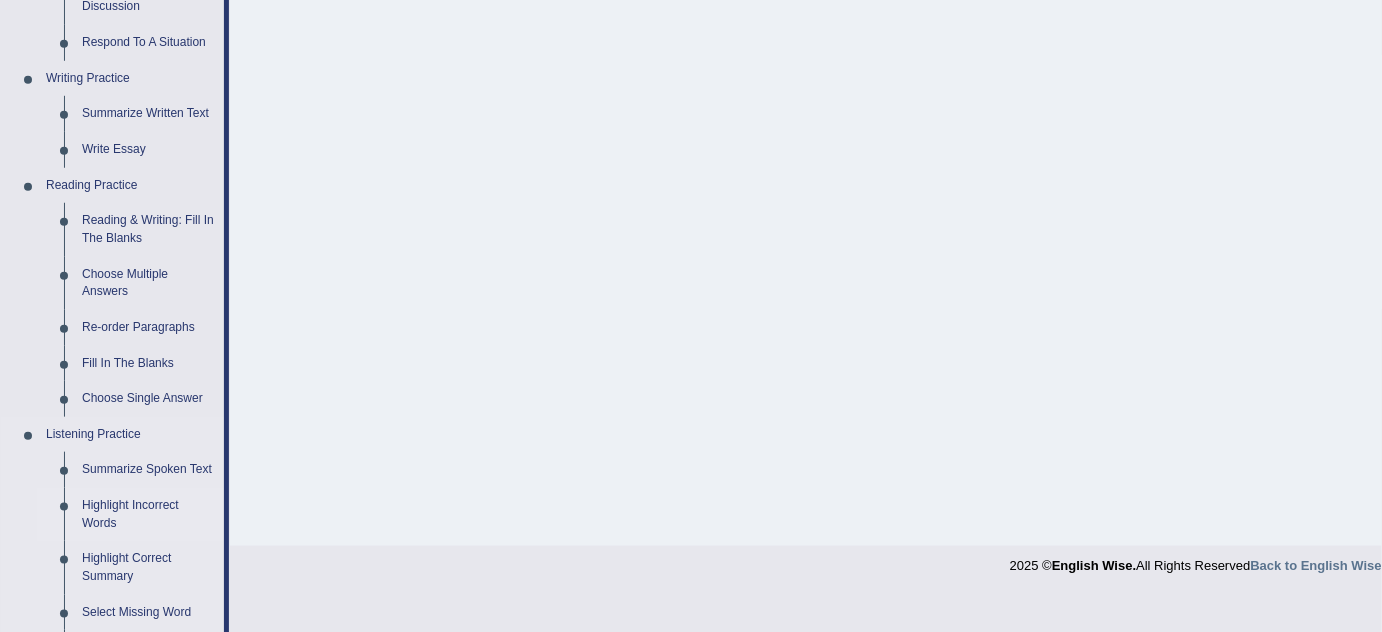 click on "Highlight Incorrect Words" at bounding box center [148, 514] 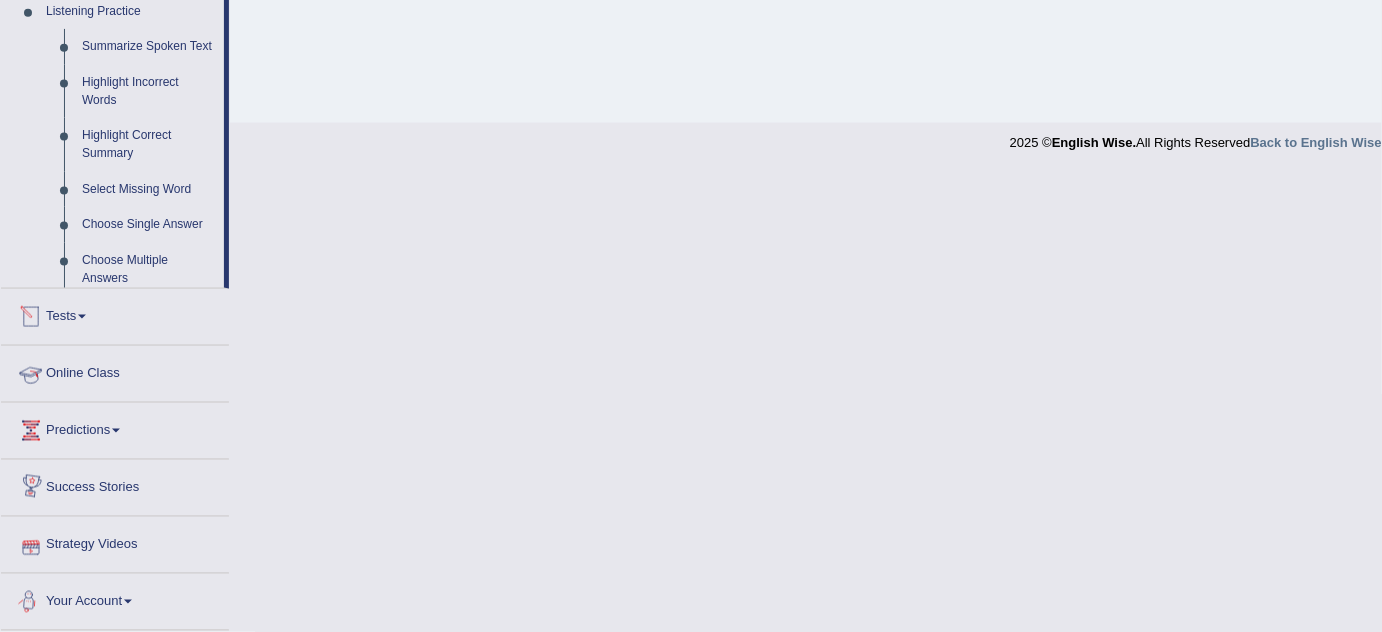 scroll, scrollTop: 689, scrollLeft: 0, axis: vertical 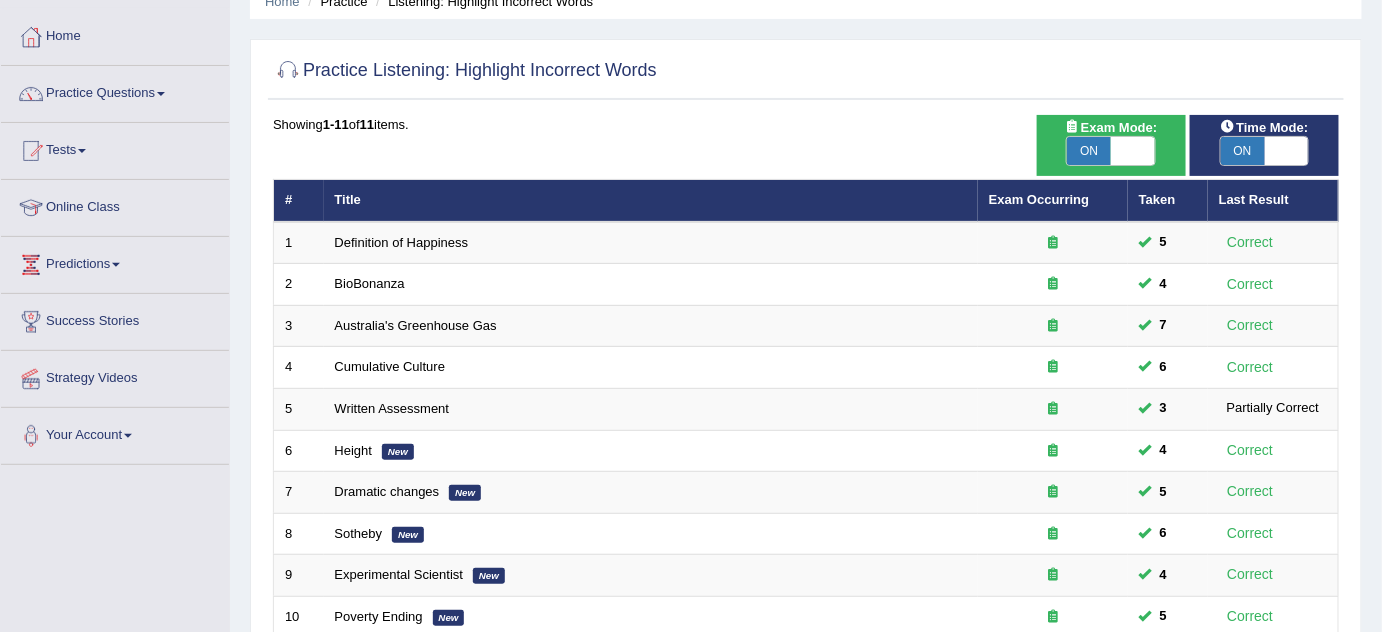 click on "ON   OFF" at bounding box center [1111, 151] 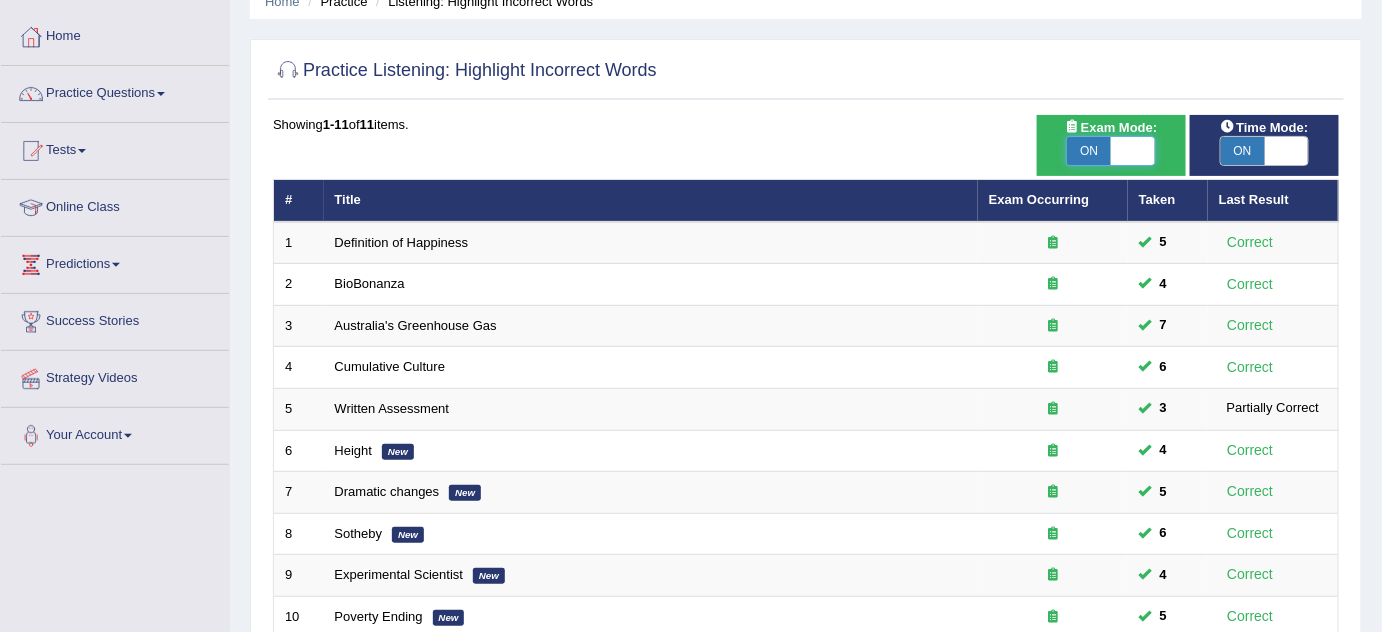 click at bounding box center (1133, 151) 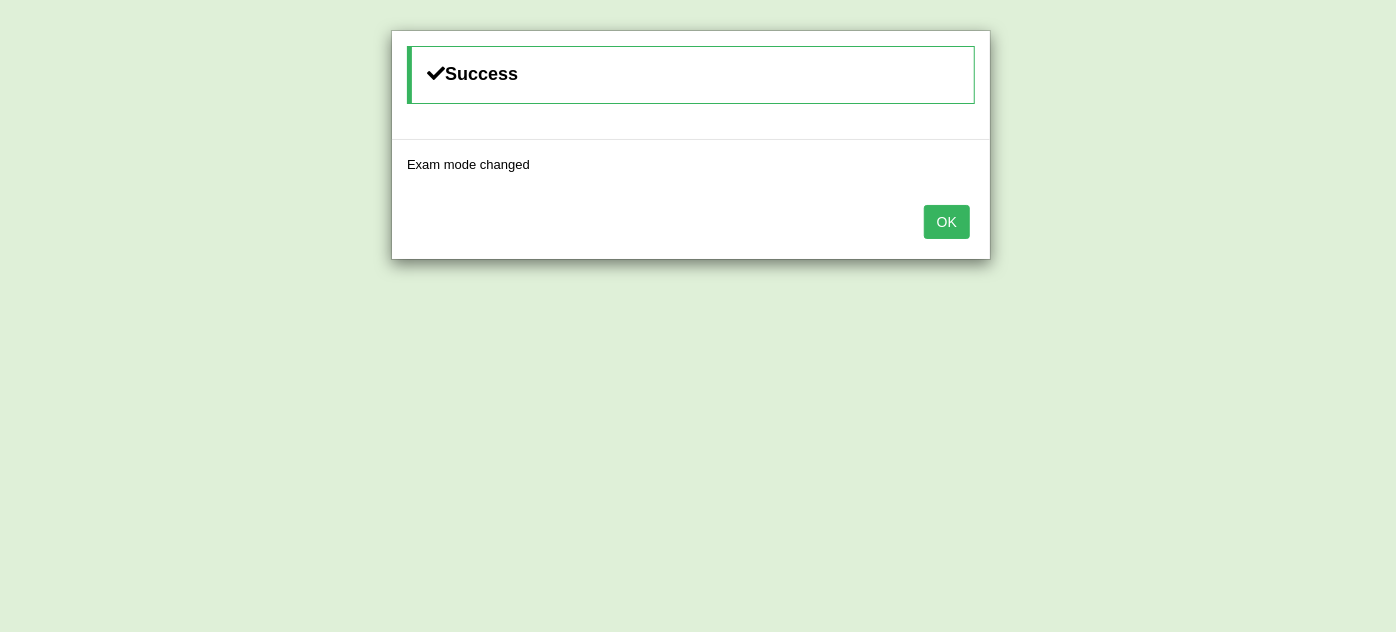 click on "OK" at bounding box center (947, 222) 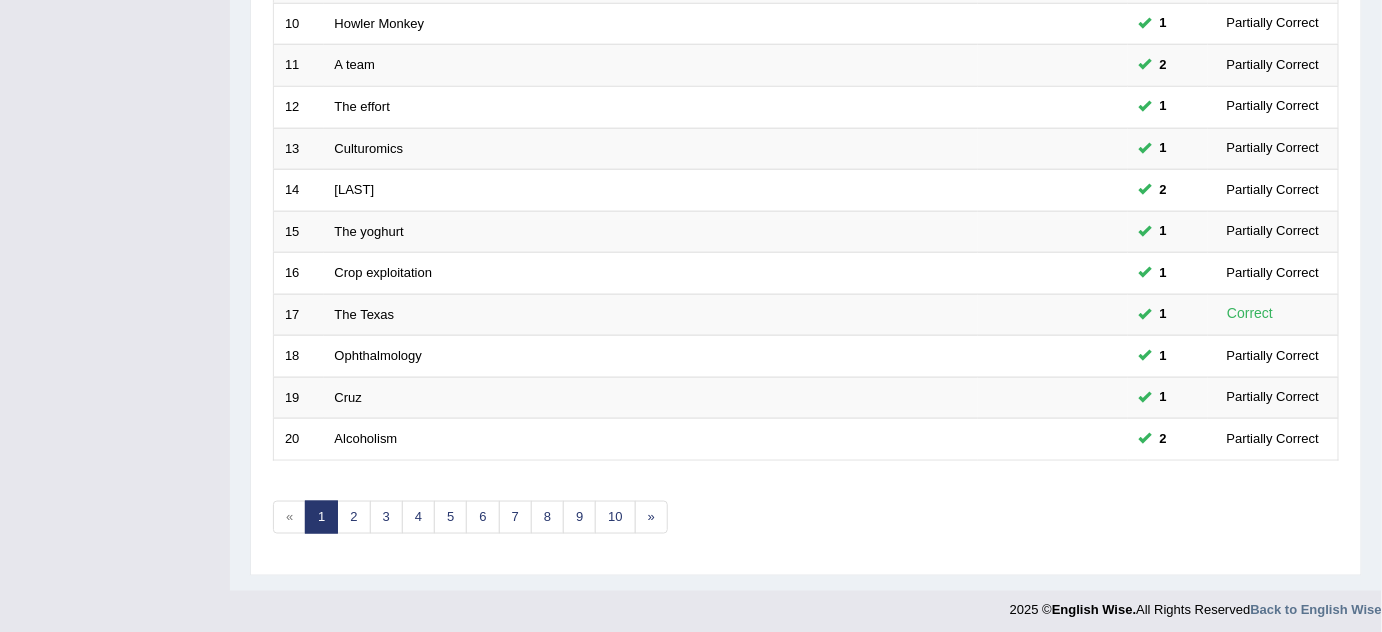 scroll, scrollTop: 0, scrollLeft: 0, axis: both 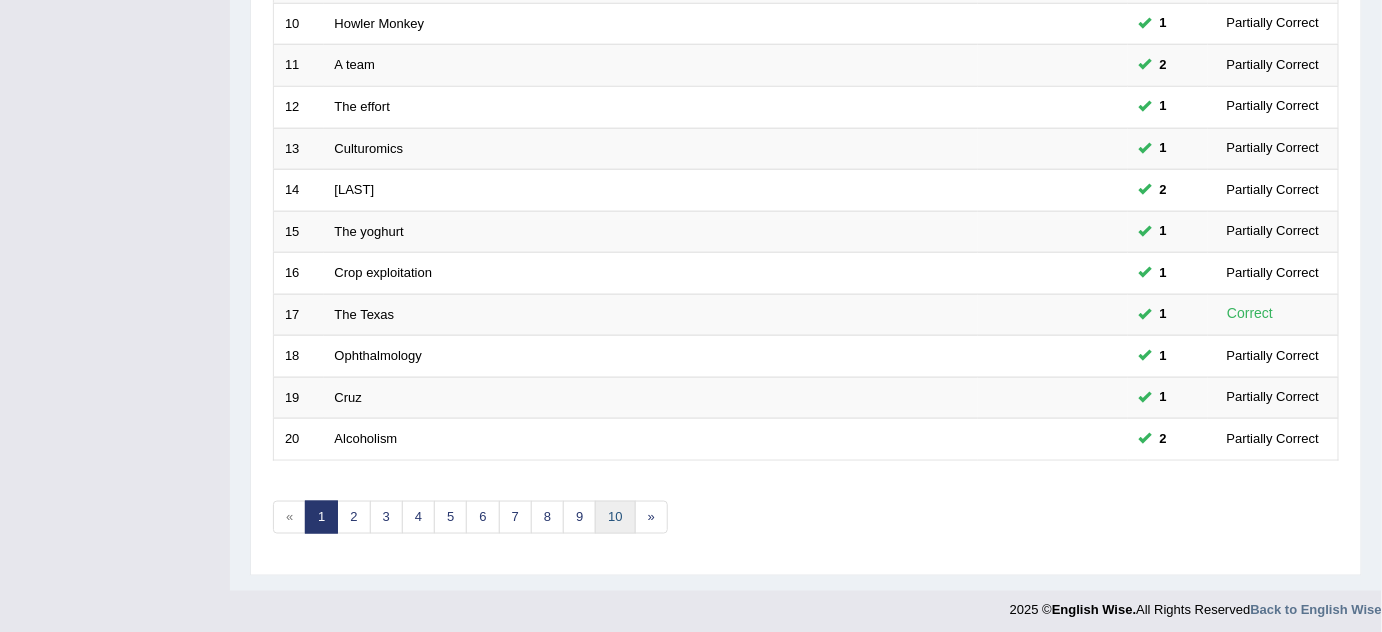 click on "10" at bounding box center [615, 517] 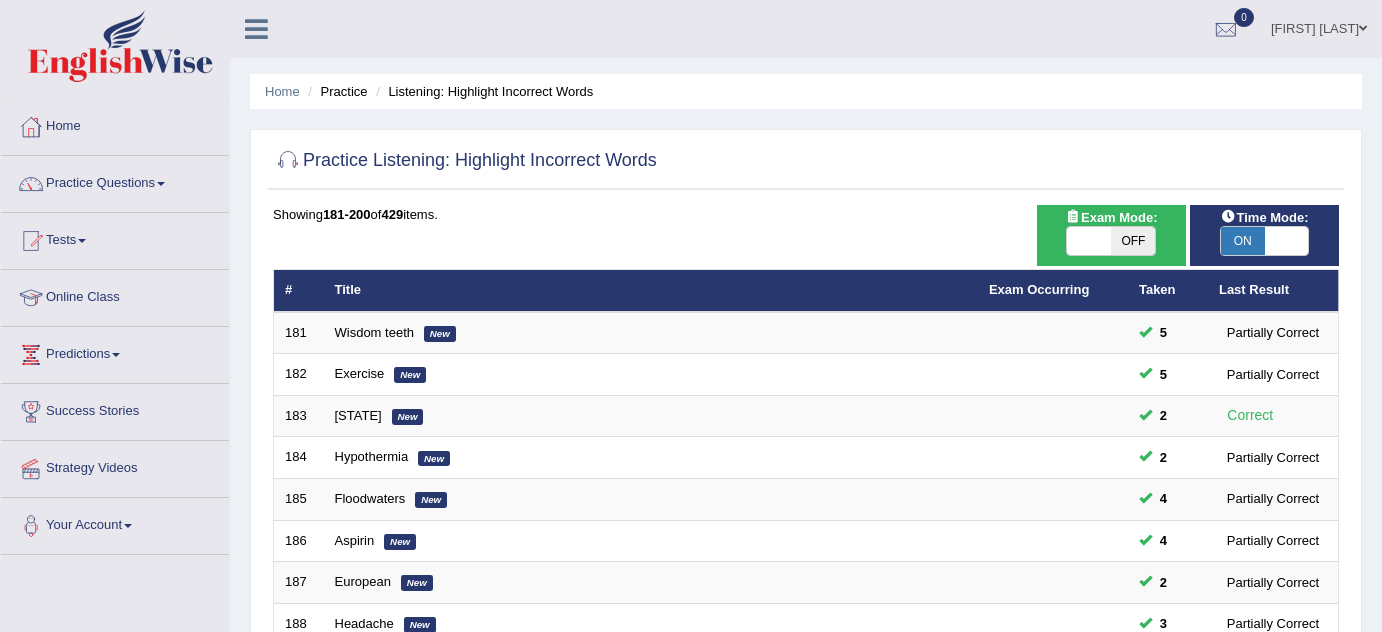 scroll, scrollTop: 0, scrollLeft: 0, axis: both 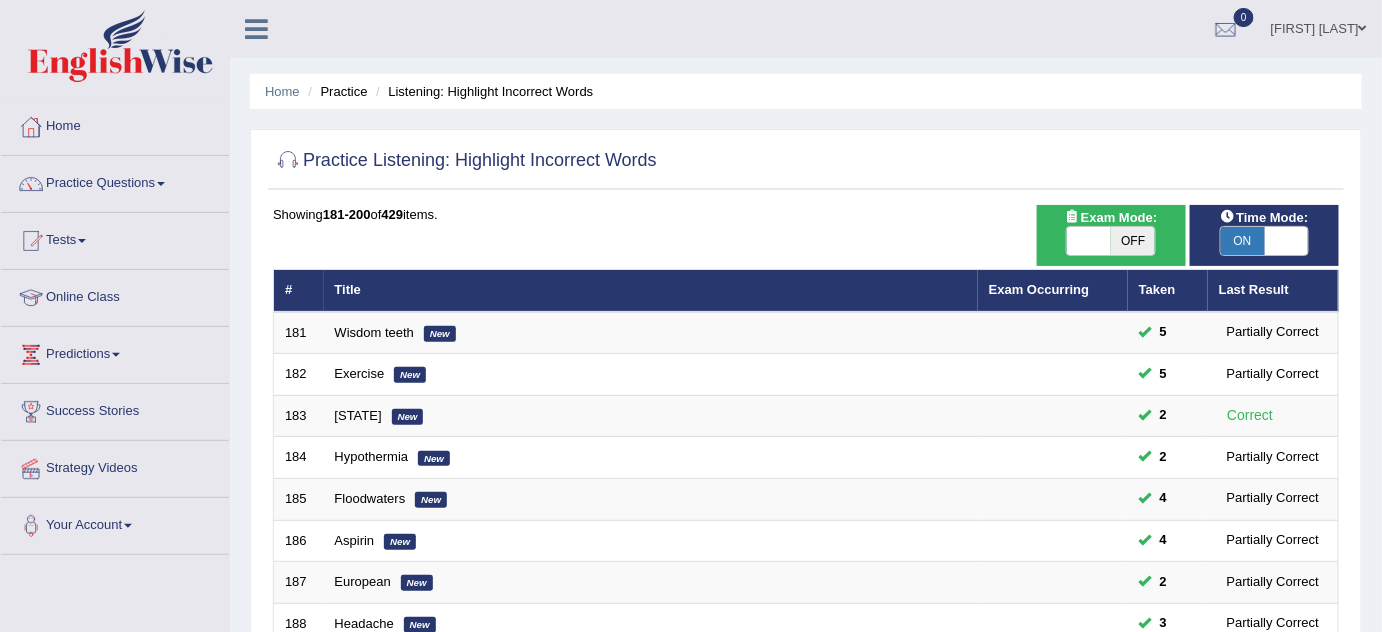 click at bounding box center [1089, 241] 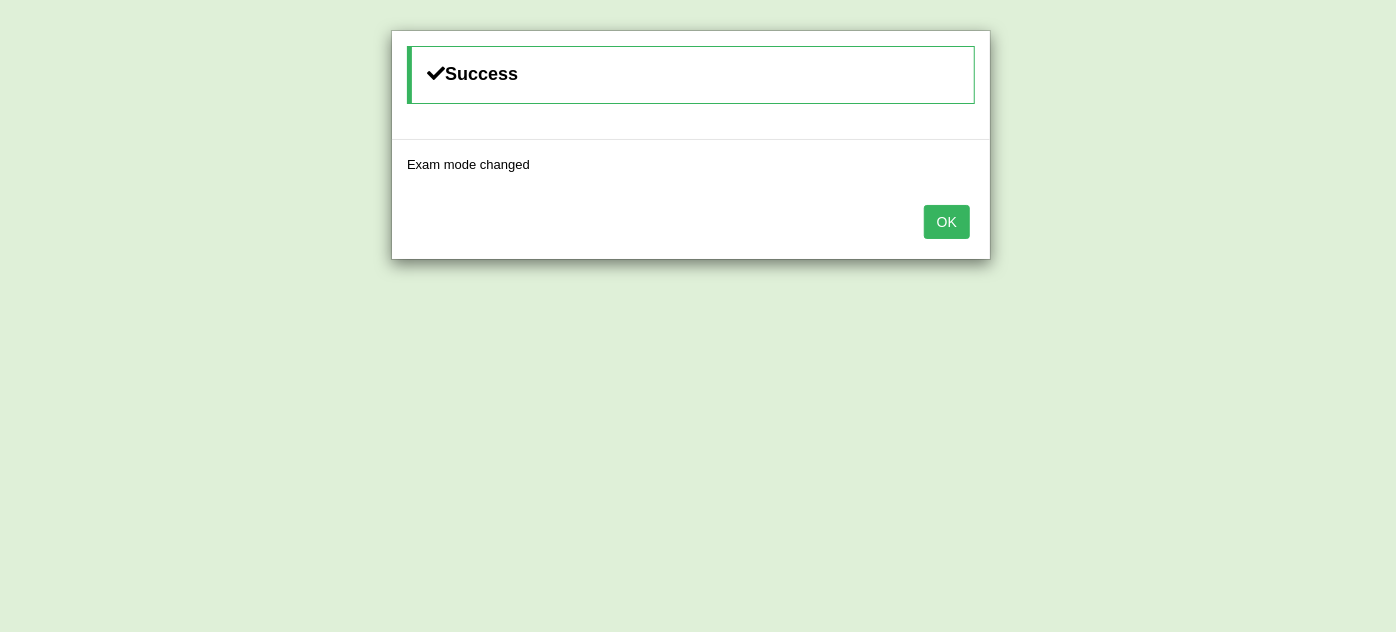 click on "OK" at bounding box center [947, 222] 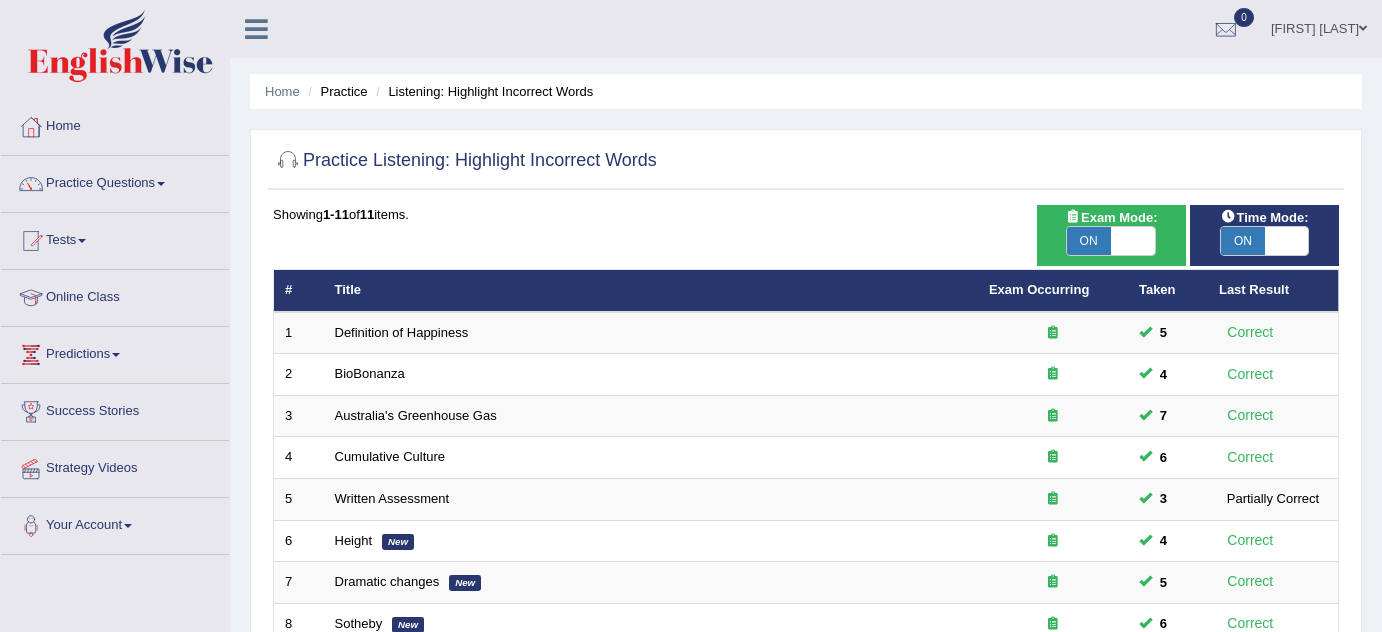 scroll, scrollTop: 0, scrollLeft: 0, axis: both 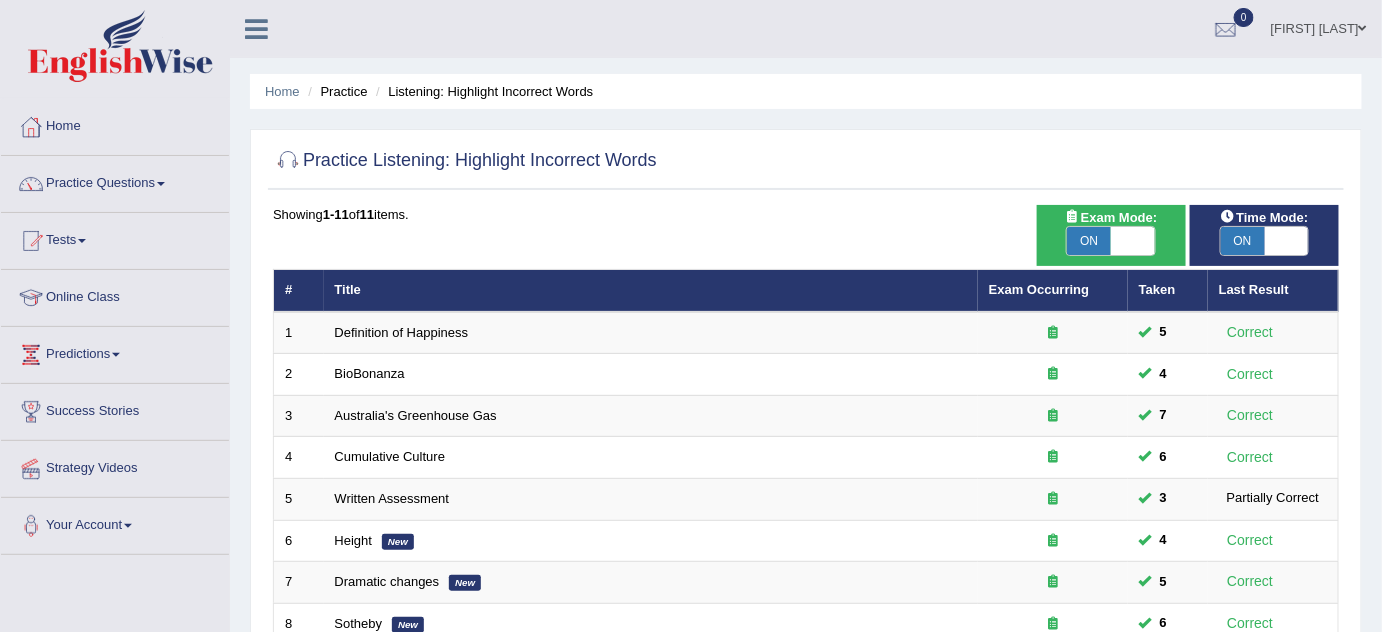 click at bounding box center (1133, 241) 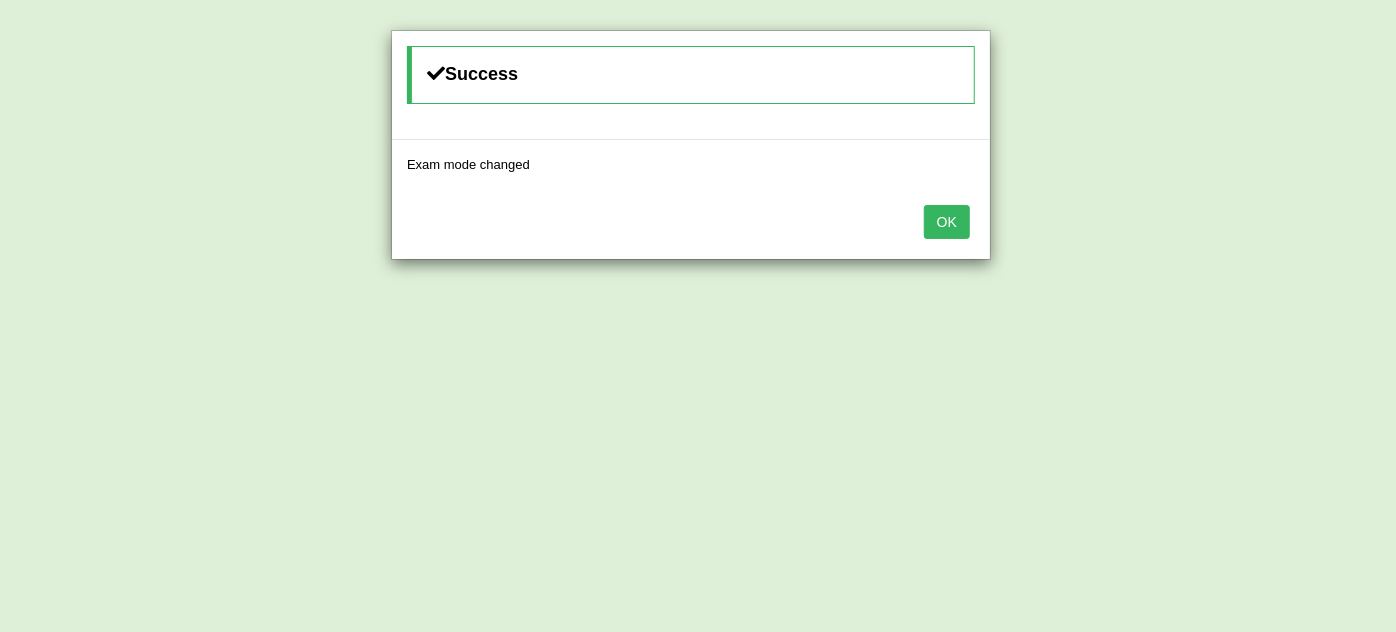 click on "OK" at bounding box center [947, 222] 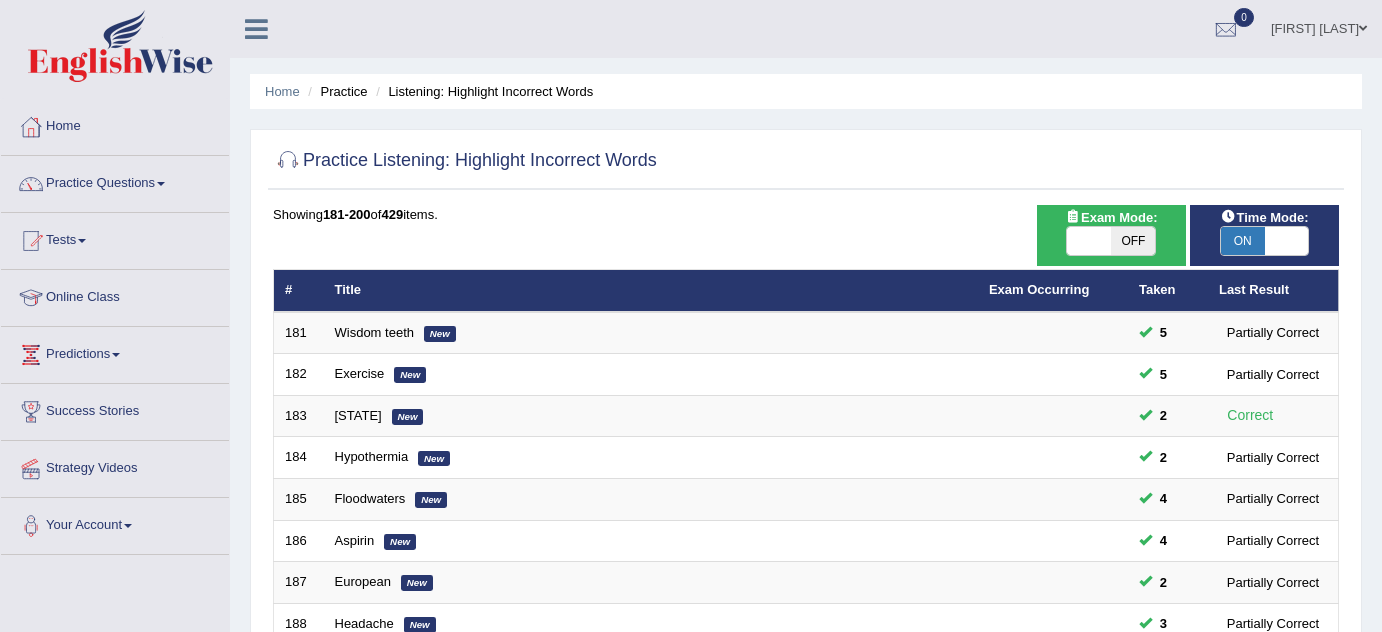 scroll, scrollTop: 36, scrollLeft: 0, axis: vertical 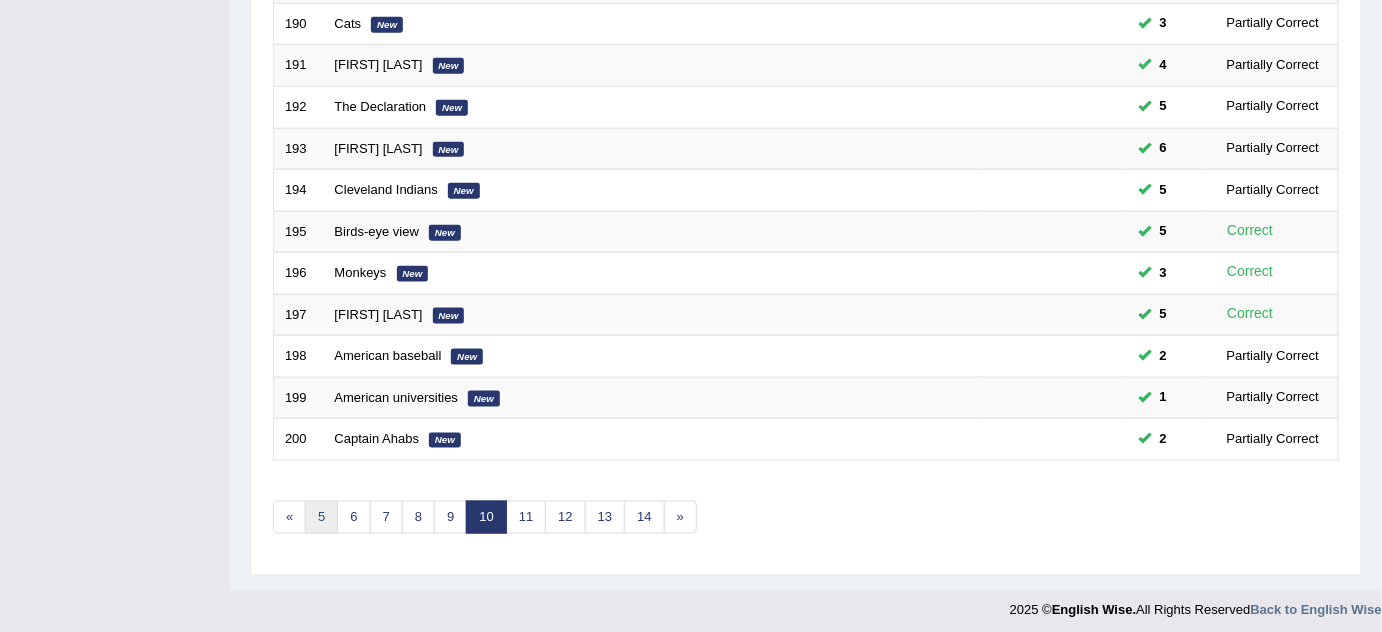 click on "5" at bounding box center [321, 517] 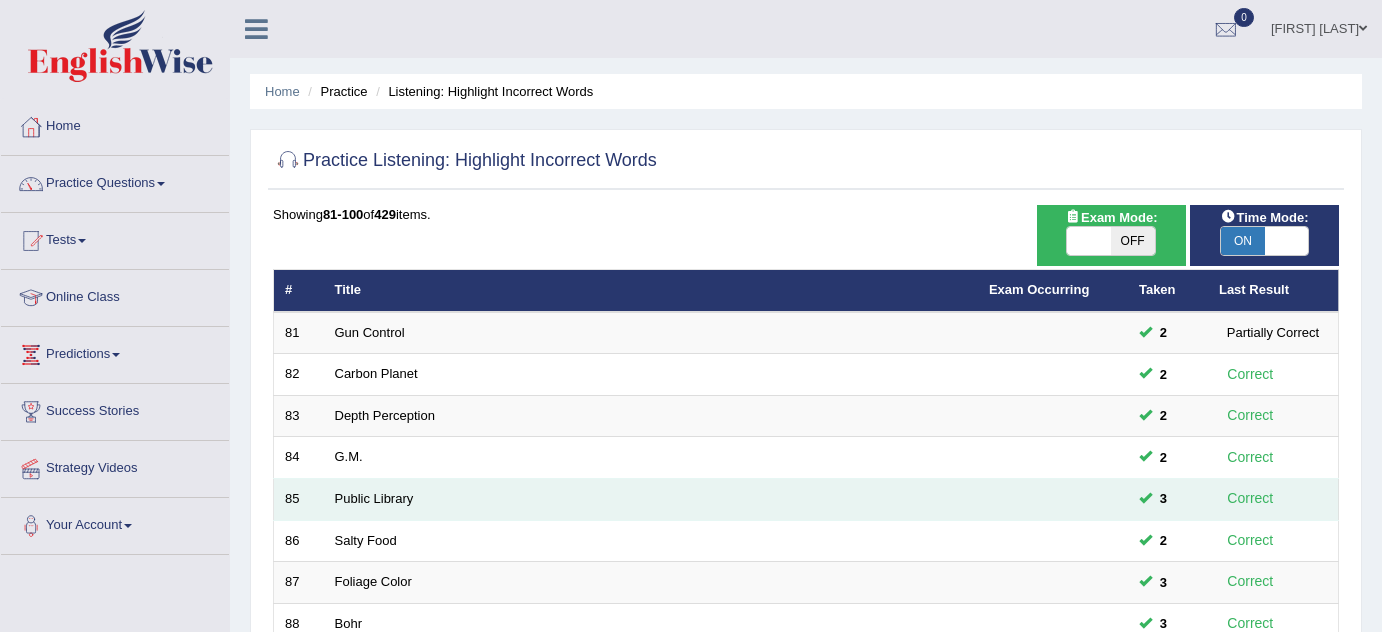 scroll, scrollTop: 0, scrollLeft: 0, axis: both 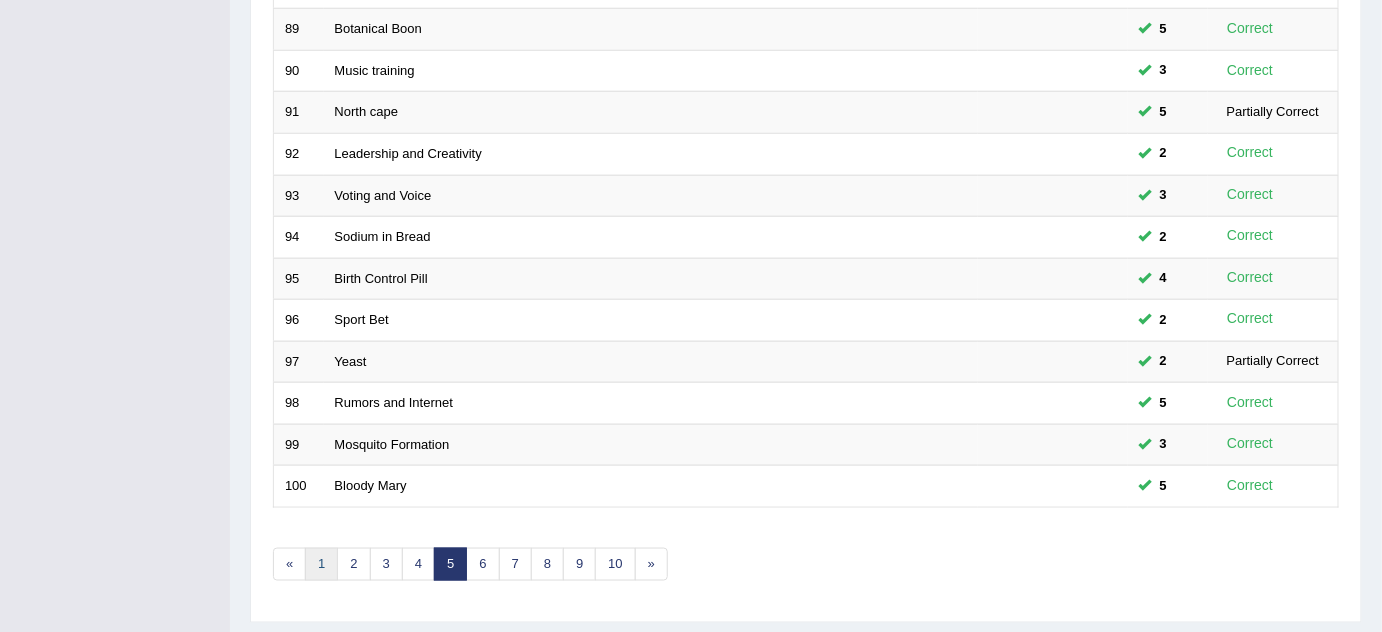 click on "1" at bounding box center (321, 564) 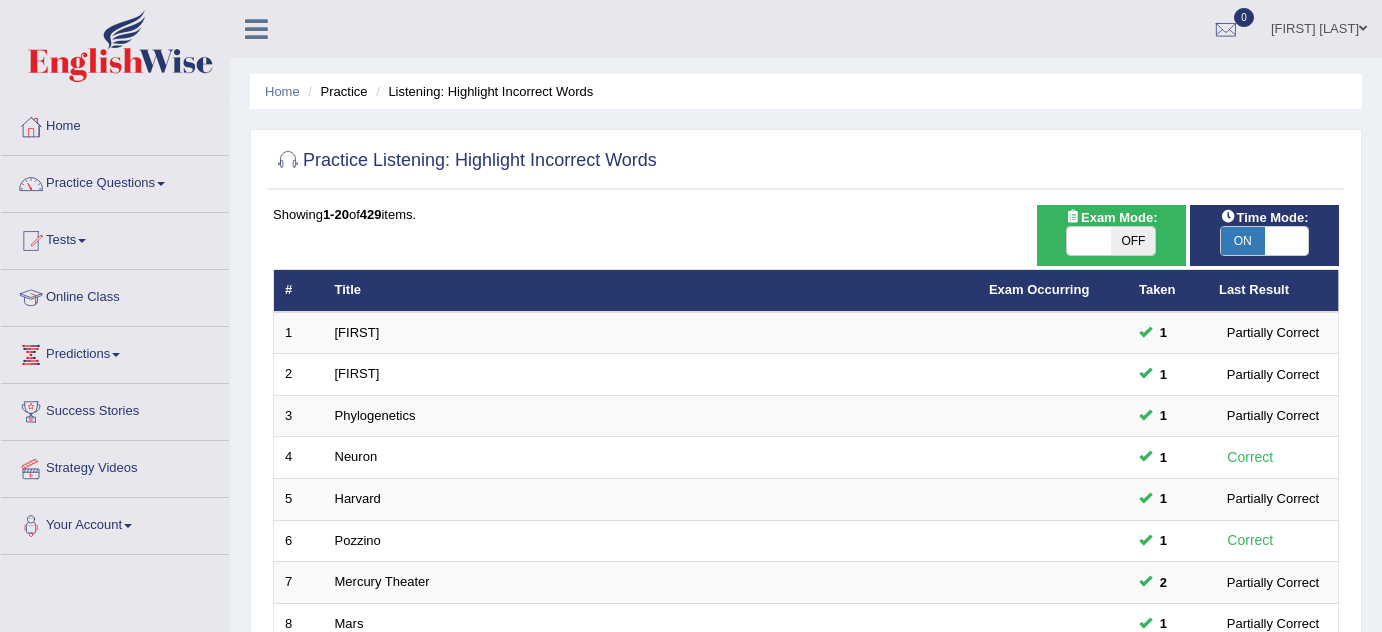 scroll, scrollTop: 0, scrollLeft: 0, axis: both 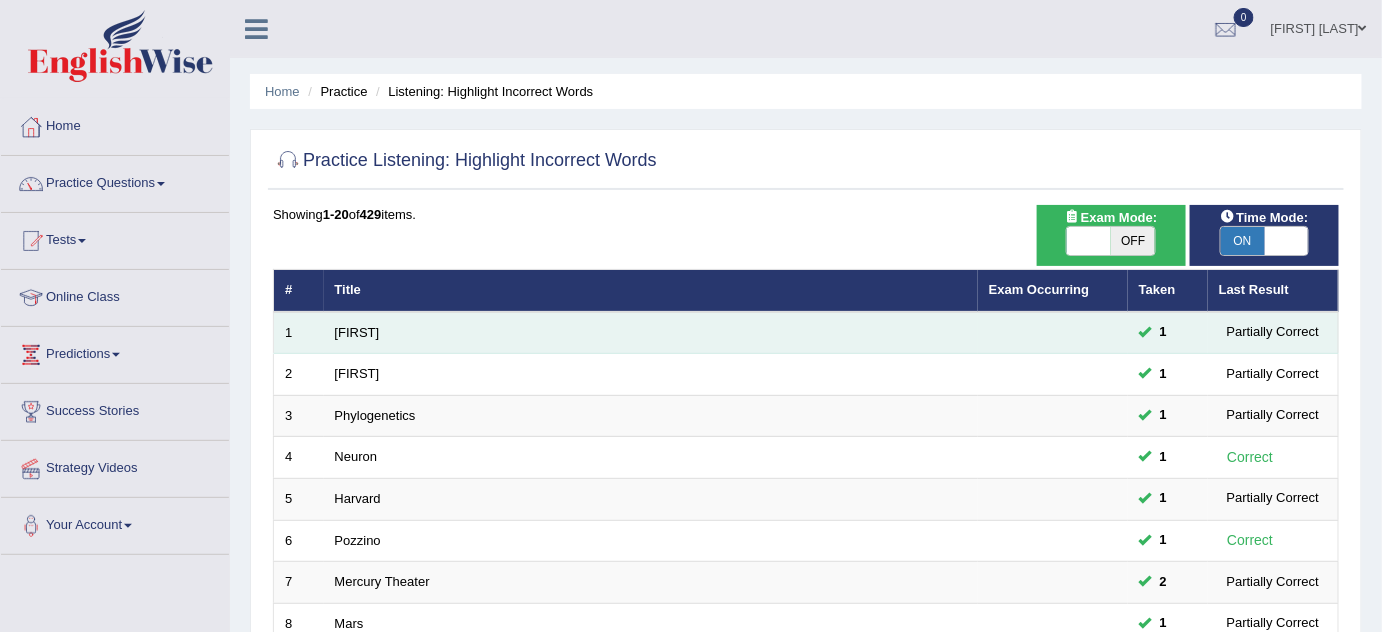 click on "[FIRST]" at bounding box center (651, 333) 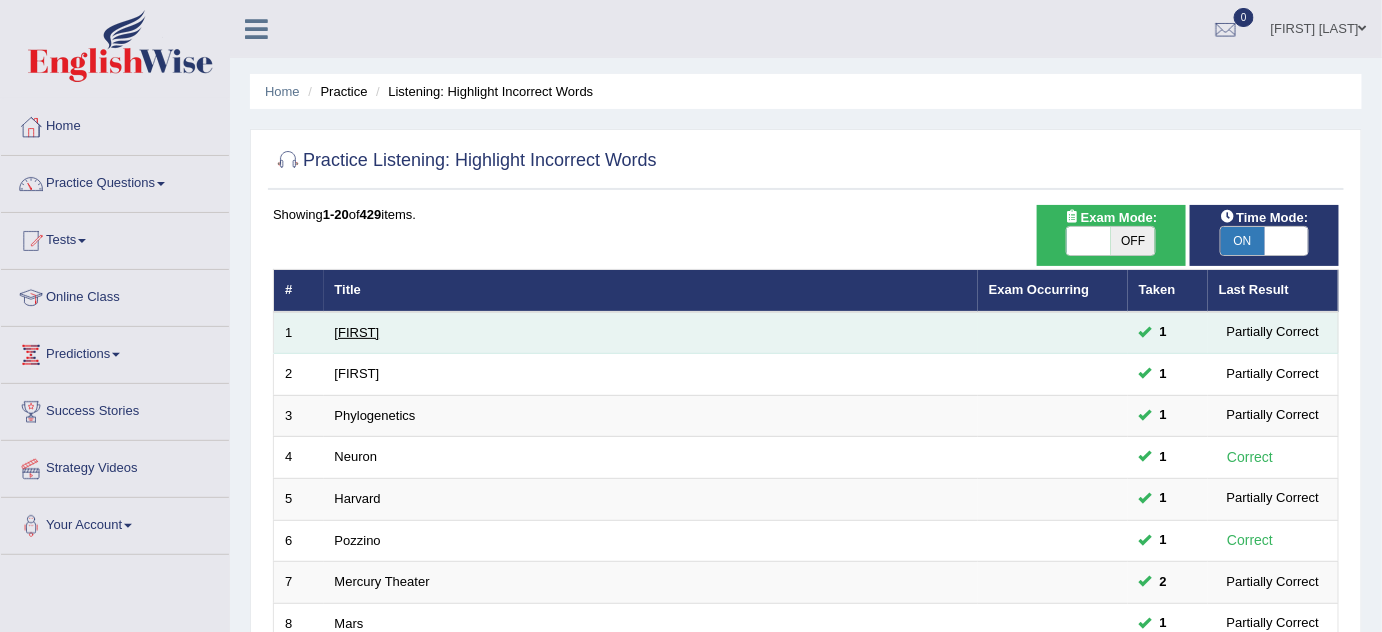 click on "[FIRST]" at bounding box center (357, 332) 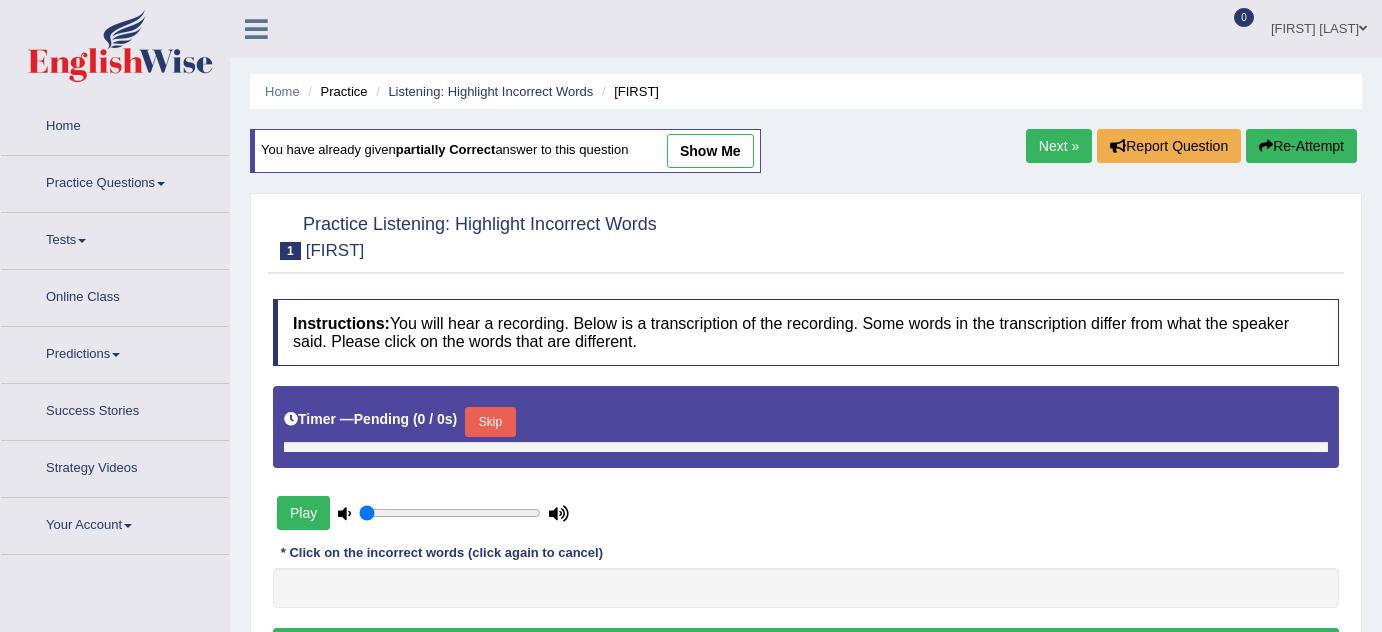 type on "1" 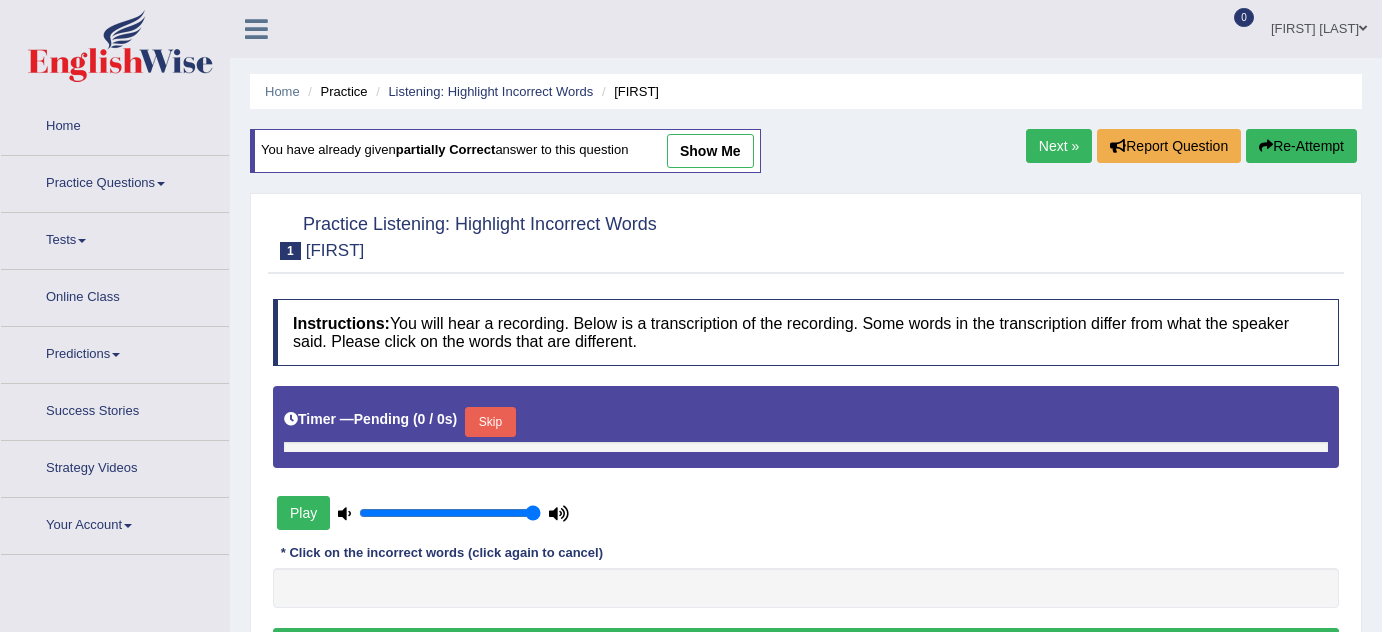 scroll, scrollTop: 0, scrollLeft: 0, axis: both 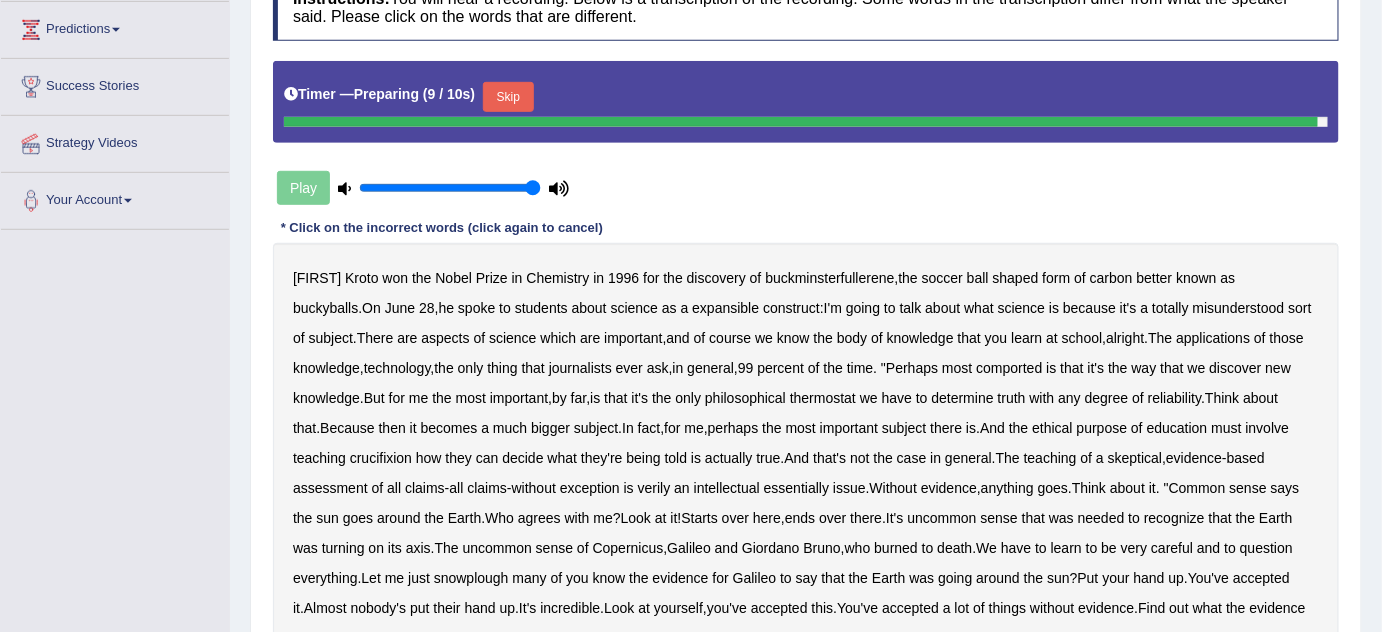 click on "[FIRST] [LAST] won the Nobel Prize in Chemistry in 1996 for the discovery of buckminsterfullerene , the soccer ball shaped form of carbon better known as buckyballs . On June 28 , he spoke to students about science as a expansible construct : I'm going to talk about what science is because it's a totally misunderstood sort of subject . There are aspects of science which are important , and of course we know the body of knowledge that you learn at school , alright . The applications of those knowledge , technology , the only thing that journalists ever ask , in general , 99 percent of the time . " Perhaps most comported is that it's the way that we discover new knowledge . But for me the most important , by far , is that it's the only philosophical thermostat we have to" at bounding box center (806, 458) 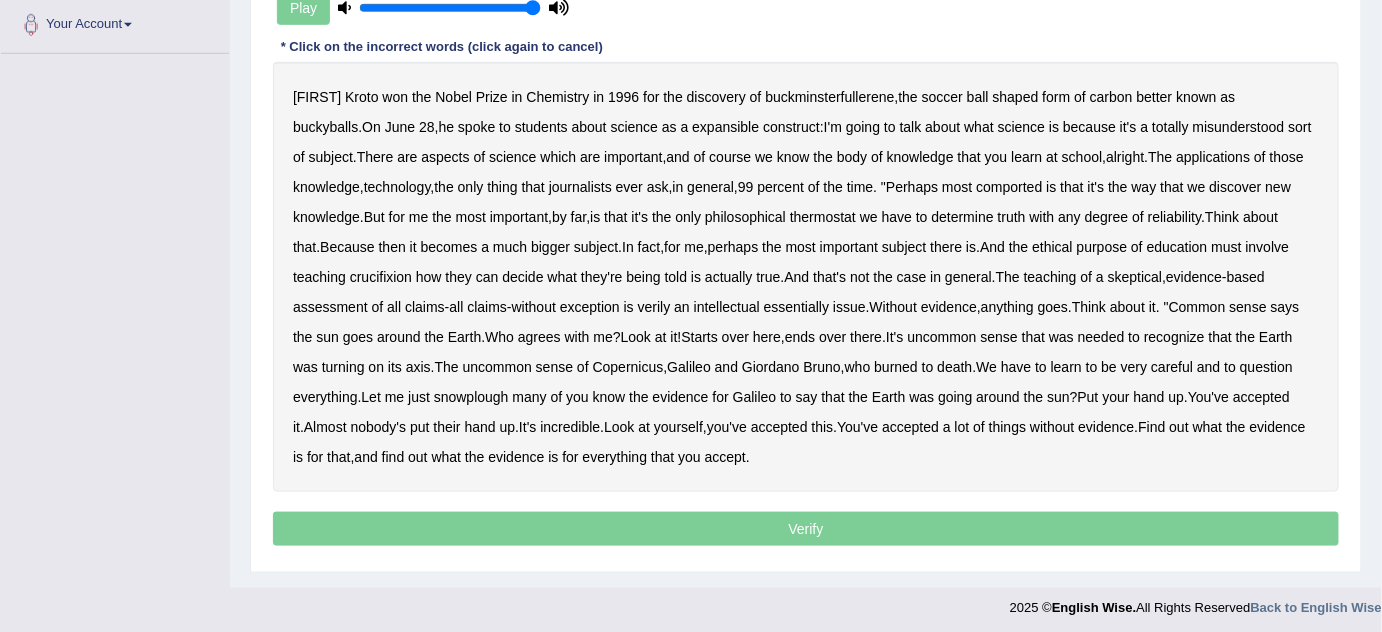 scroll, scrollTop: 504, scrollLeft: 0, axis: vertical 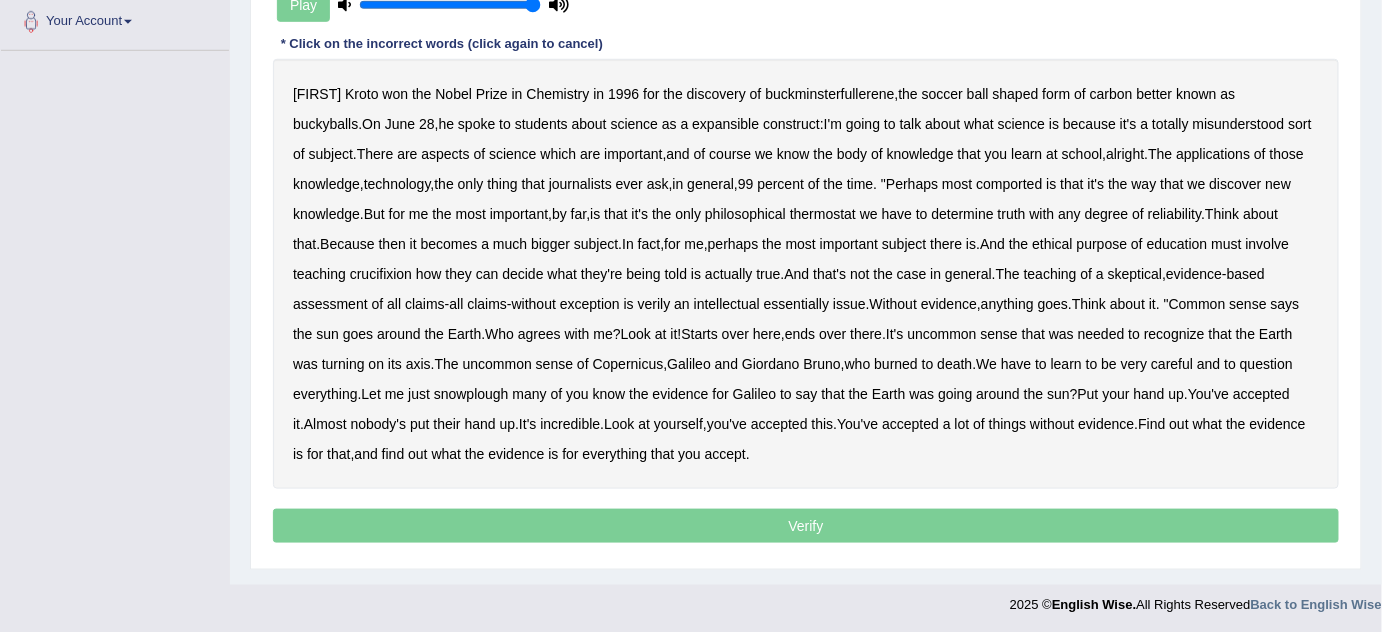 click on "shaped" at bounding box center (1016, 94) 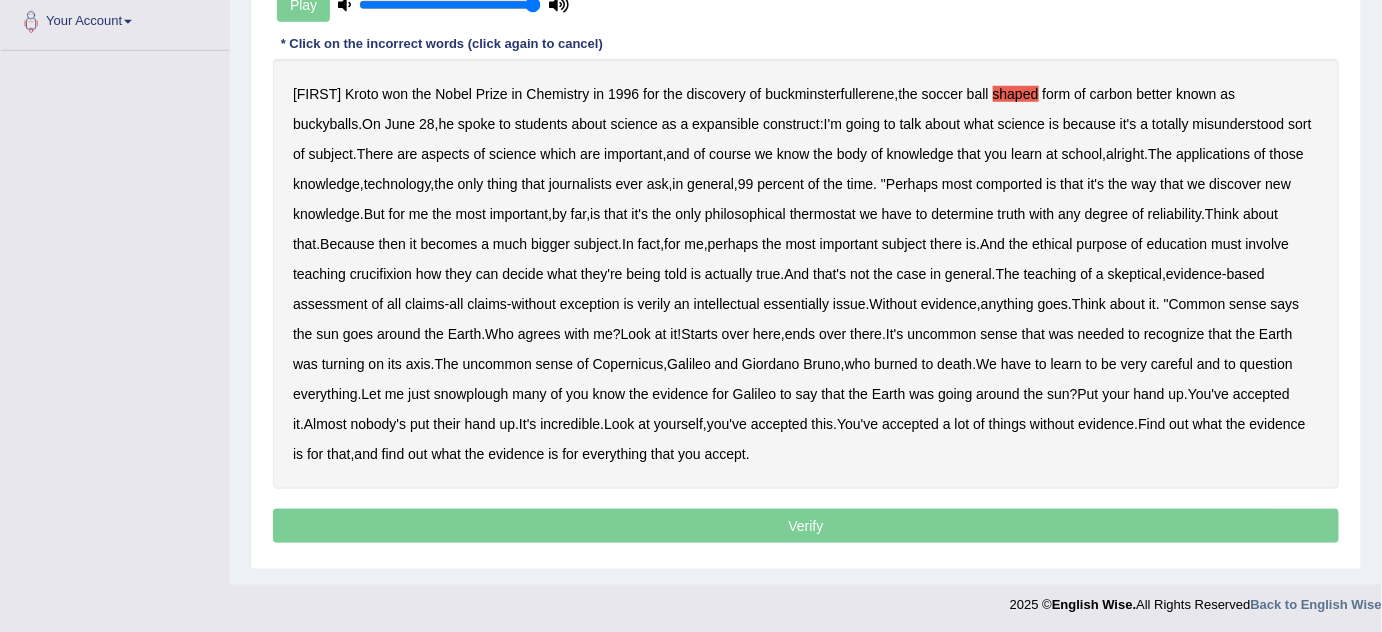 click on "expansible" at bounding box center [725, 124] 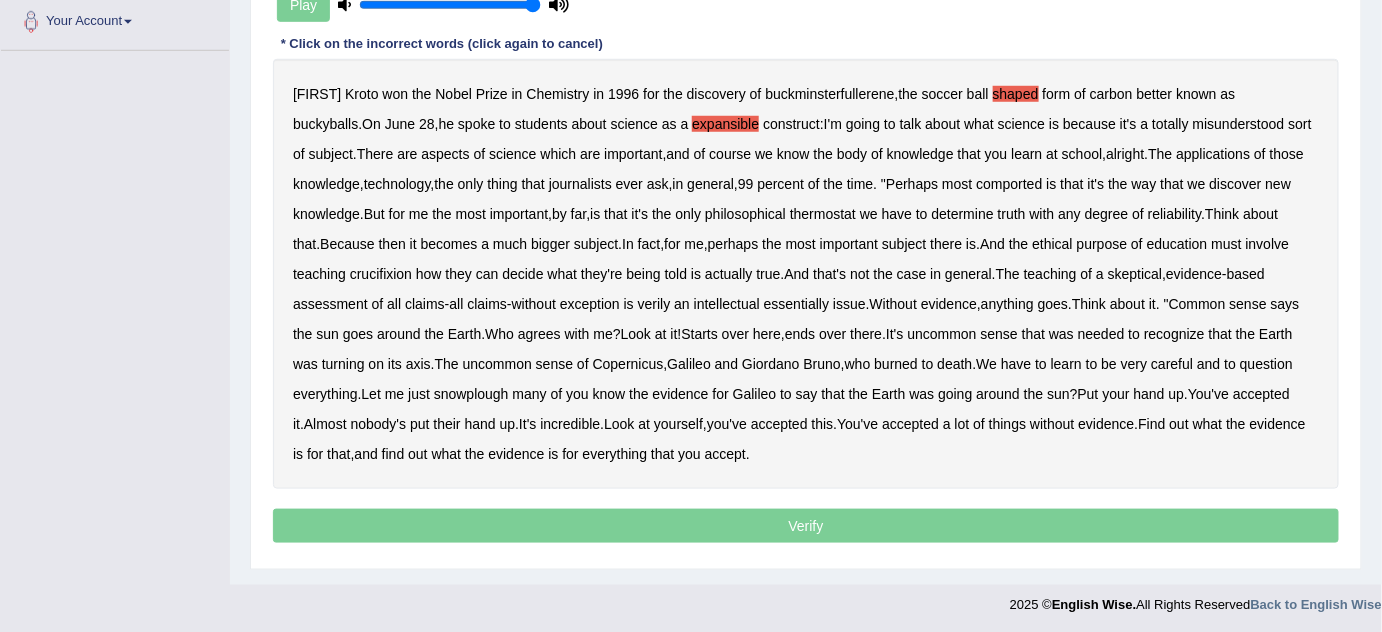 click on "comported" at bounding box center [1009, 184] 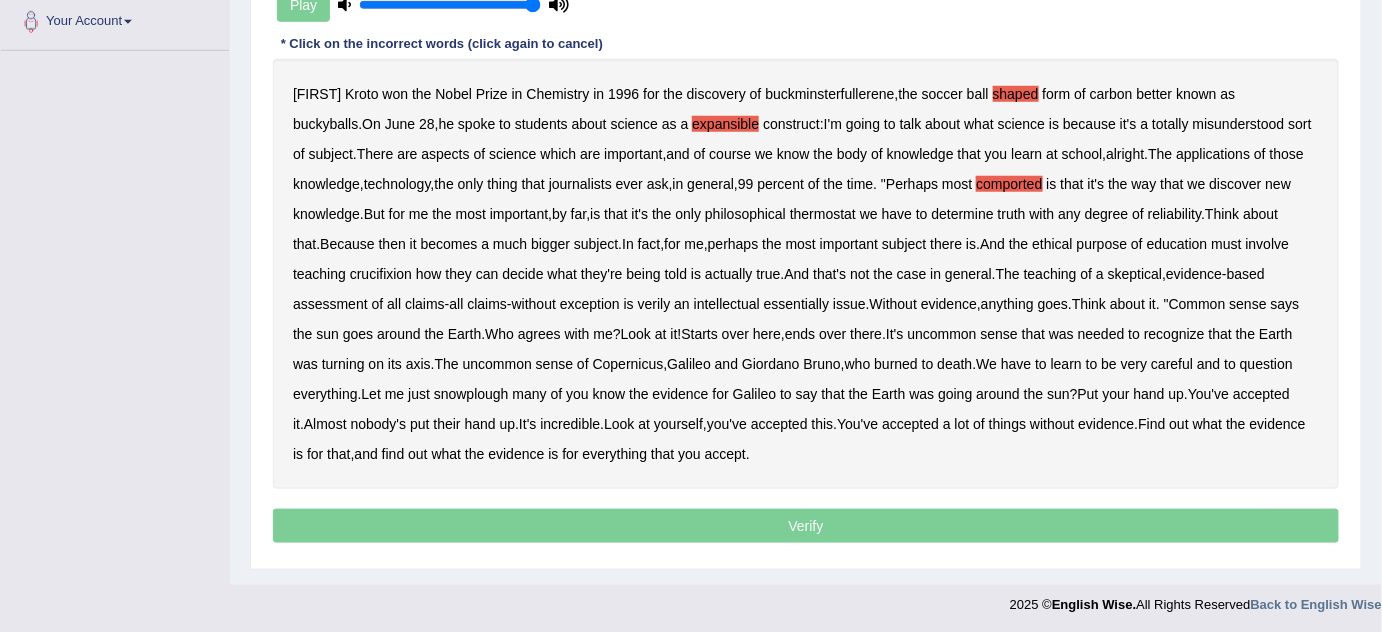 click on "thermostat" at bounding box center [823, 214] 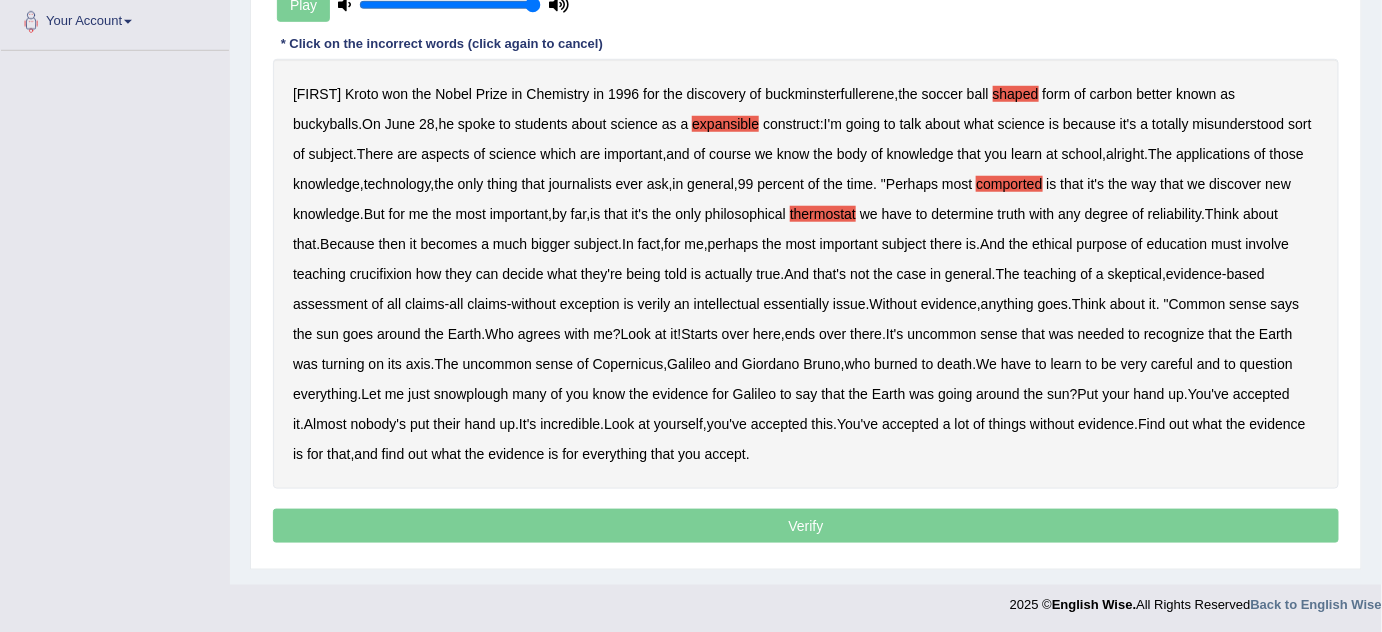 click on "crucifixion" at bounding box center (381, 274) 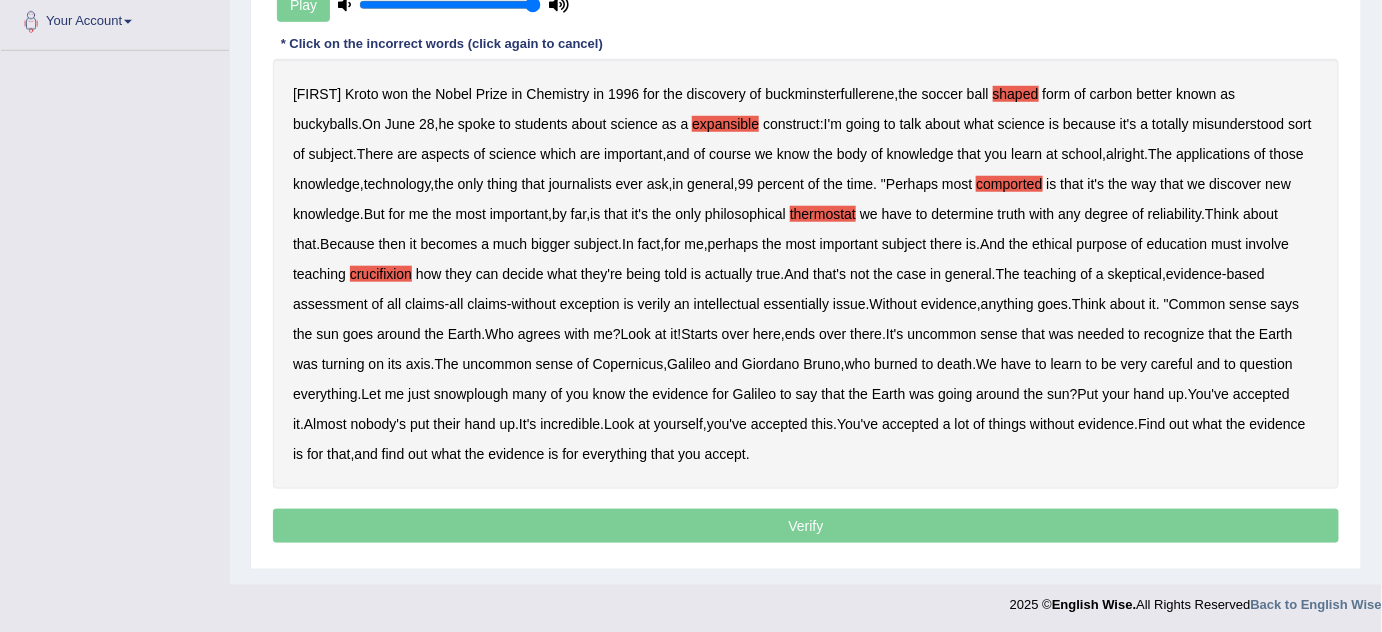 click on "verily" at bounding box center (654, 304) 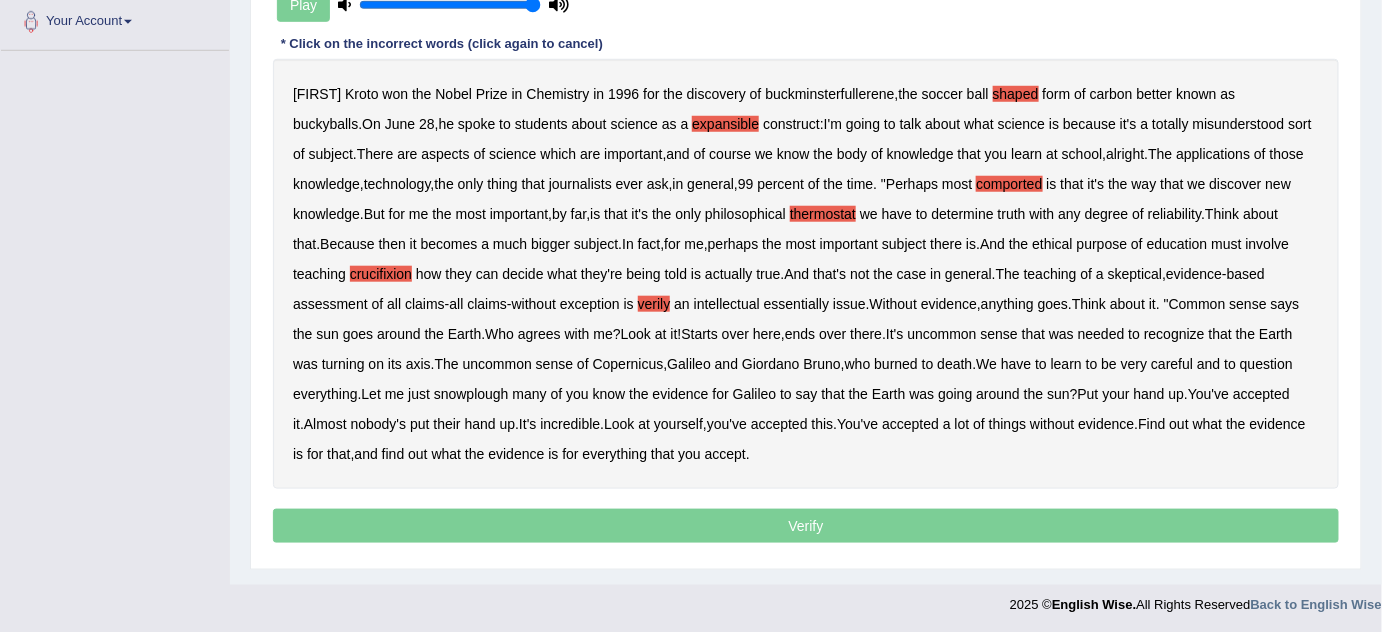 click on "snowplough" at bounding box center [471, 394] 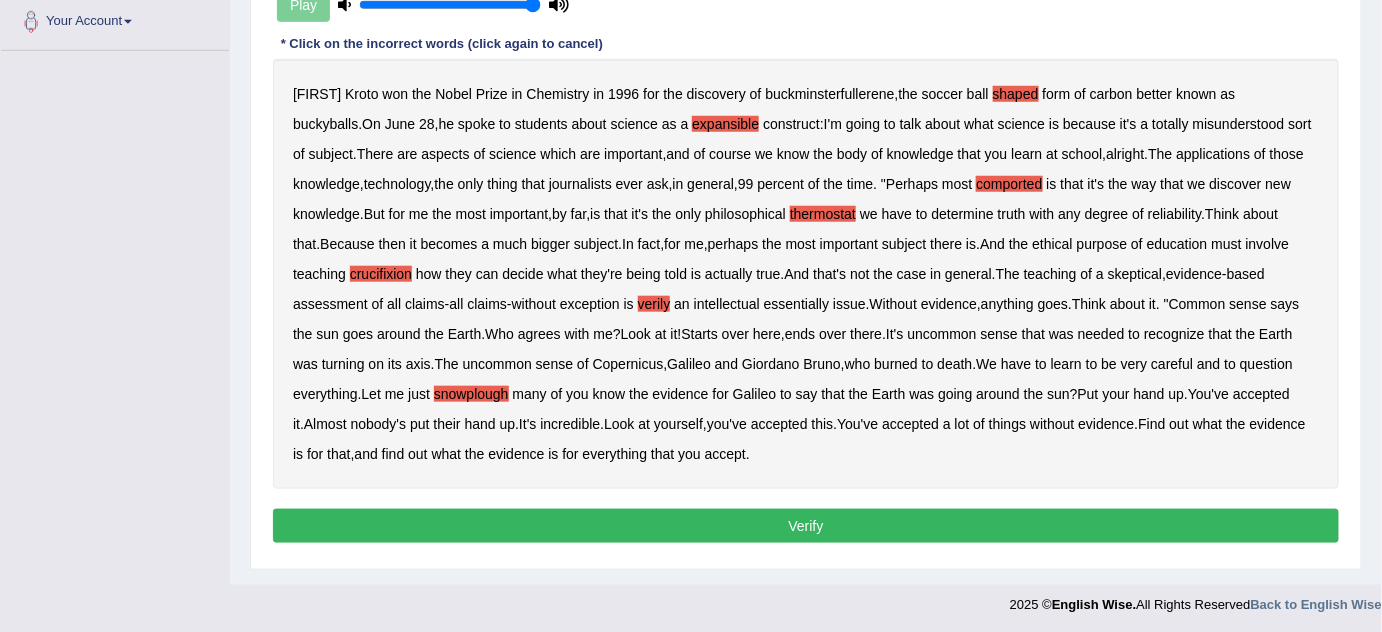 scroll, scrollTop: 426, scrollLeft: 0, axis: vertical 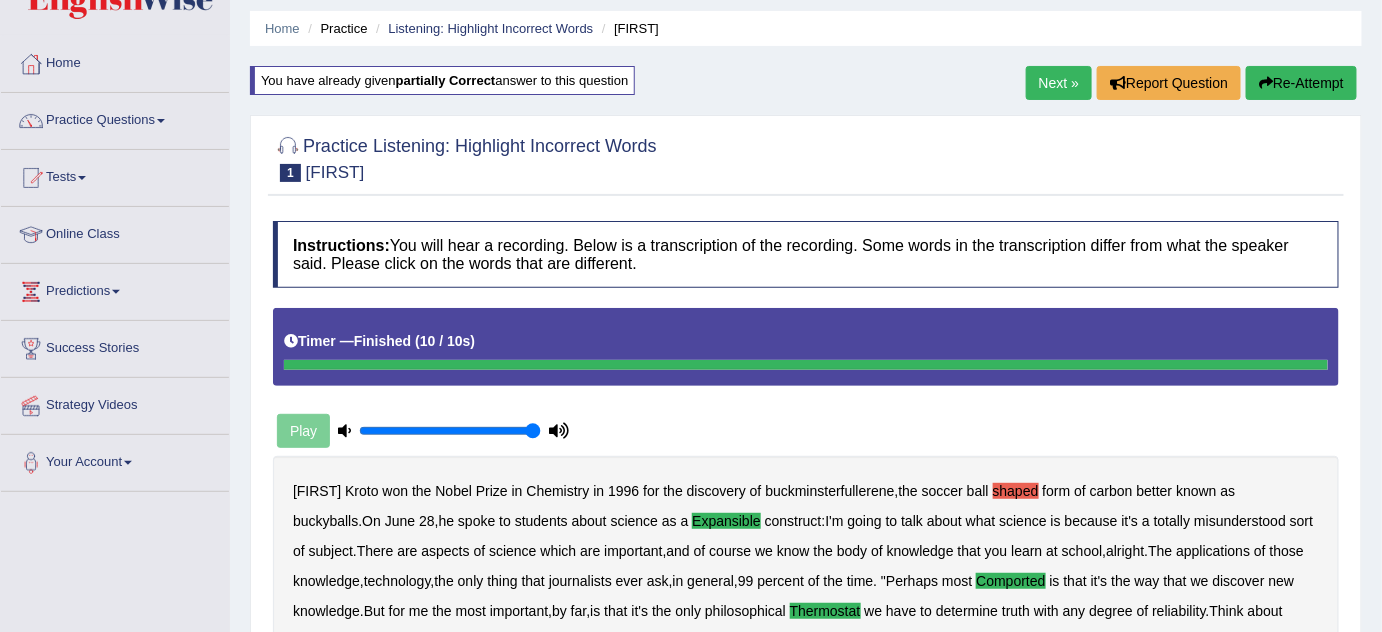 click on "Re-Attempt" at bounding box center [1301, 83] 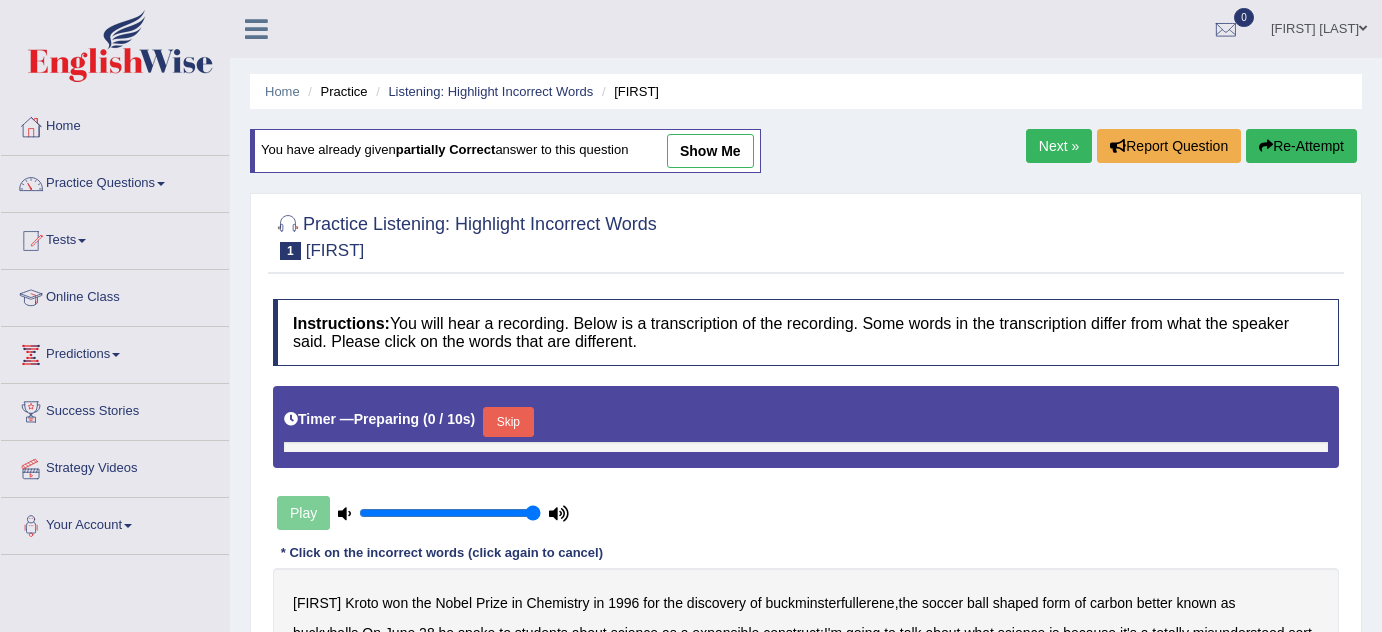 scroll, scrollTop: 245, scrollLeft: 0, axis: vertical 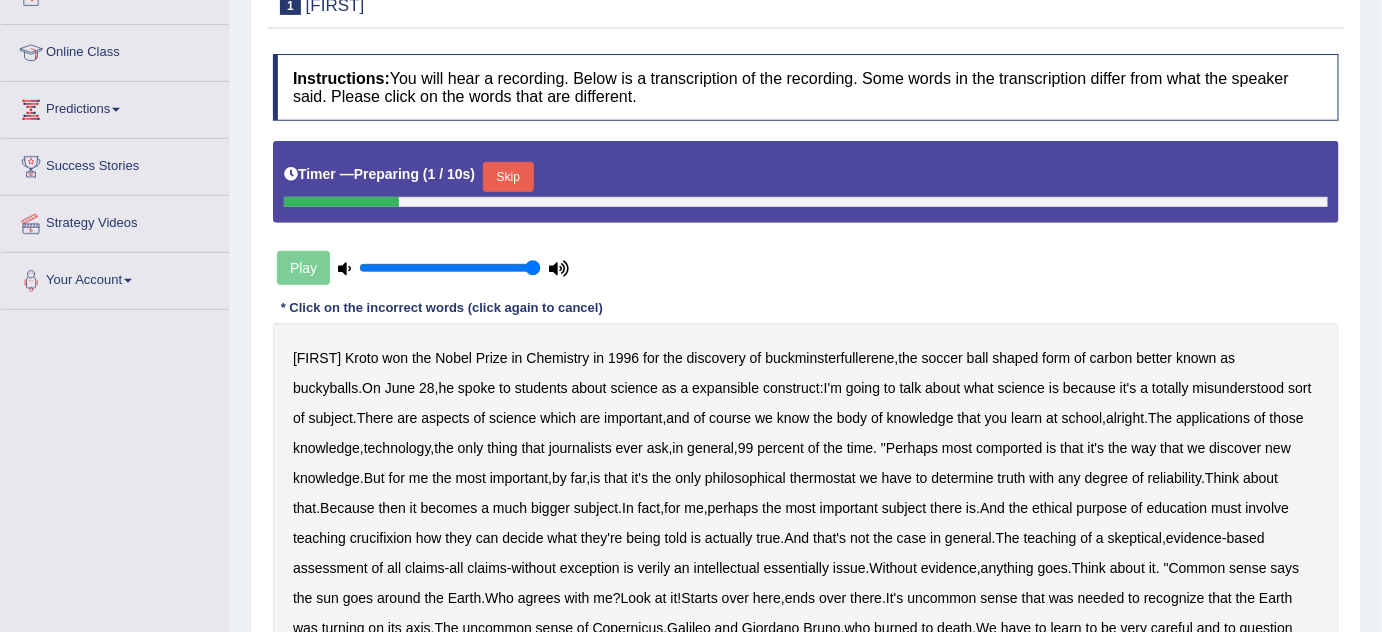 click on "Skip" at bounding box center [508, 177] 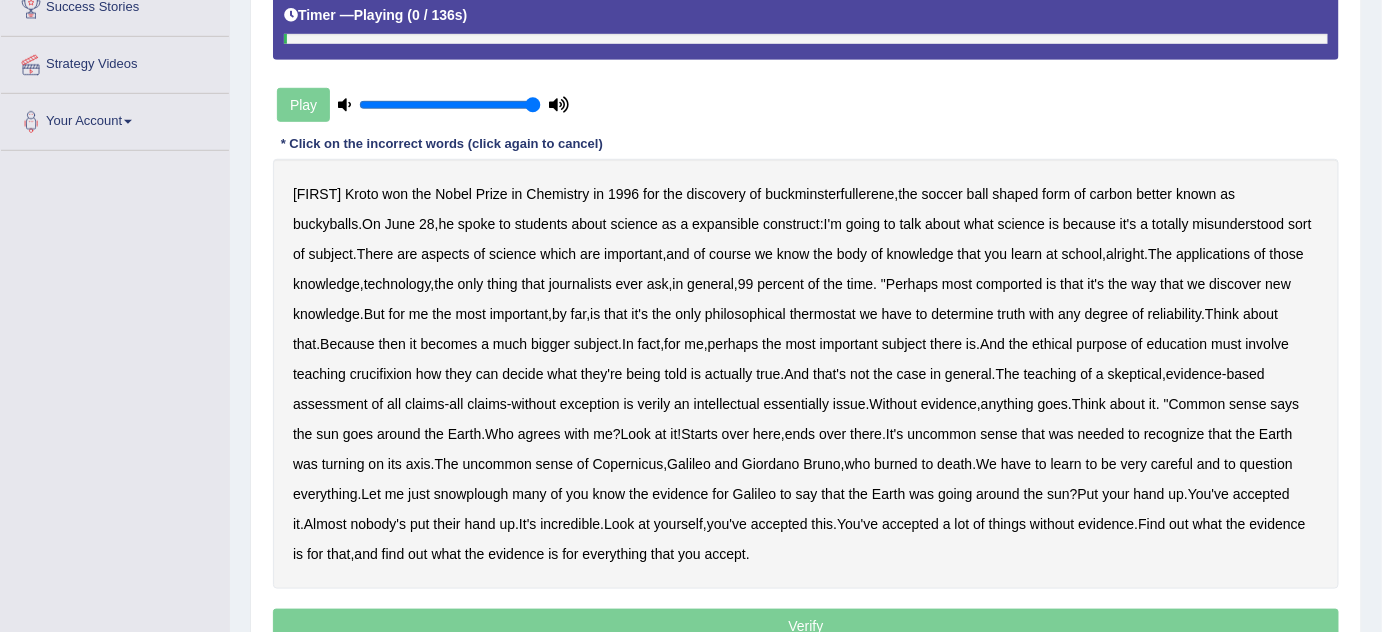 scroll, scrollTop: 426, scrollLeft: 0, axis: vertical 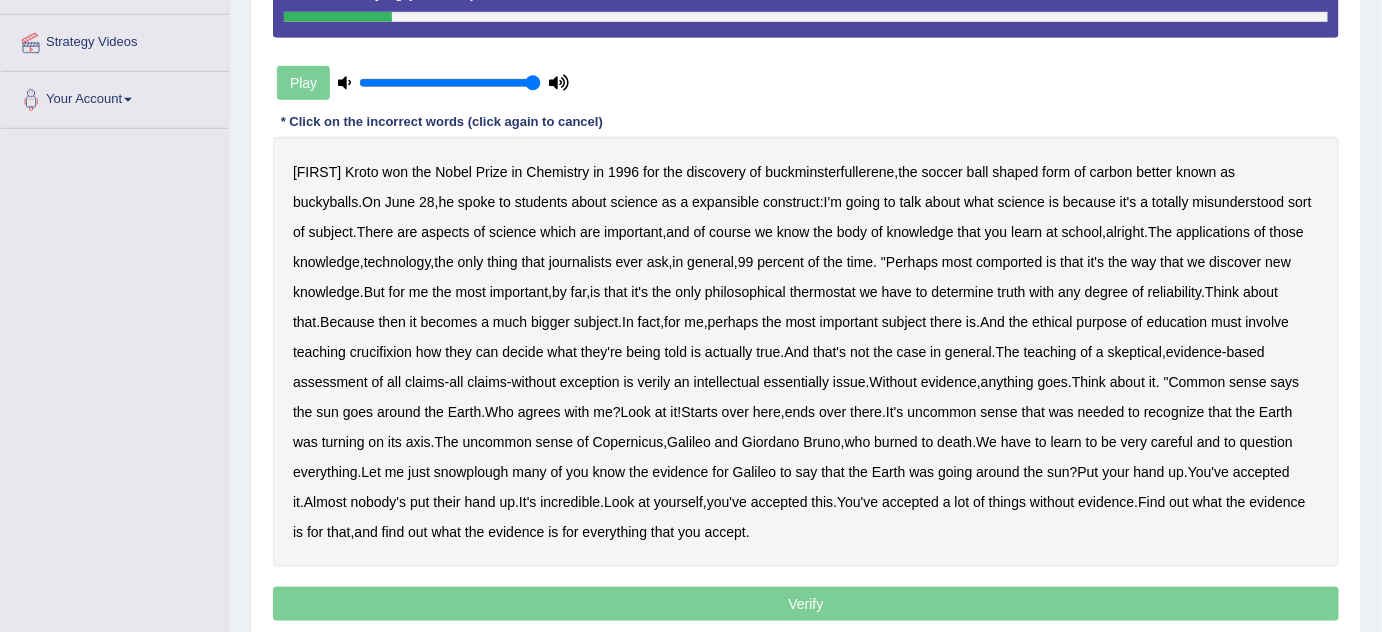 click on "expansible" at bounding box center [725, 202] 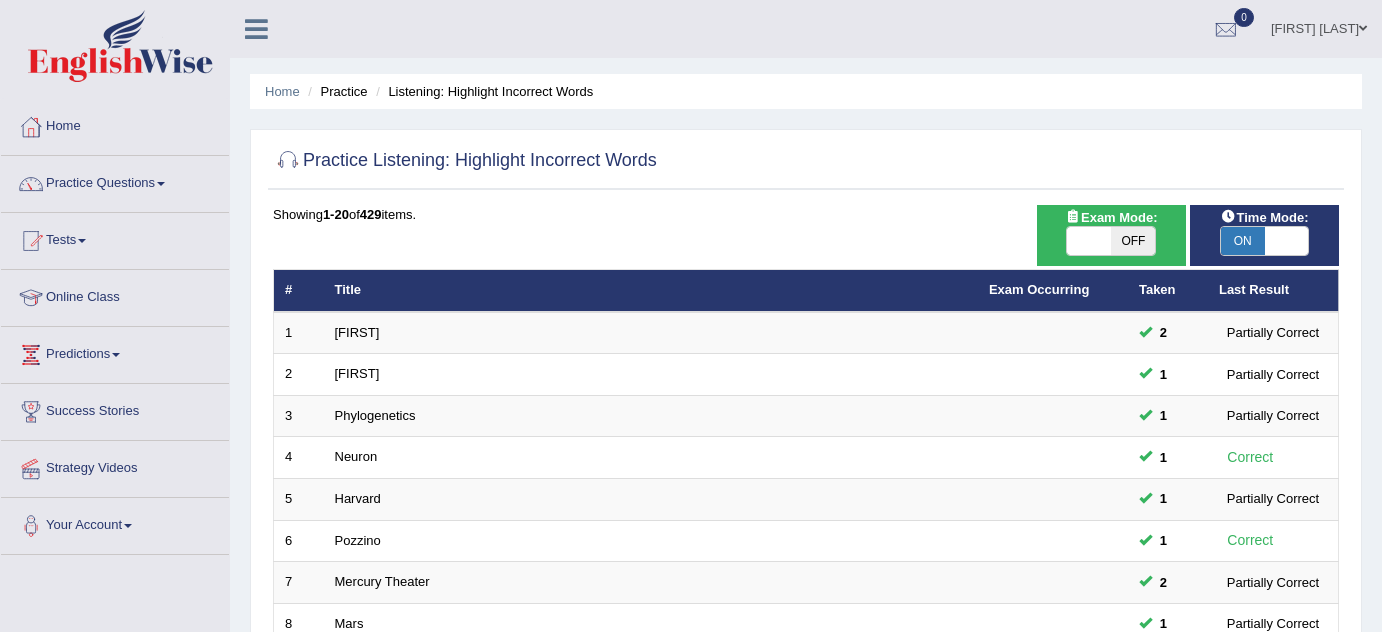 scroll, scrollTop: 0, scrollLeft: 0, axis: both 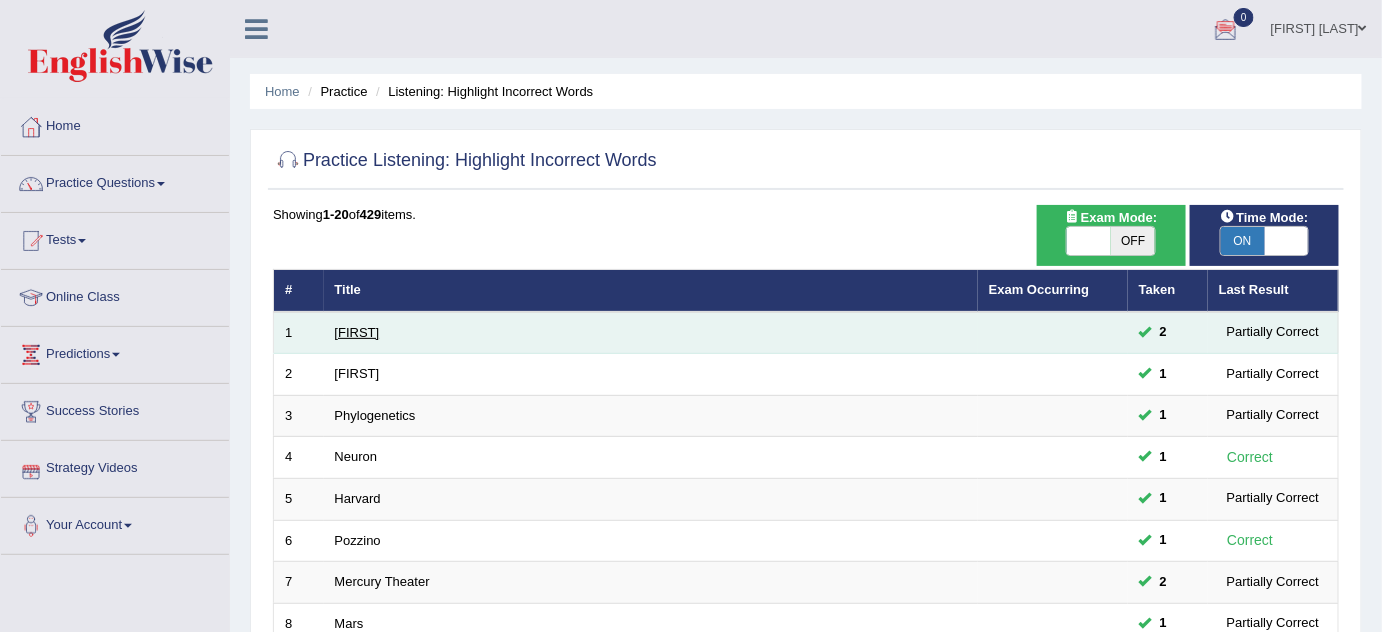 click on "[FIRST]" at bounding box center (357, 332) 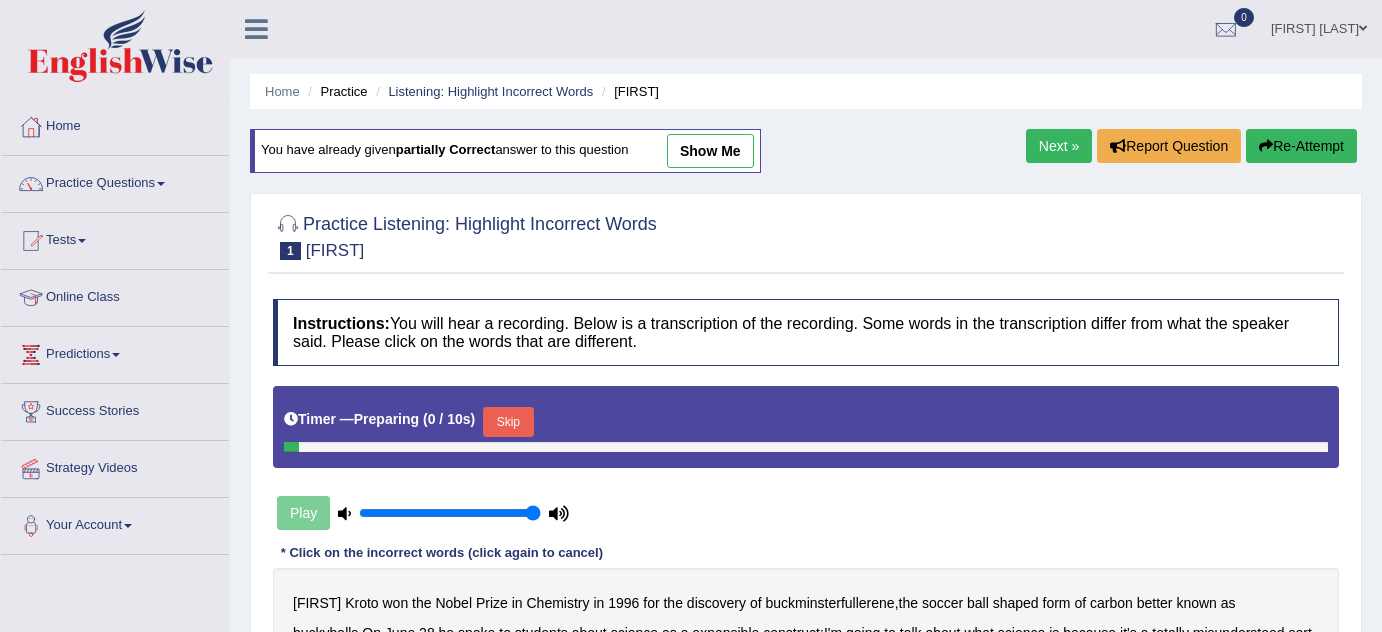 scroll, scrollTop: 363, scrollLeft: 0, axis: vertical 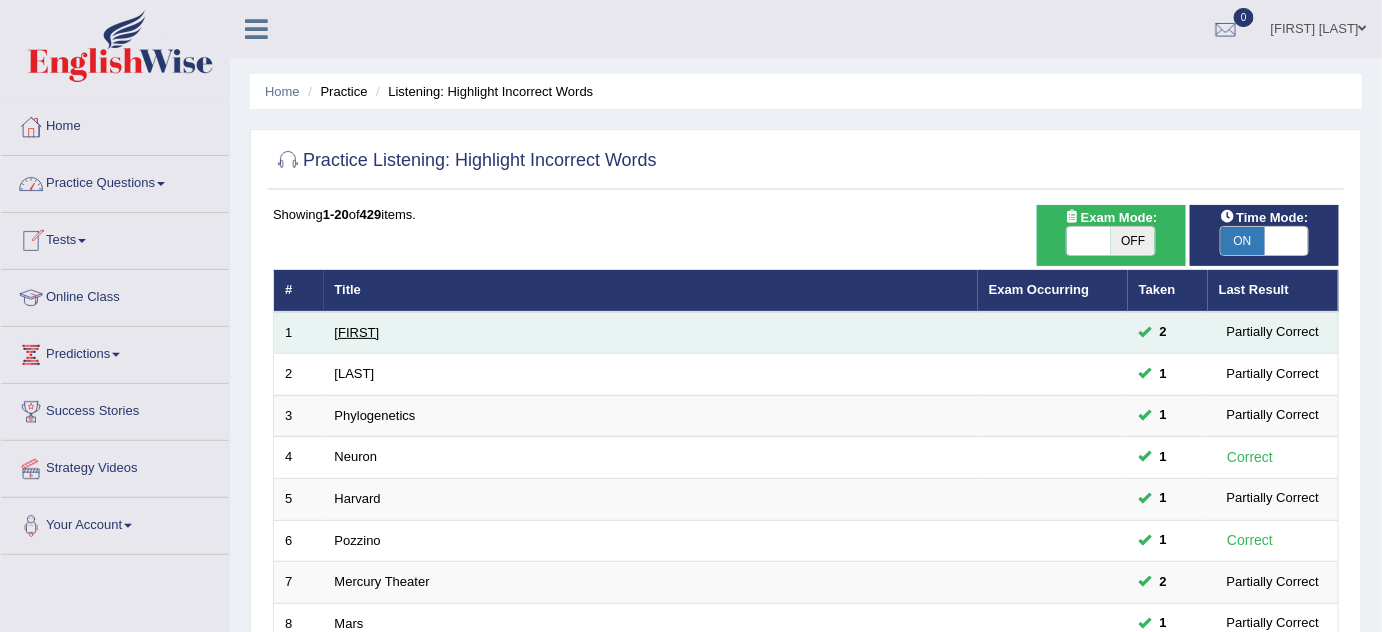click on "[FIRST]" at bounding box center (357, 332) 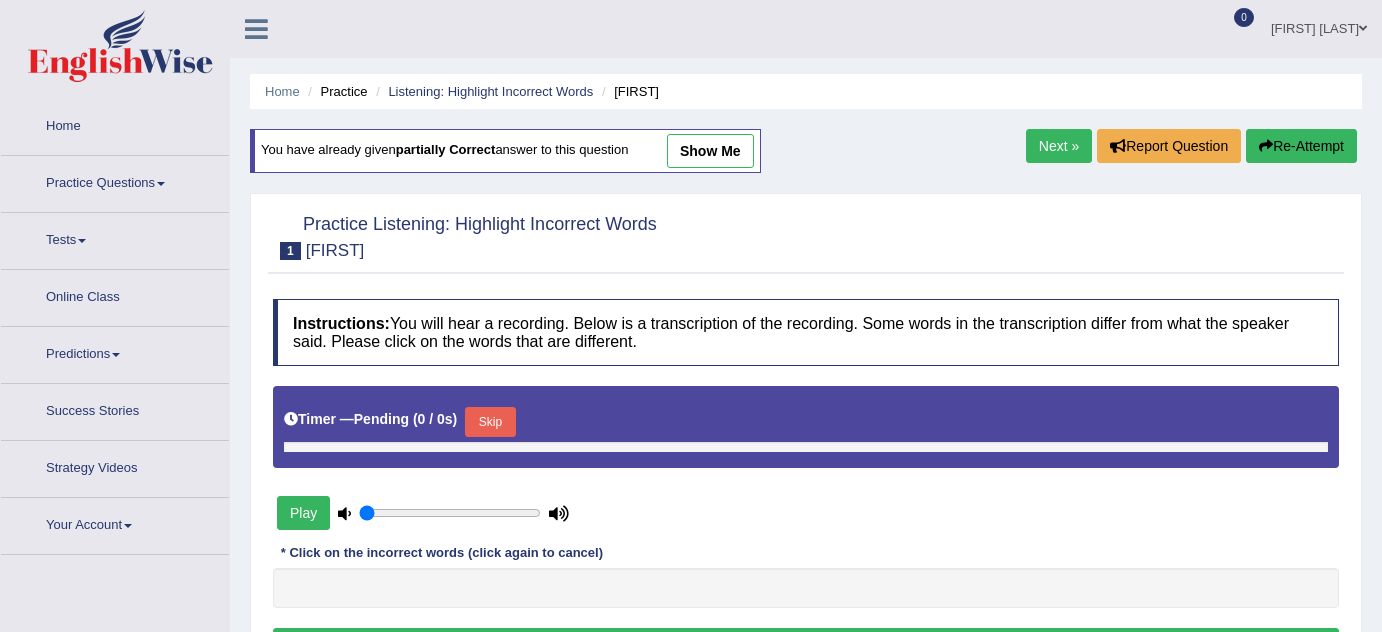 type on "1" 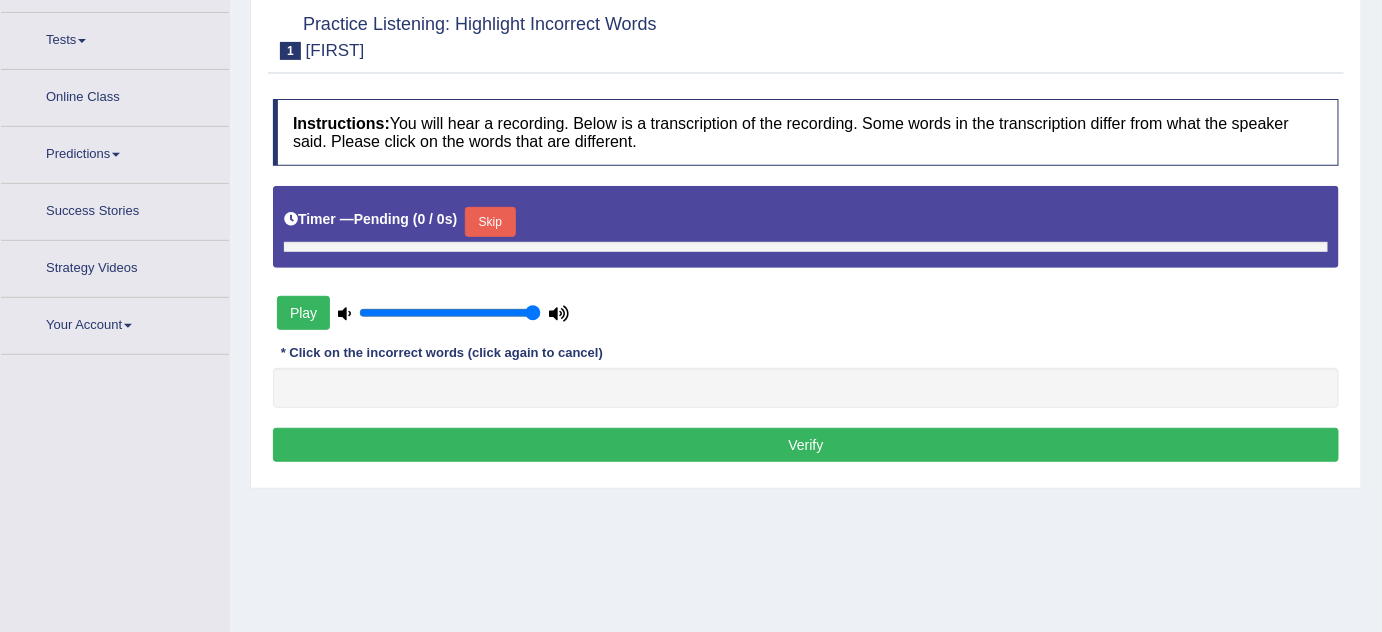 scroll, scrollTop: 0, scrollLeft: 0, axis: both 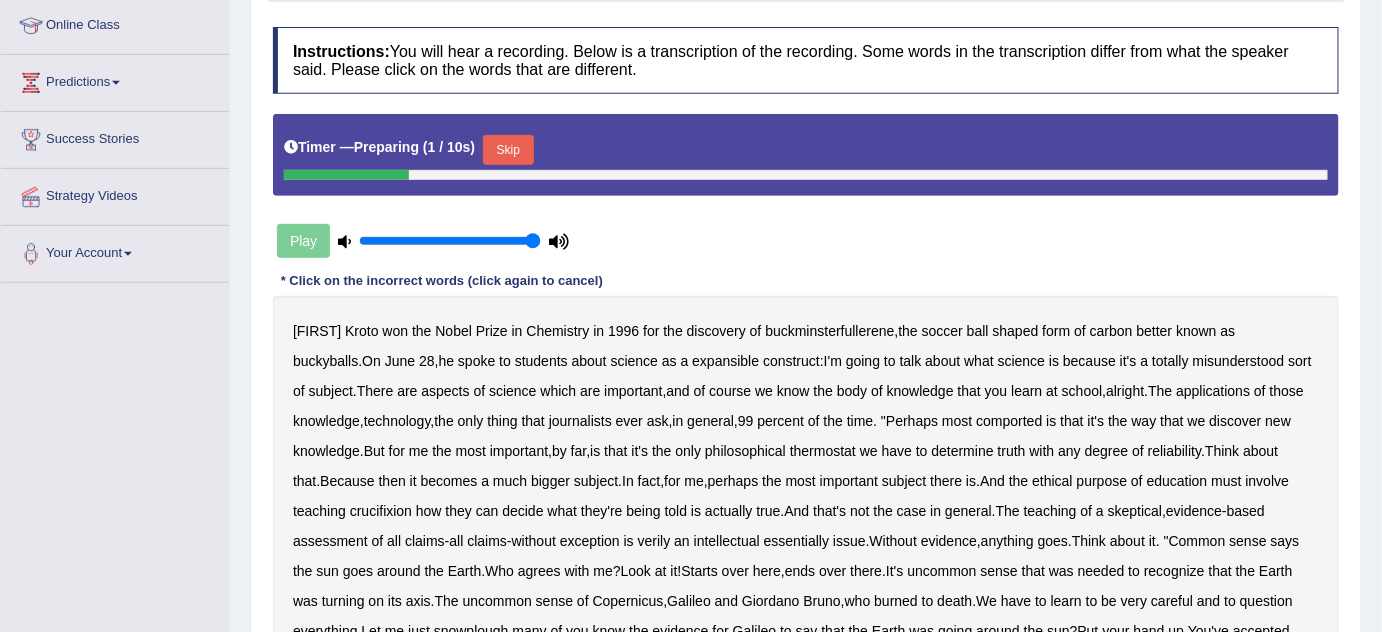 click on "Skip" at bounding box center (508, 150) 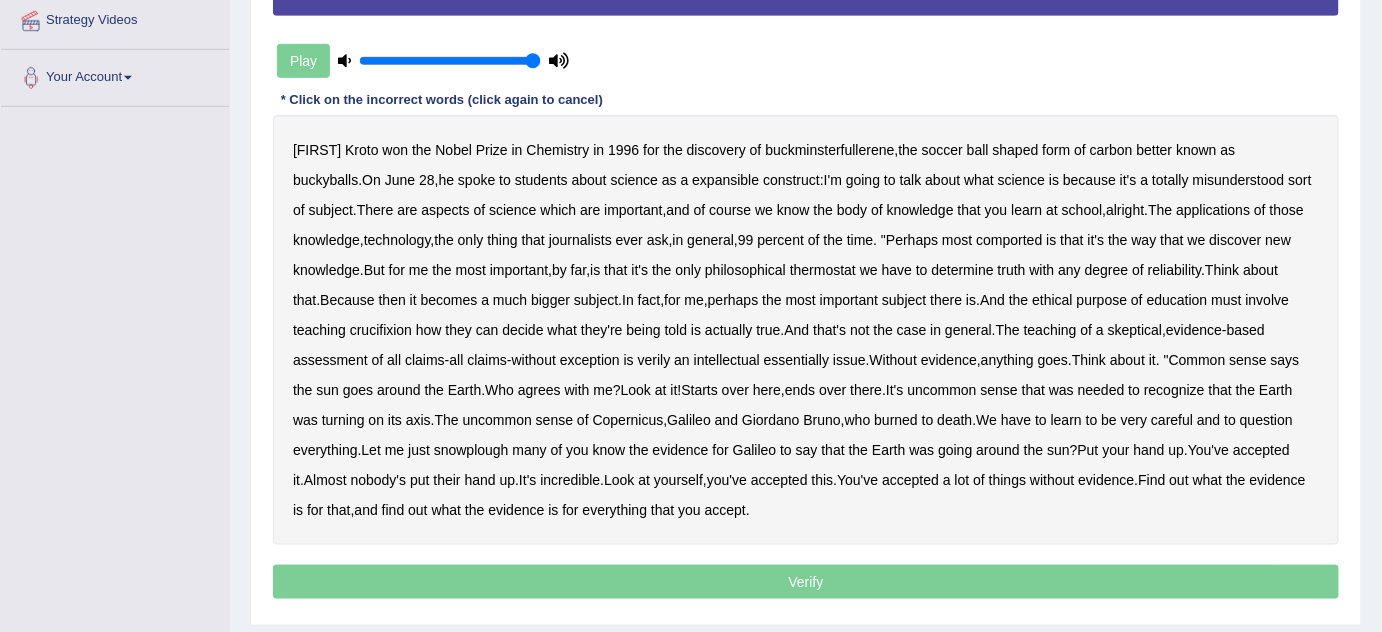 scroll, scrollTop: 454, scrollLeft: 0, axis: vertical 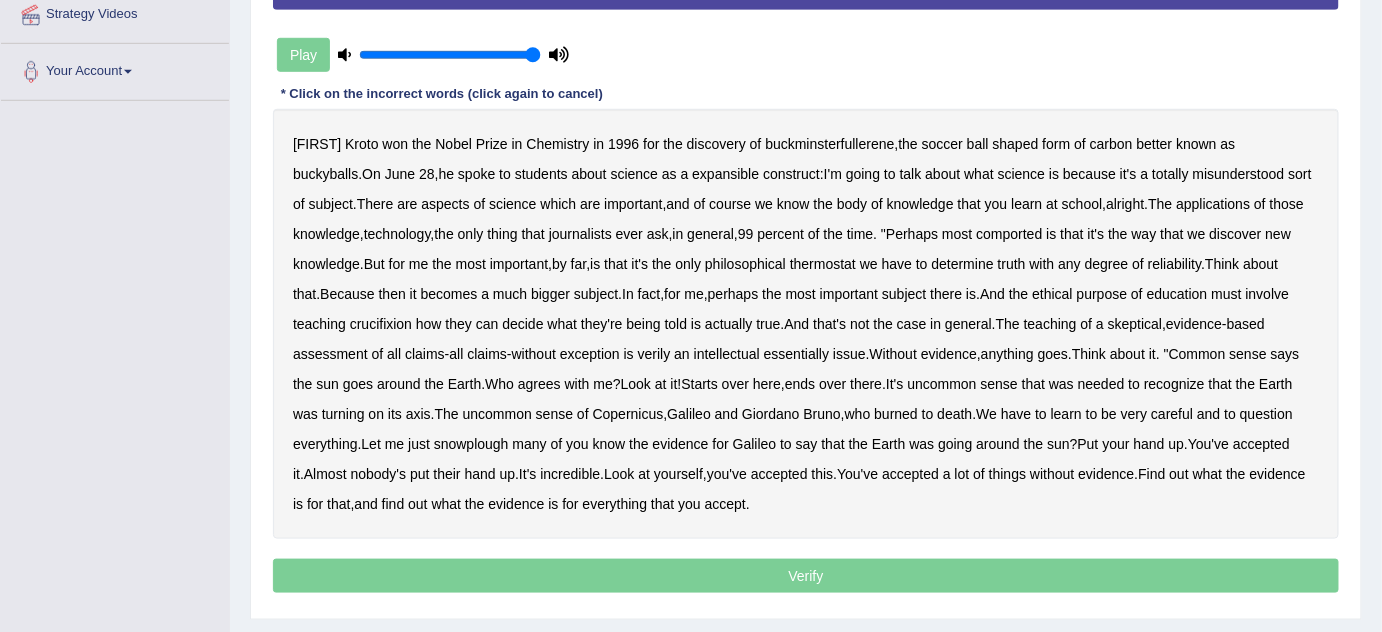 click on "expansible" at bounding box center (725, 174) 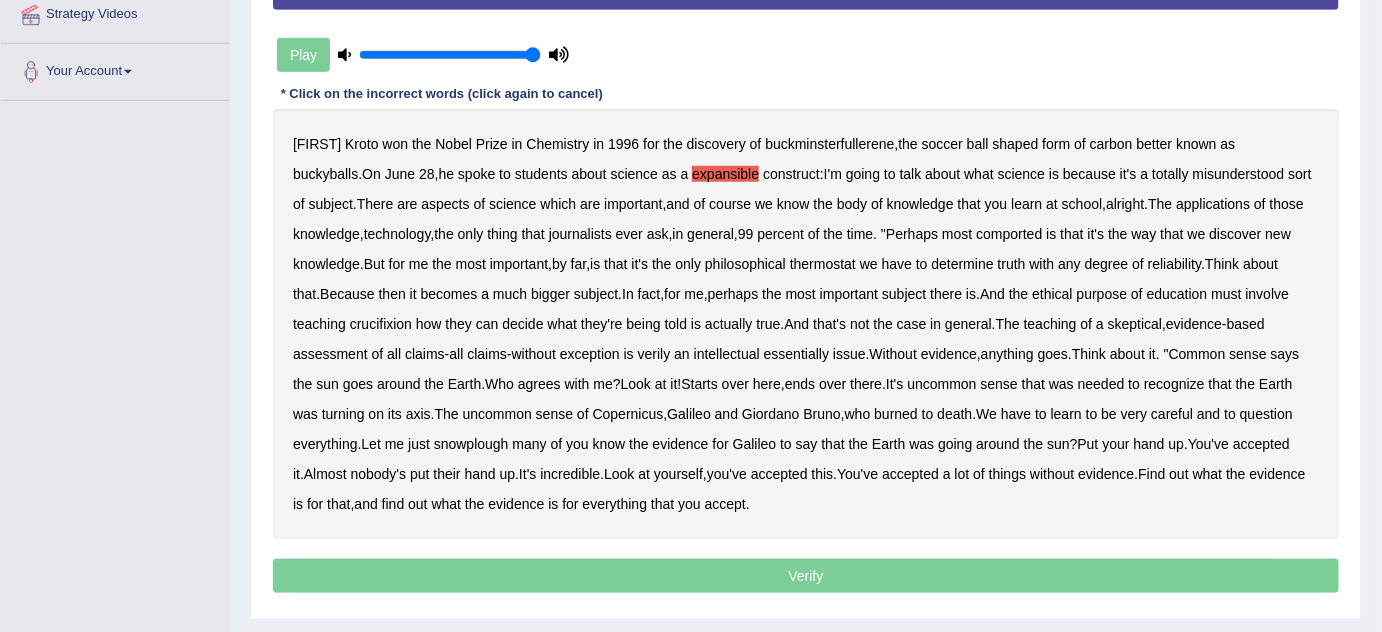 click on "comported" at bounding box center (1009, 234) 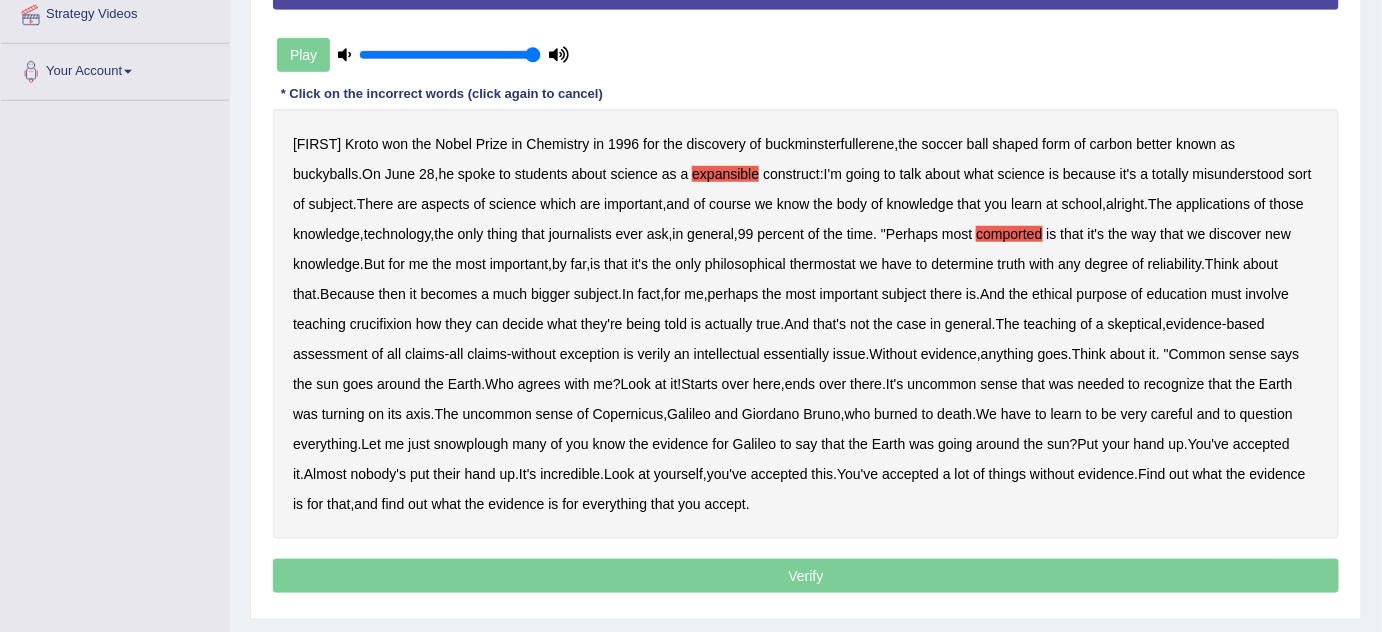 click on "thermostat" at bounding box center [823, 264] 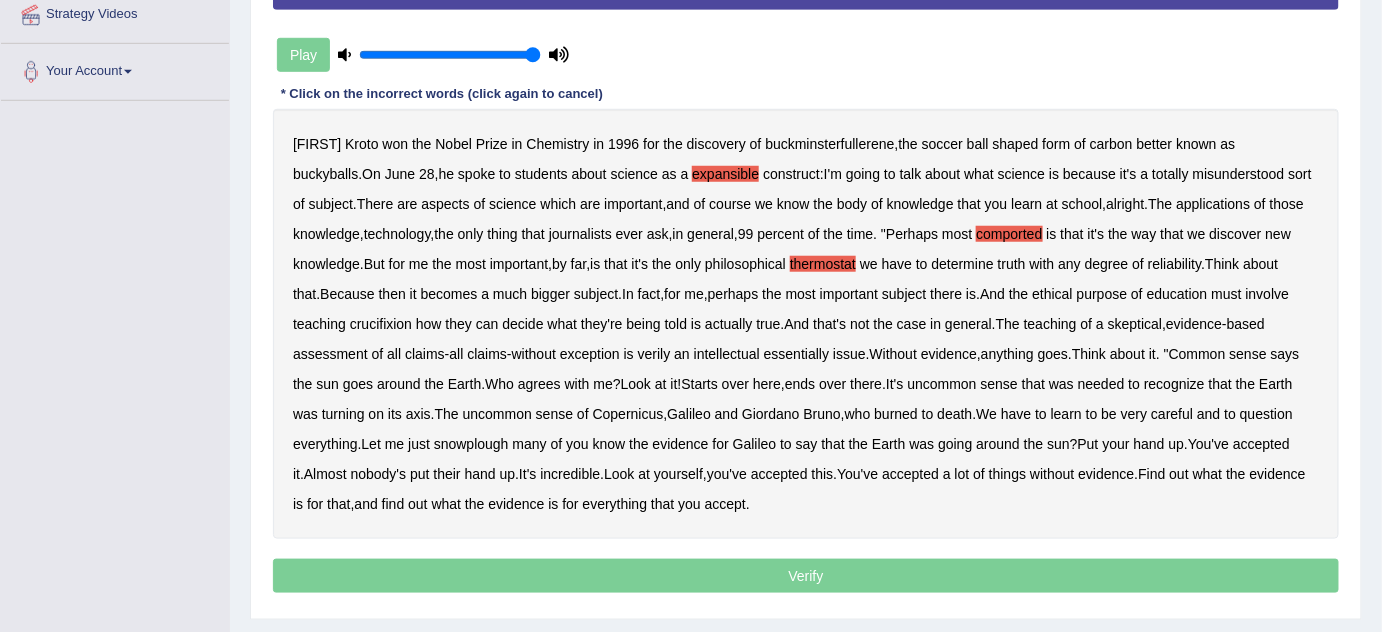 click on "crucifixion" at bounding box center [381, 324] 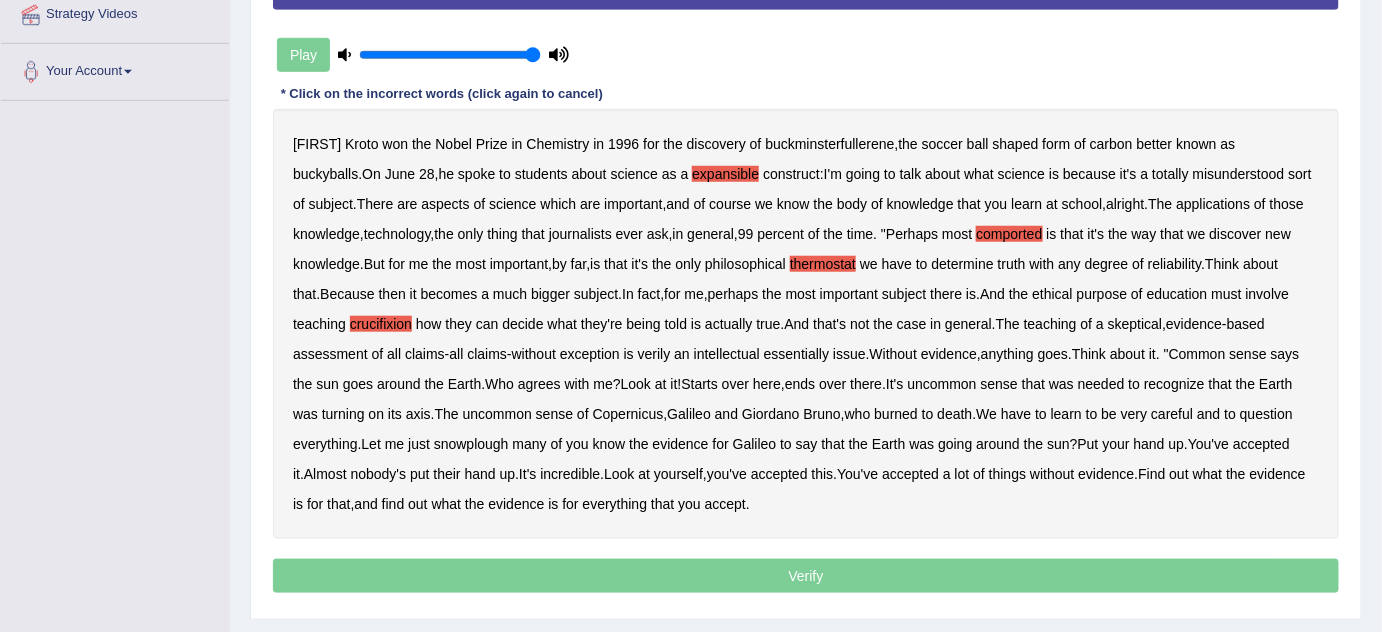 click on "claims" at bounding box center (425, 354) 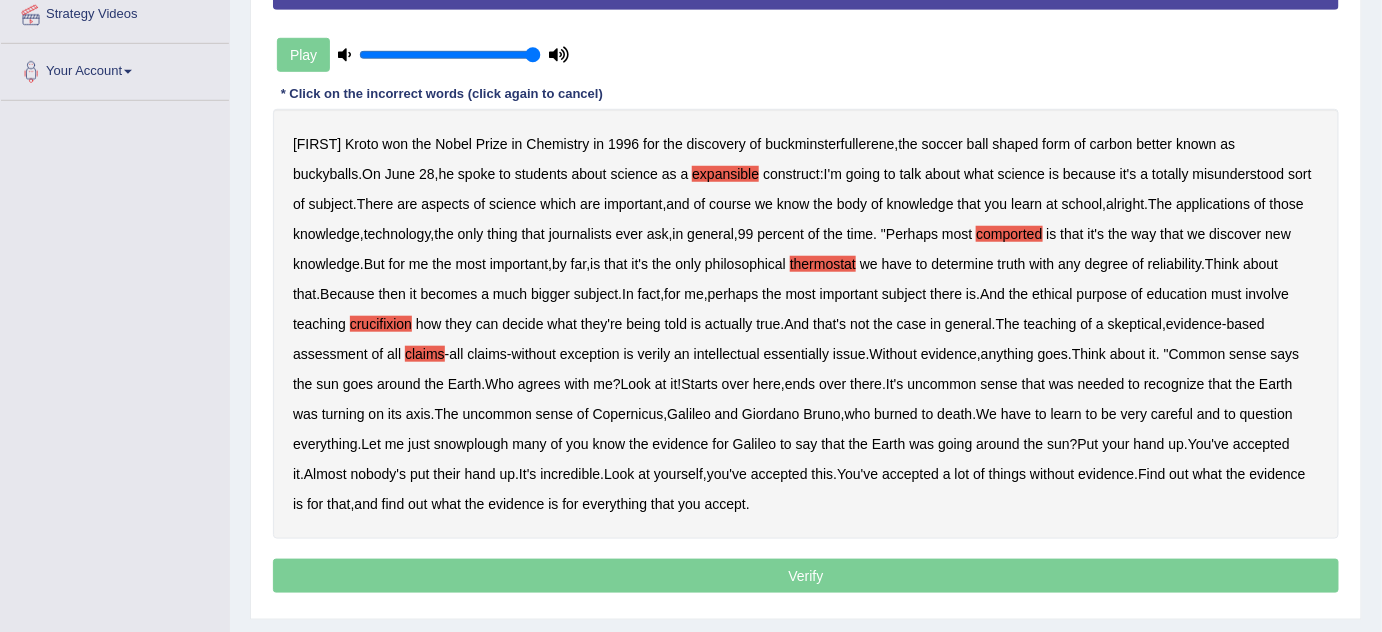 click on "claims" at bounding box center (425, 354) 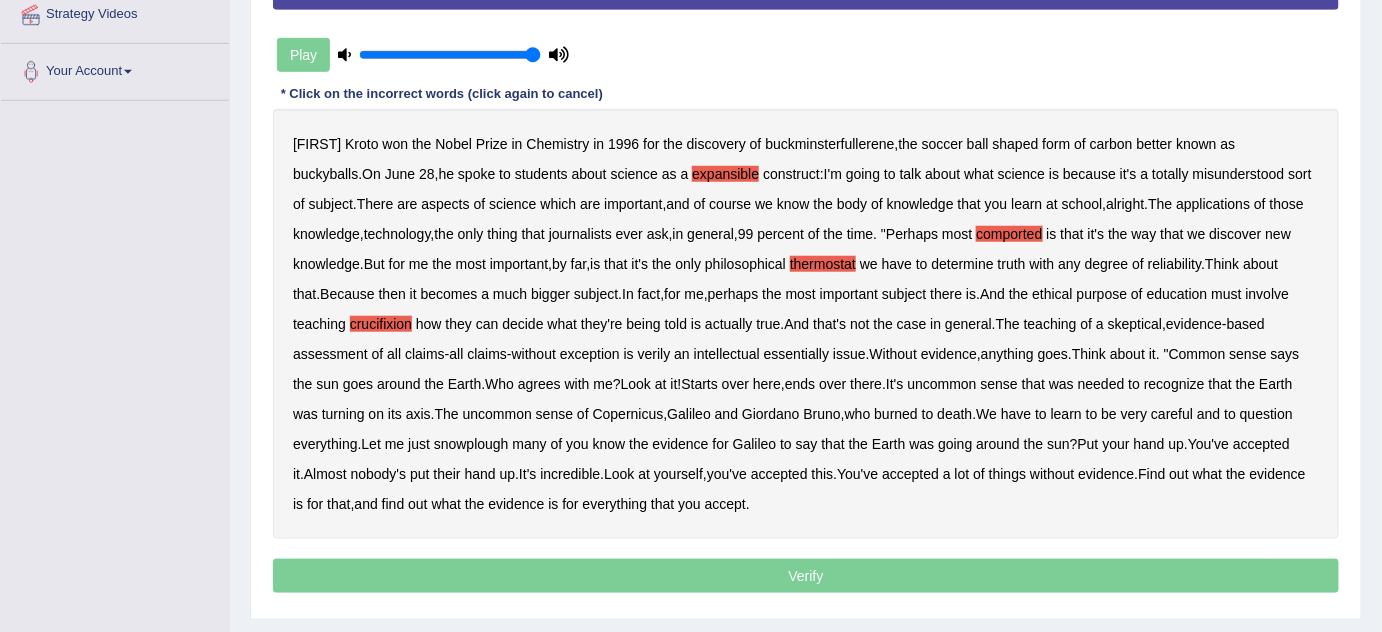click on "verily" at bounding box center (654, 354) 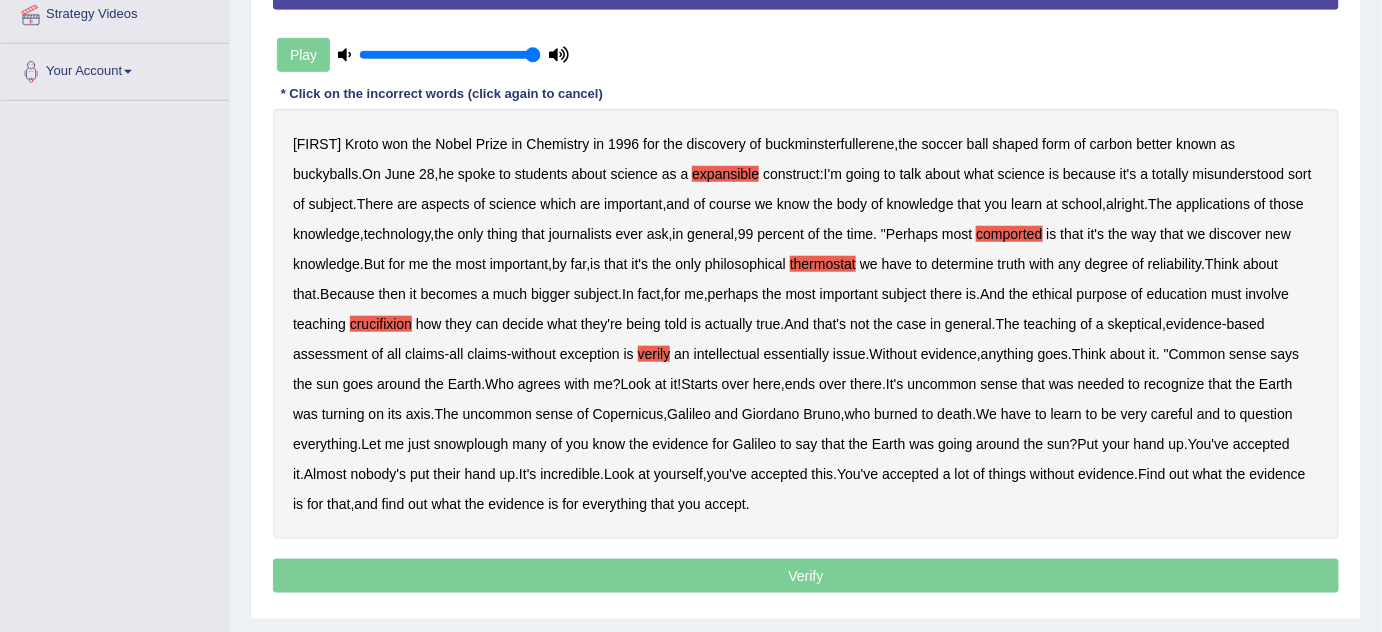 click on "essentially" at bounding box center [796, 354] 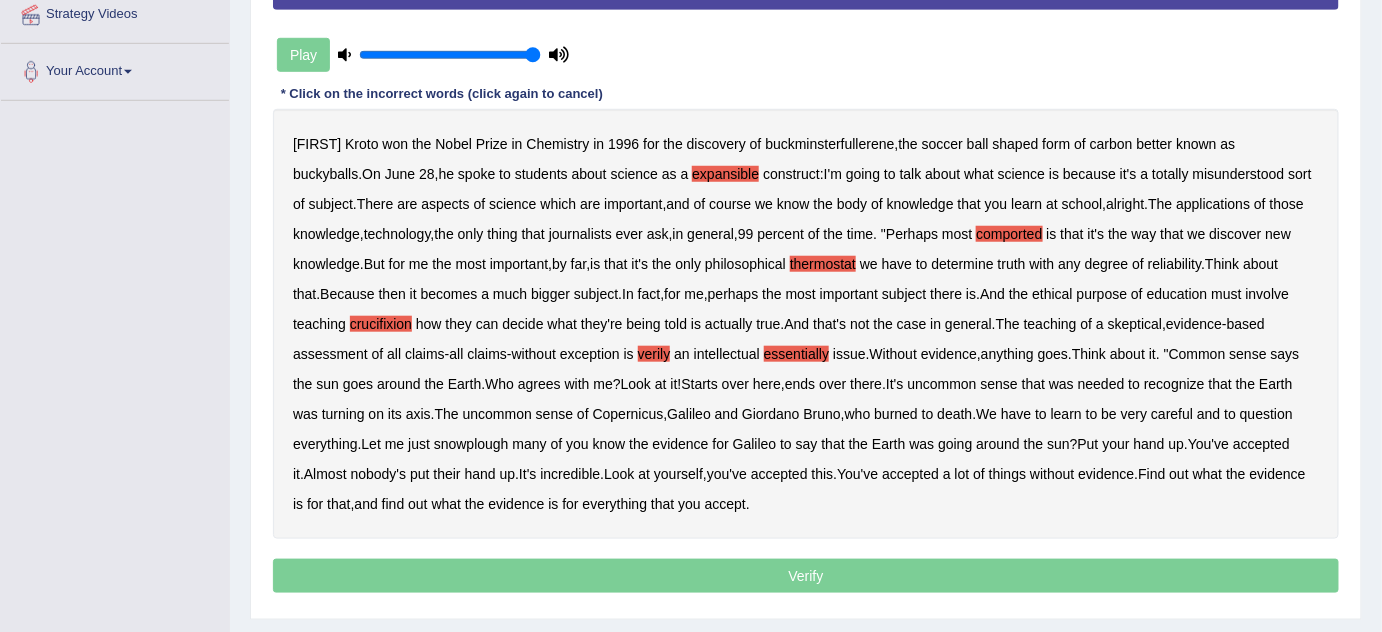 click on "snowplough" at bounding box center (471, 444) 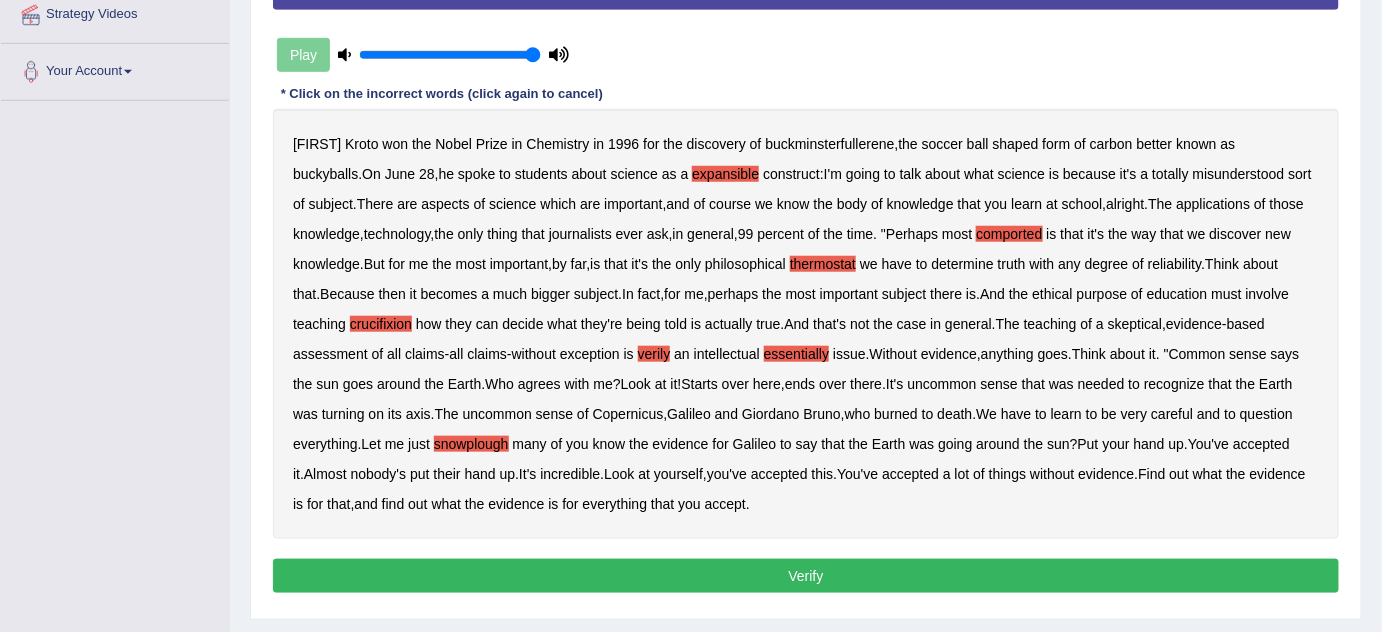 click on "Verify" at bounding box center [806, 576] 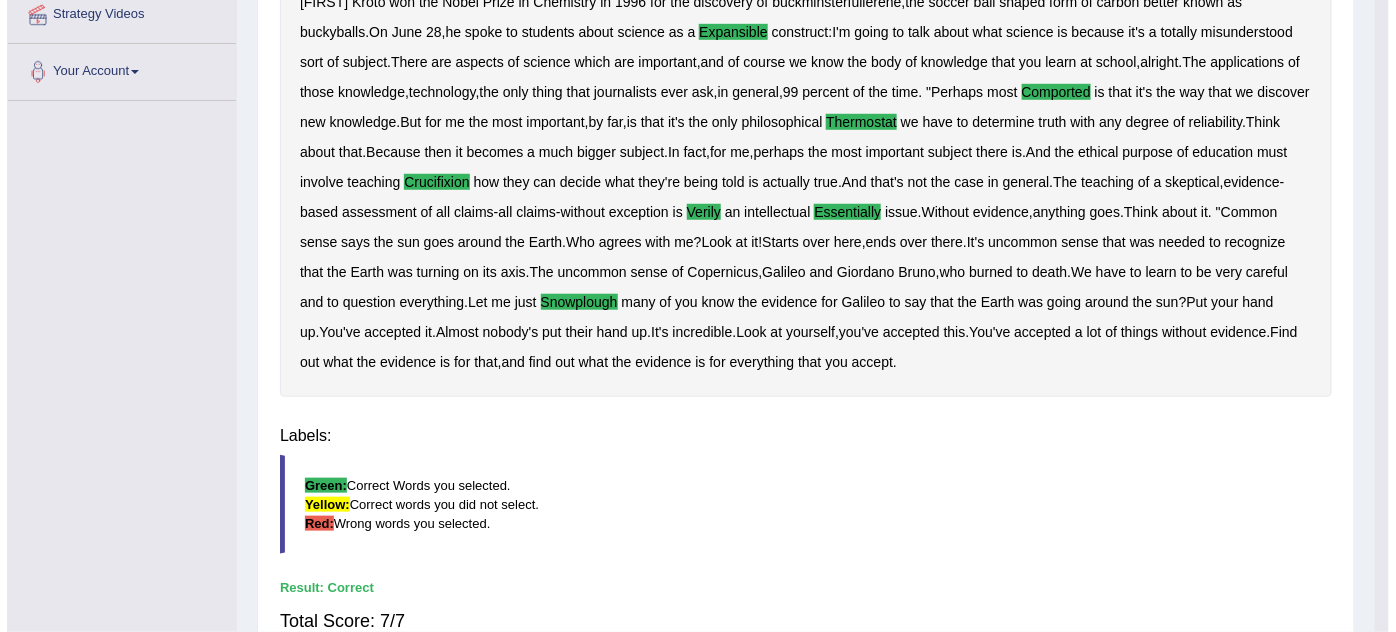 scroll, scrollTop: 418, scrollLeft: 0, axis: vertical 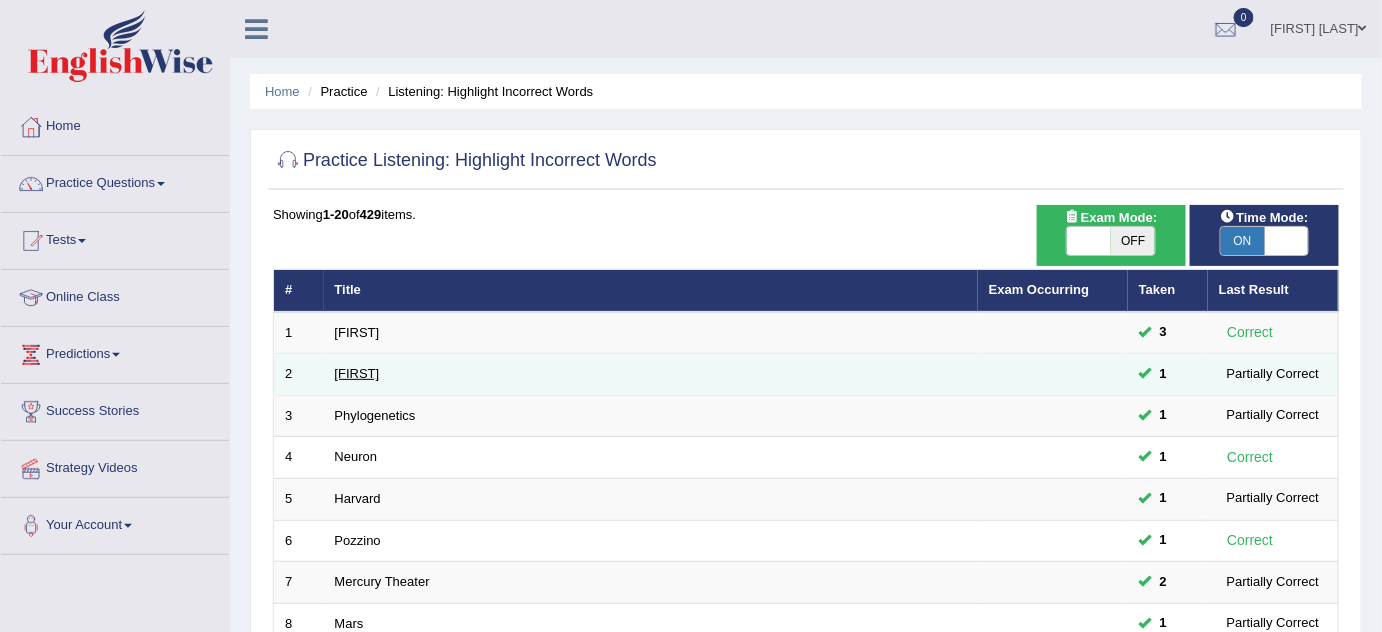 click on "[FIRST]" at bounding box center (357, 373) 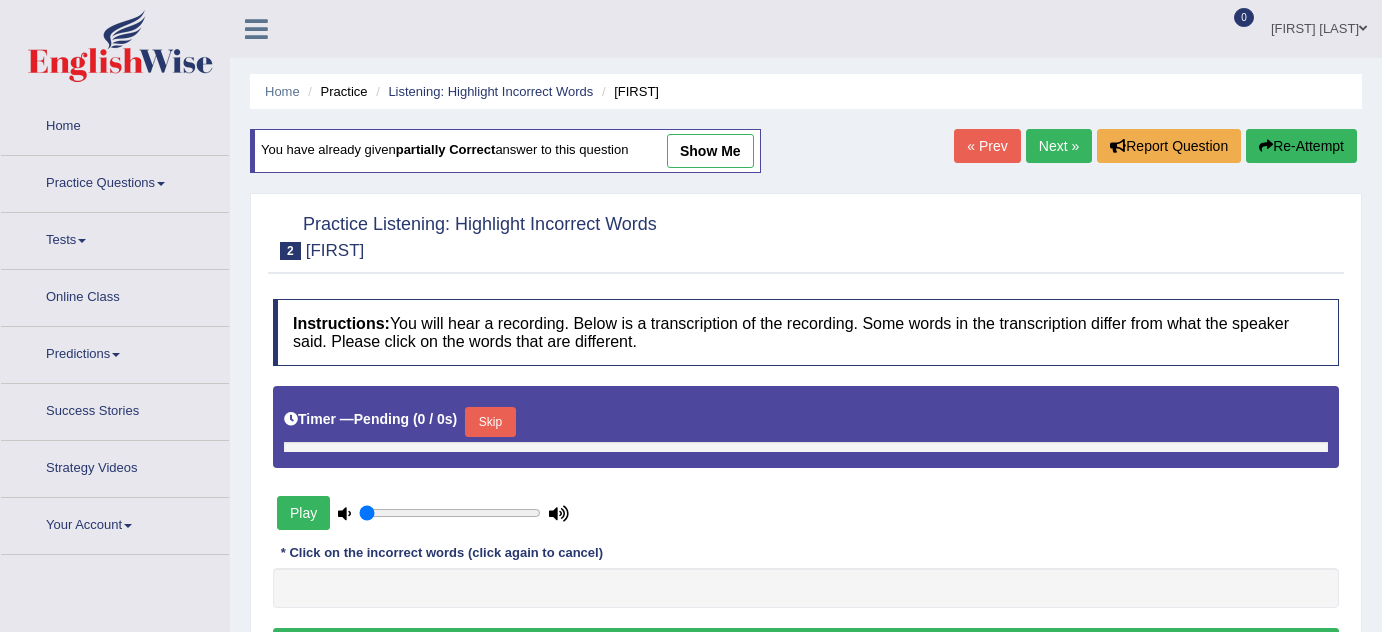 type on "1" 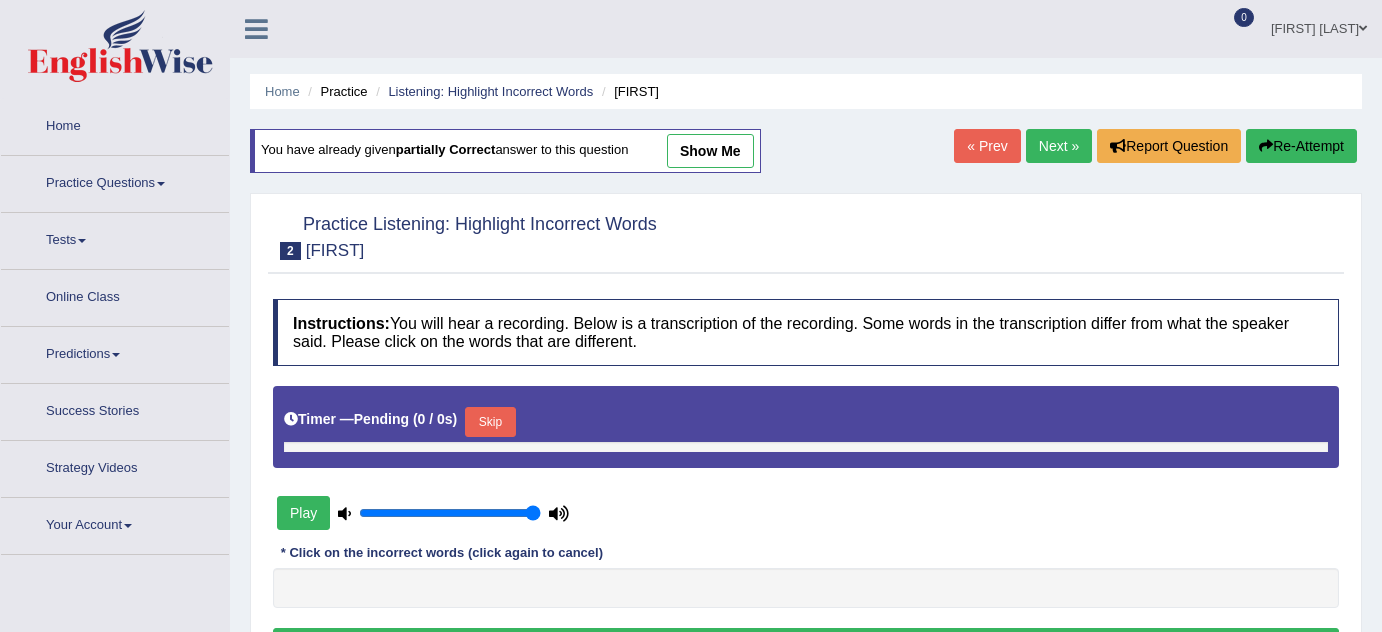 scroll, scrollTop: 0, scrollLeft: 0, axis: both 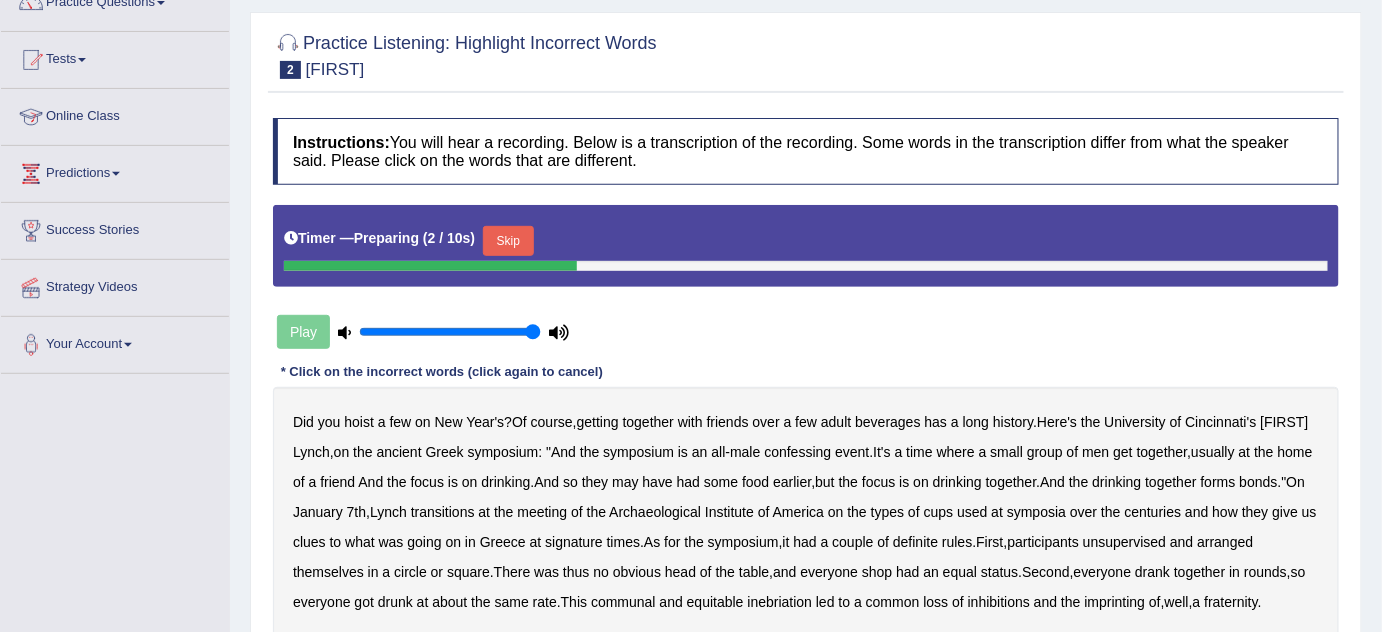 click on "Skip" at bounding box center (508, 241) 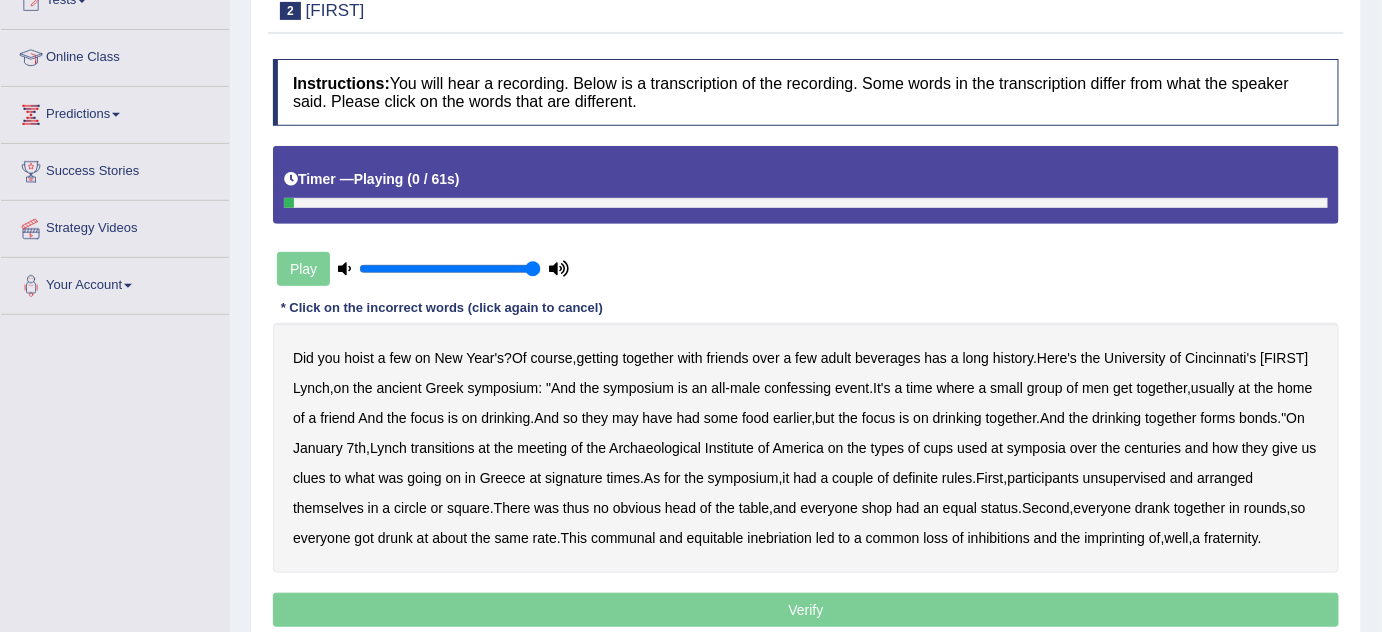 scroll, scrollTop: 272, scrollLeft: 0, axis: vertical 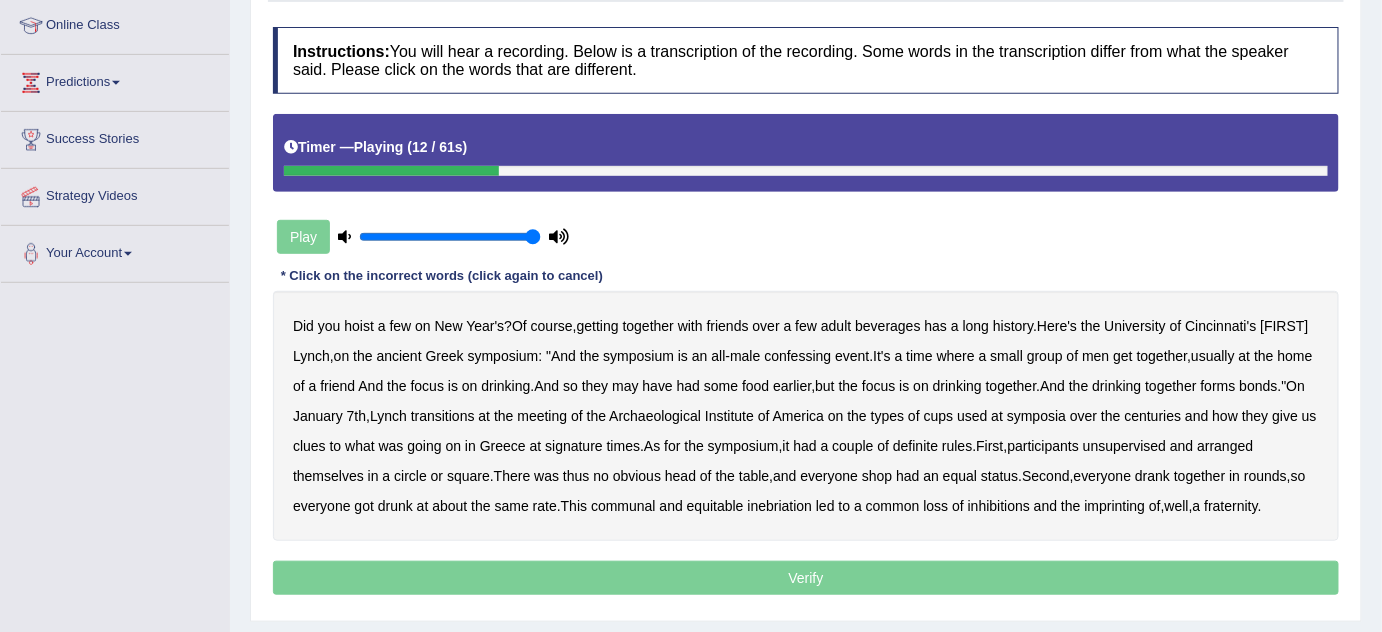 click on "confessing" at bounding box center (797, 356) 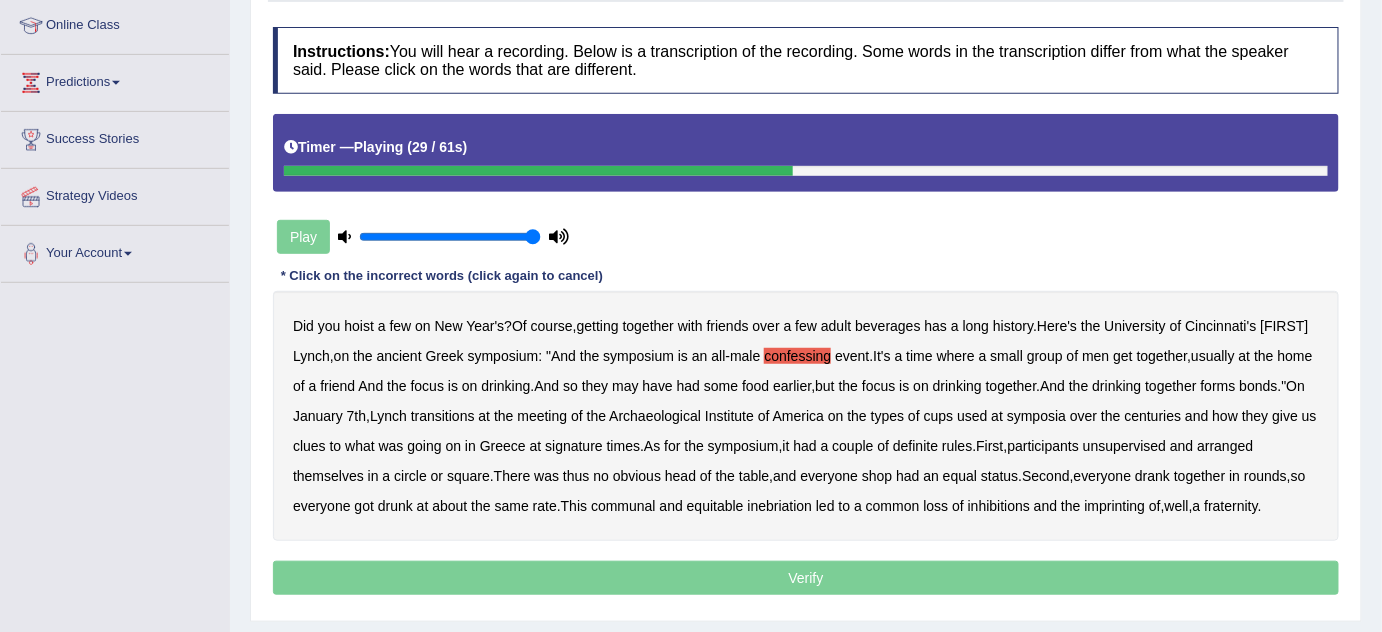 click on "transitions" at bounding box center [443, 416] 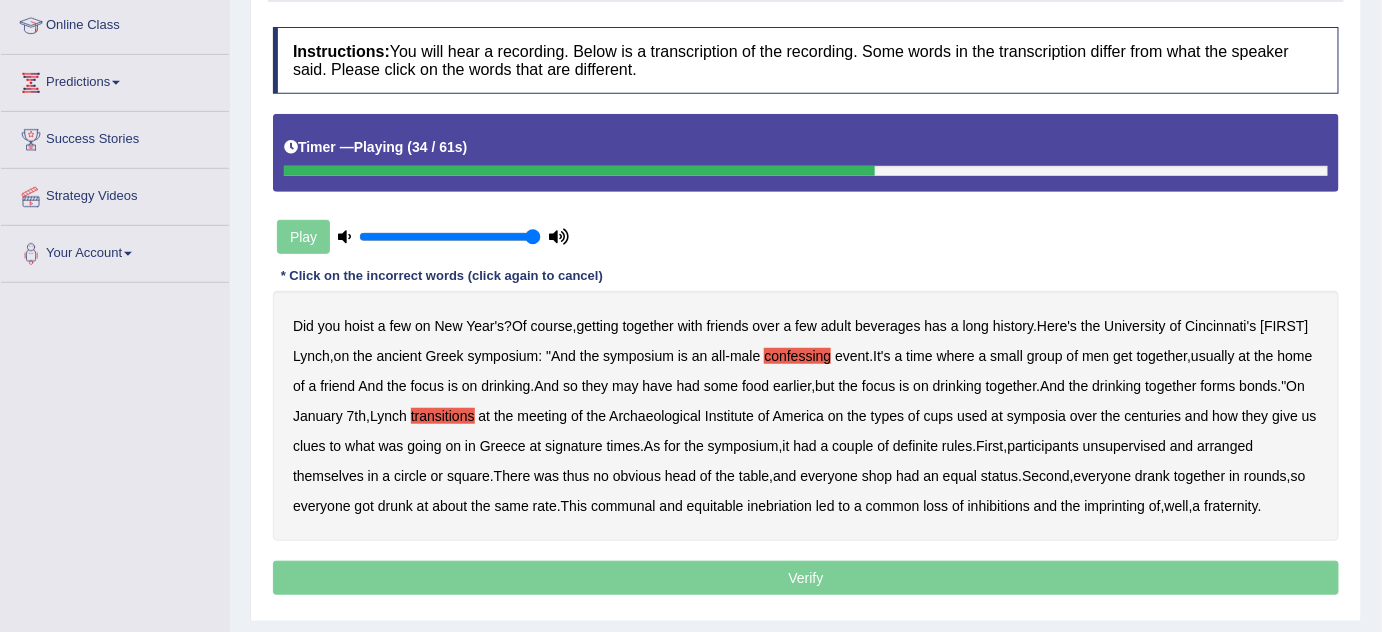 click on "centuries" at bounding box center [1153, 416] 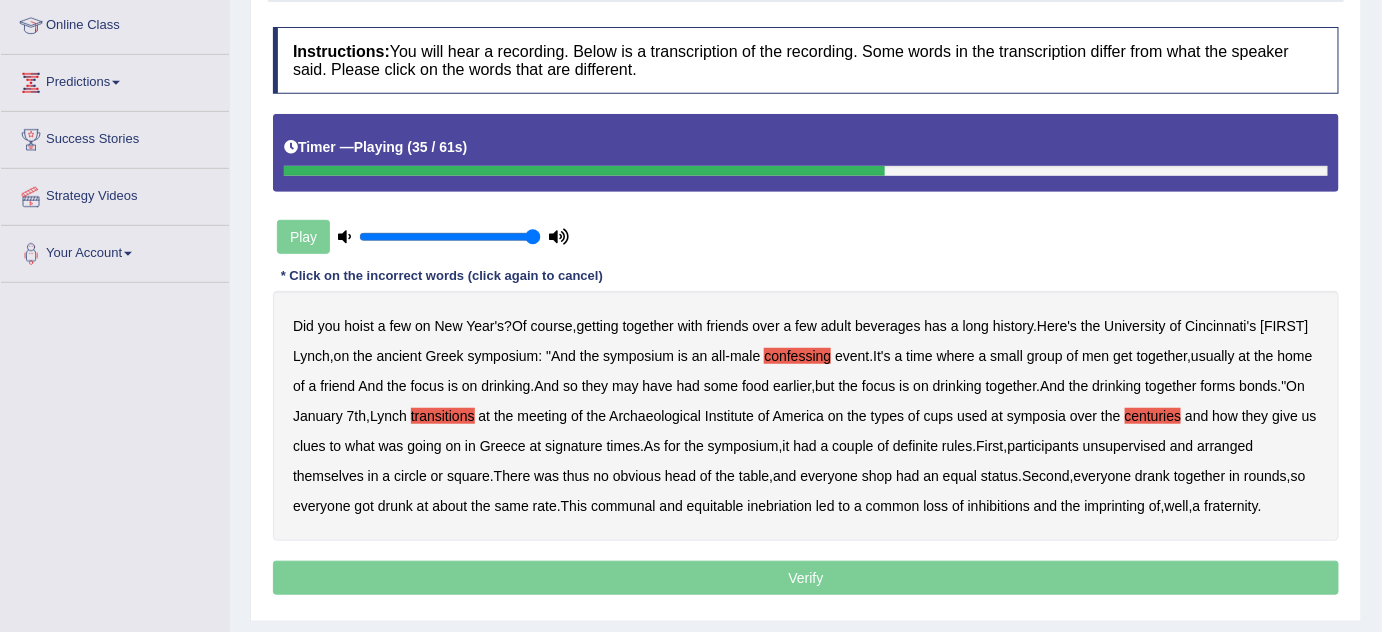 drag, startPoint x: 1273, startPoint y: 412, endPoint x: 928, endPoint y: 450, distance: 347.08646 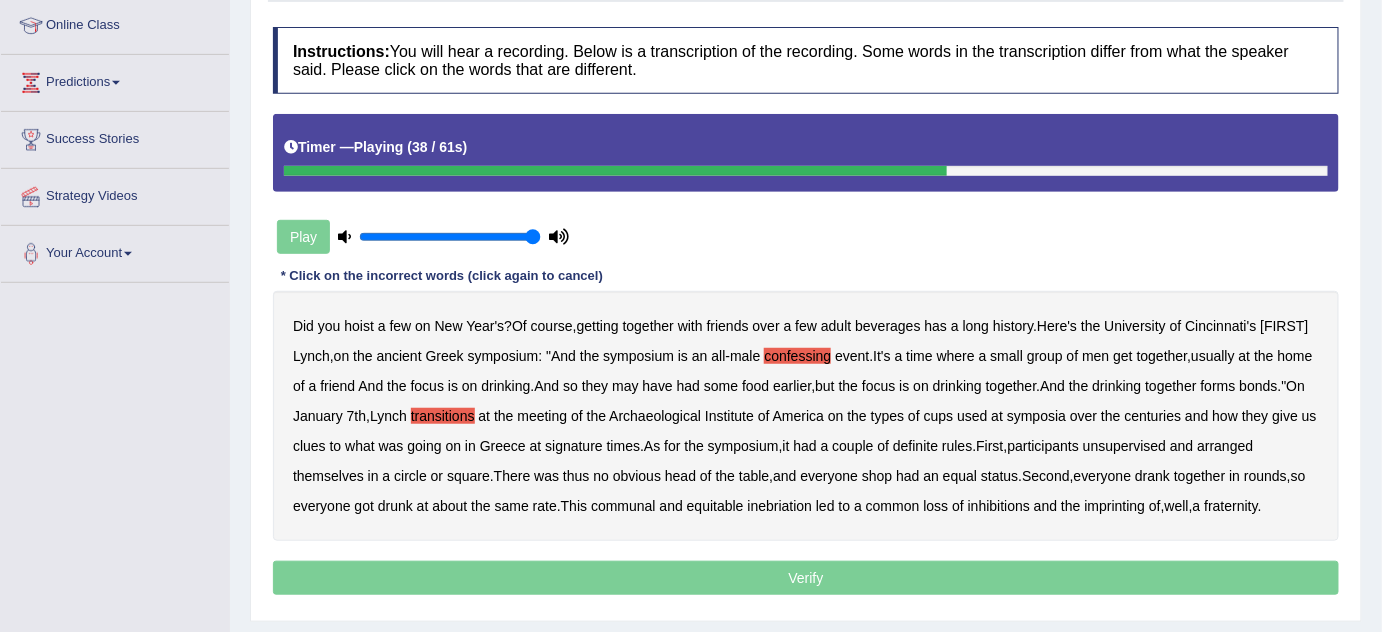 click on "signature" at bounding box center (574, 446) 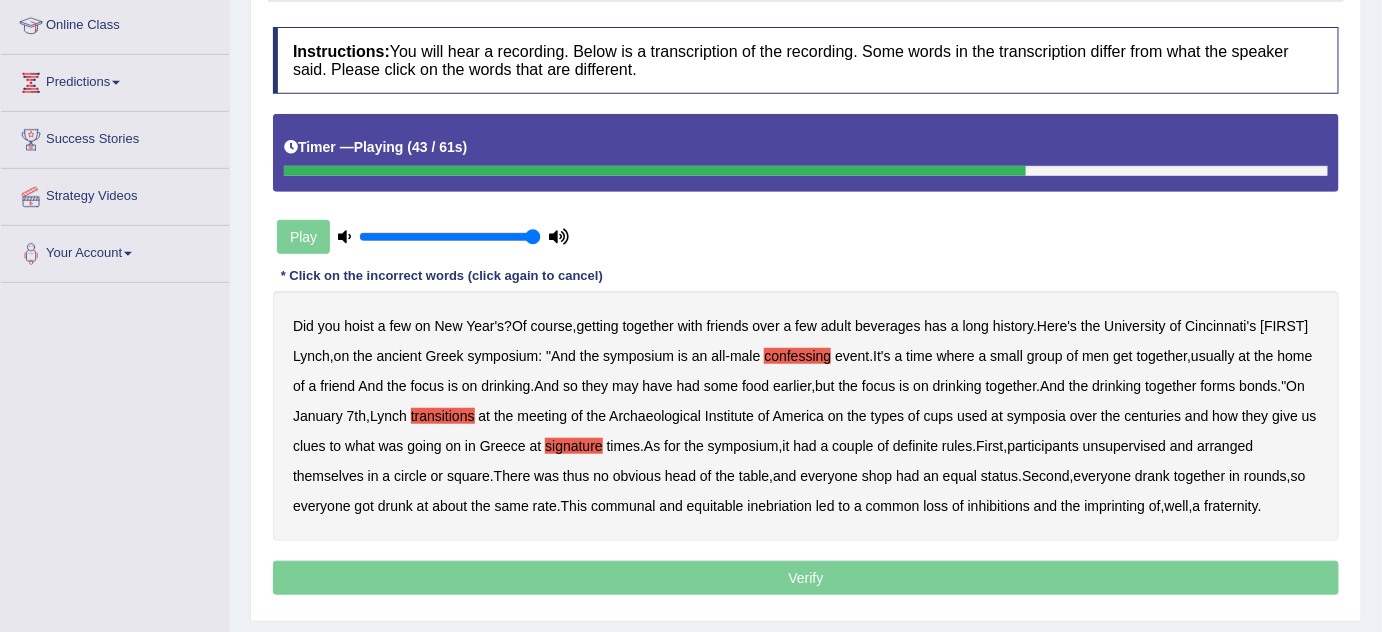 click on "unsupervised" at bounding box center (1124, 446) 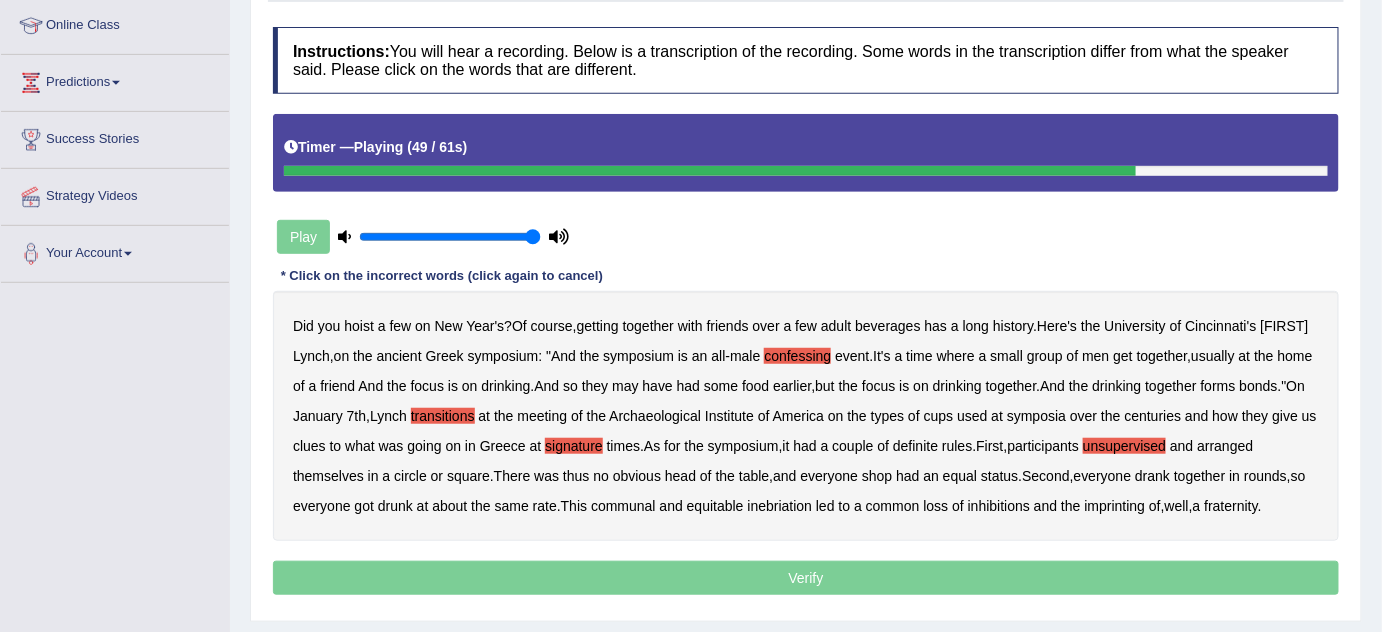 click on "shop" at bounding box center (877, 476) 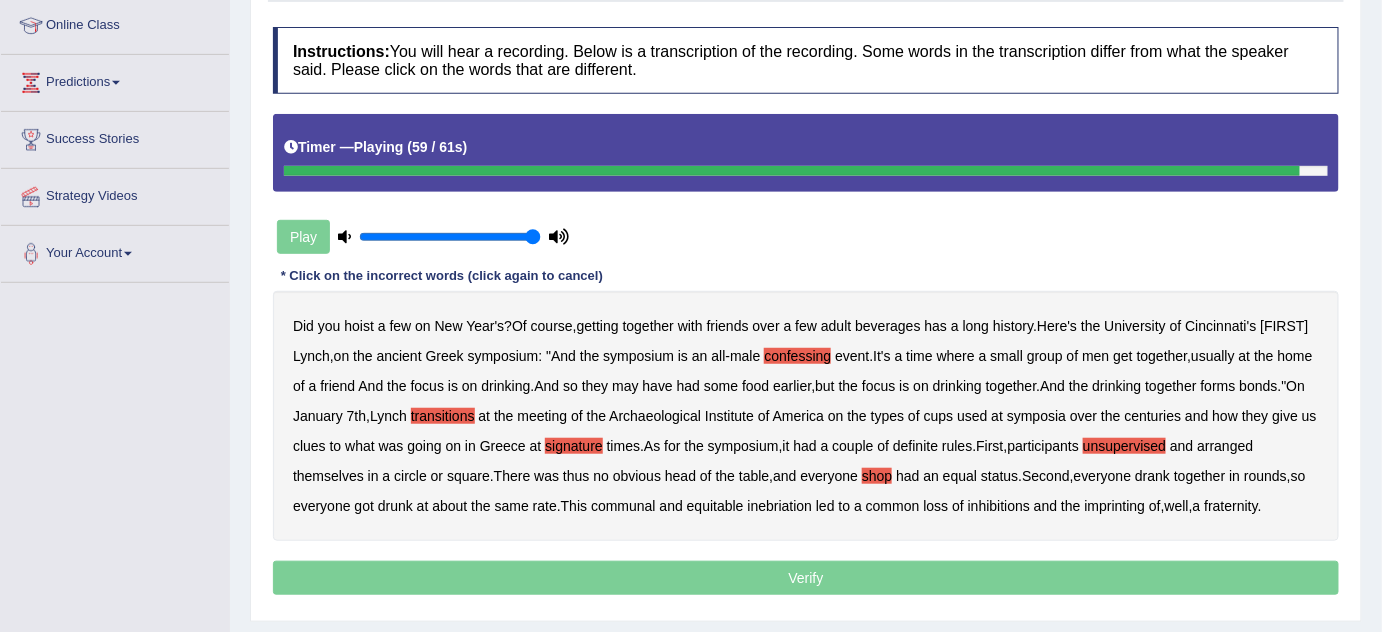 click on "imprinting" at bounding box center (1115, 506) 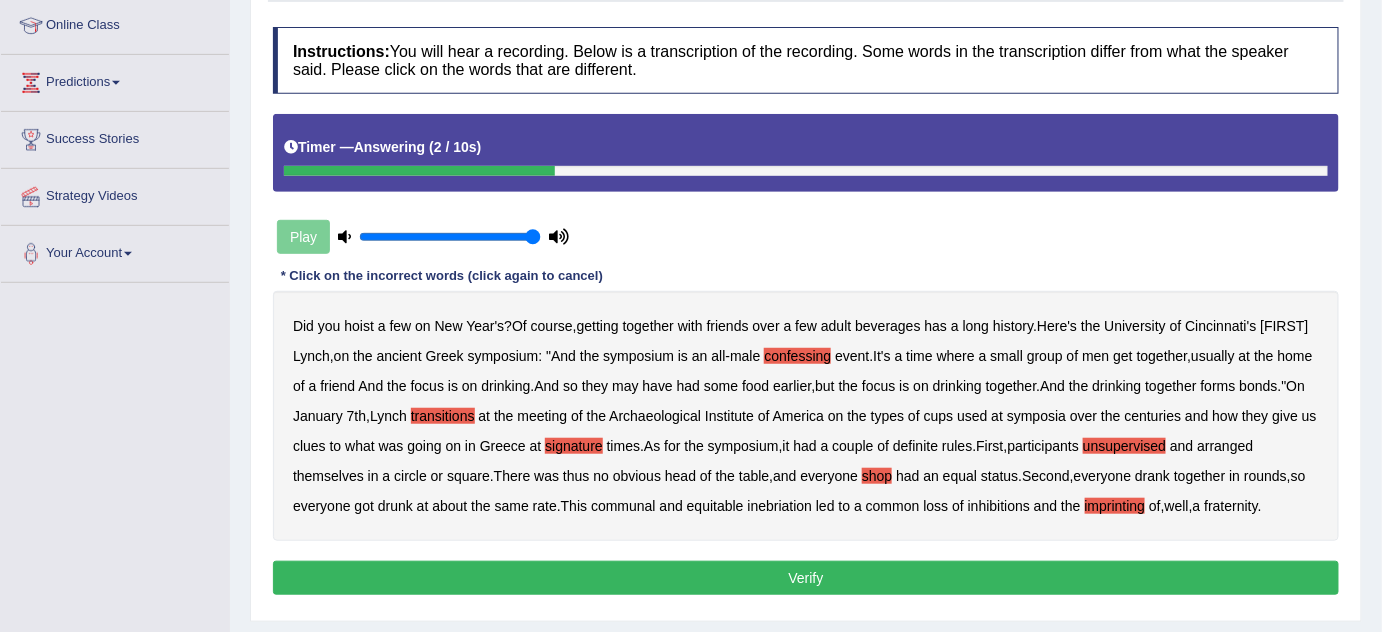 click on "Verify" at bounding box center (806, 578) 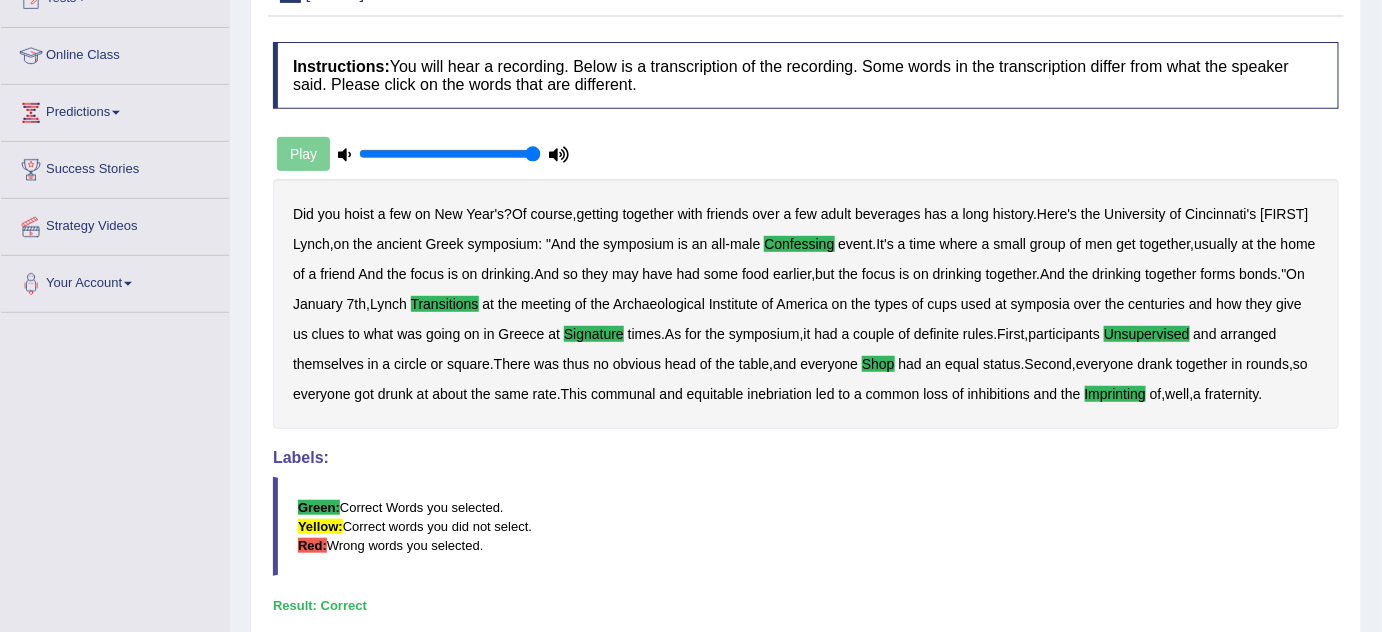 scroll, scrollTop: 176, scrollLeft: 0, axis: vertical 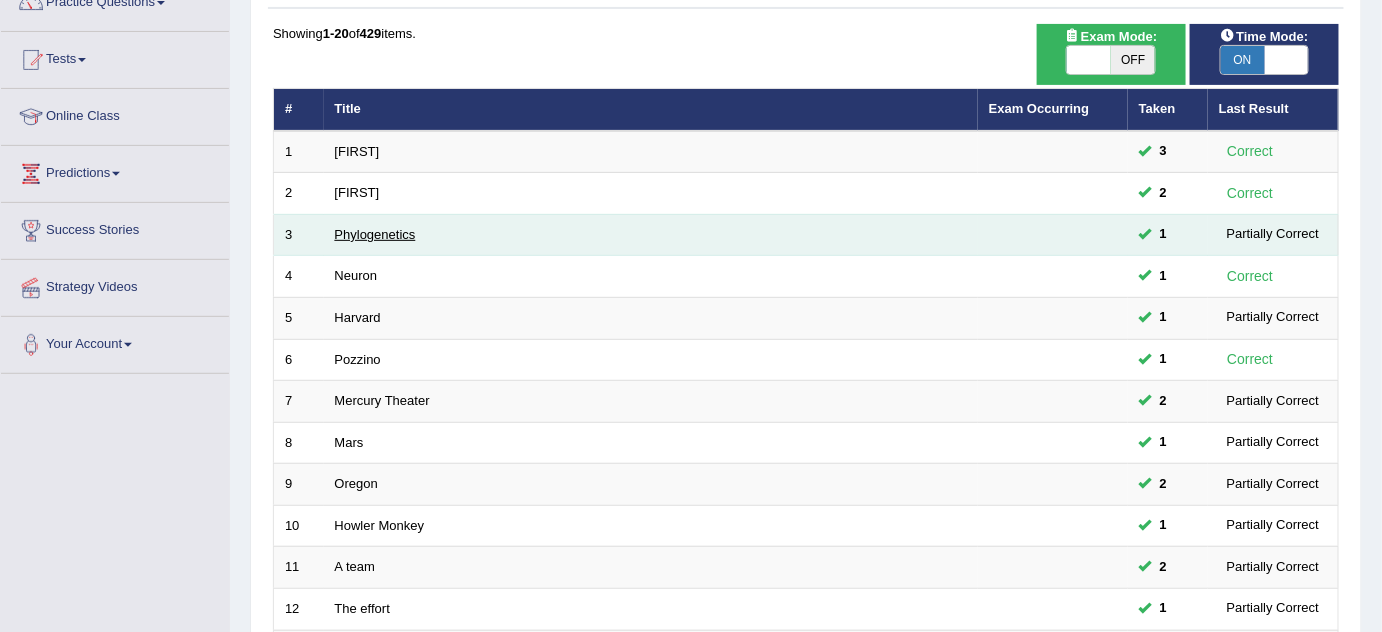 click on "Phylogenetics" at bounding box center [375, 234] 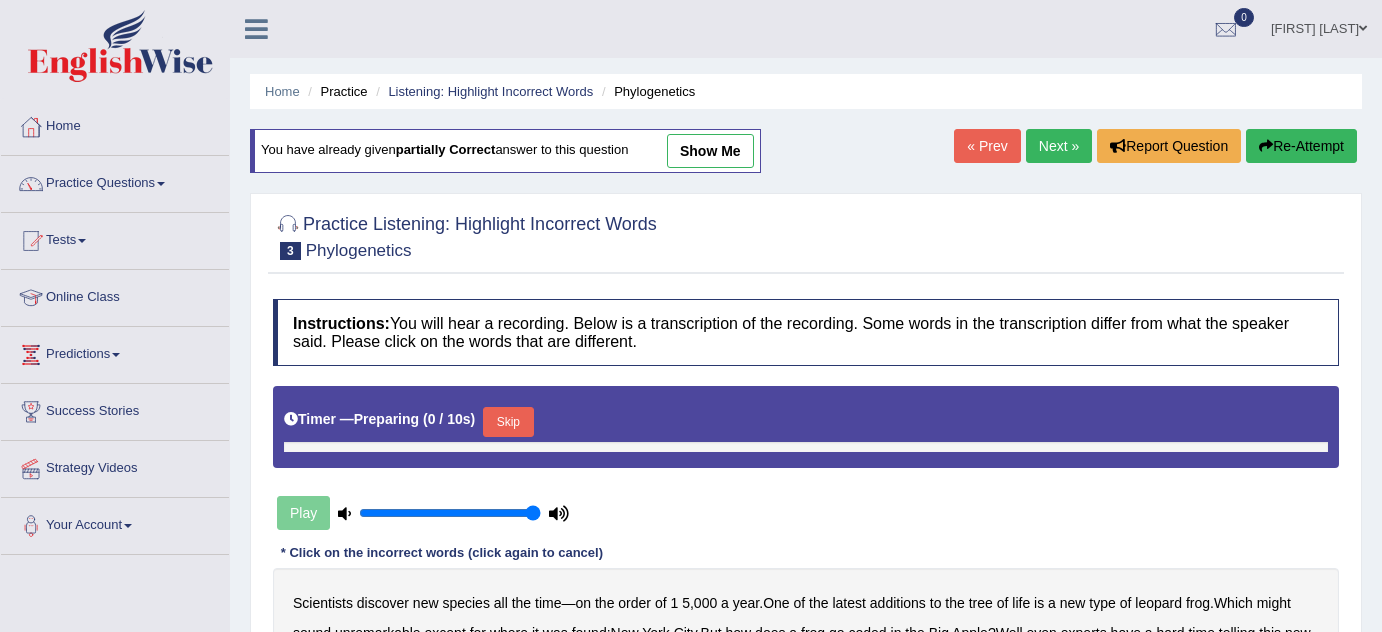 scroll, scrollTop: 0, scrollLeft: 0, axis: both 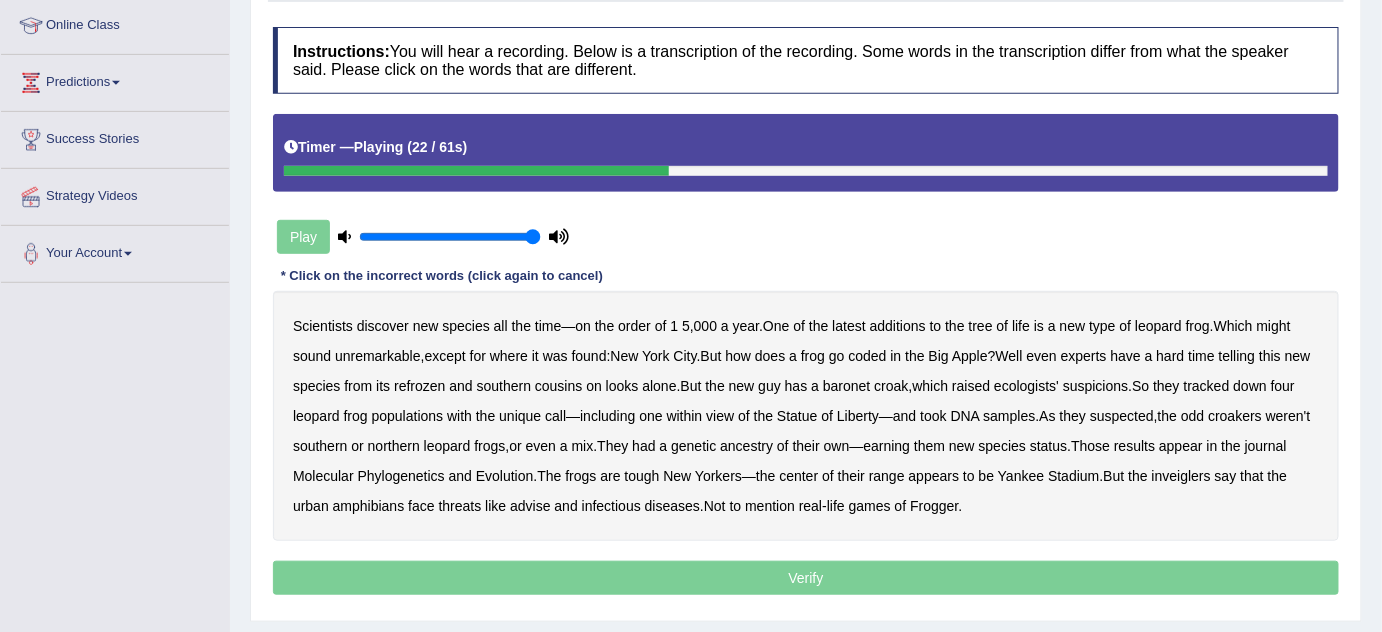 click on "southern" at bounding box center (504, 386) 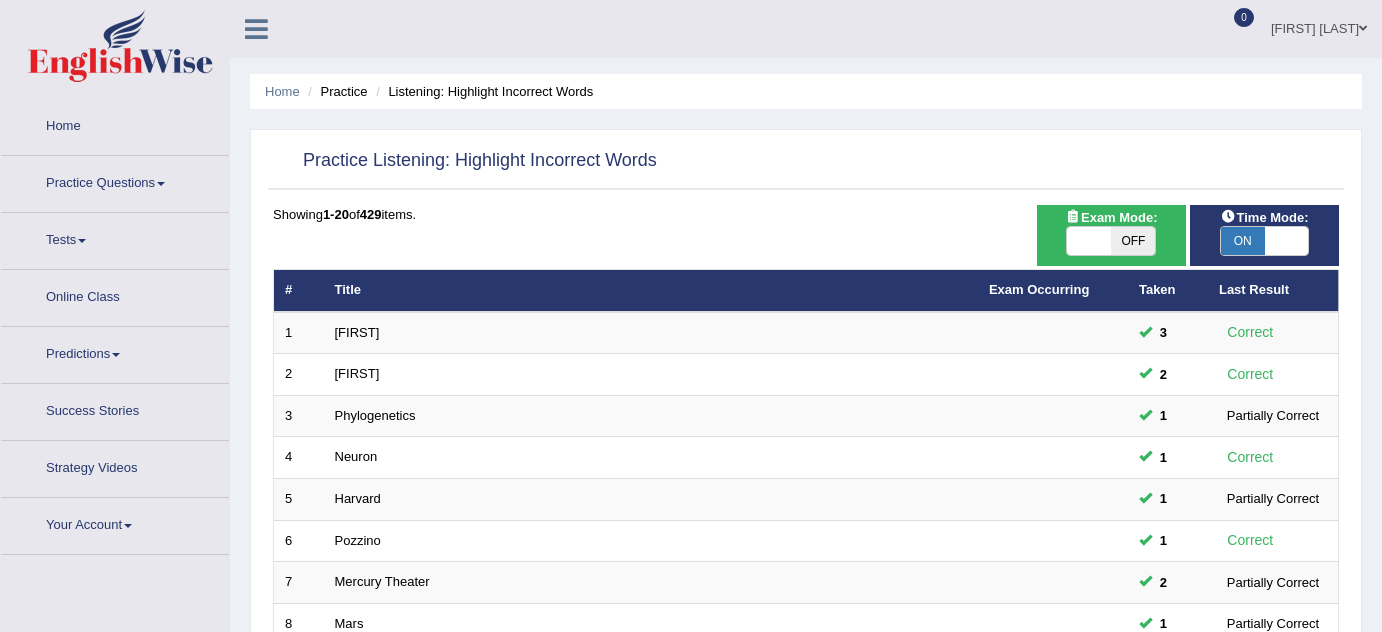 scroll, scrollTop: 192, scrollLeft: 0, axis: vertical 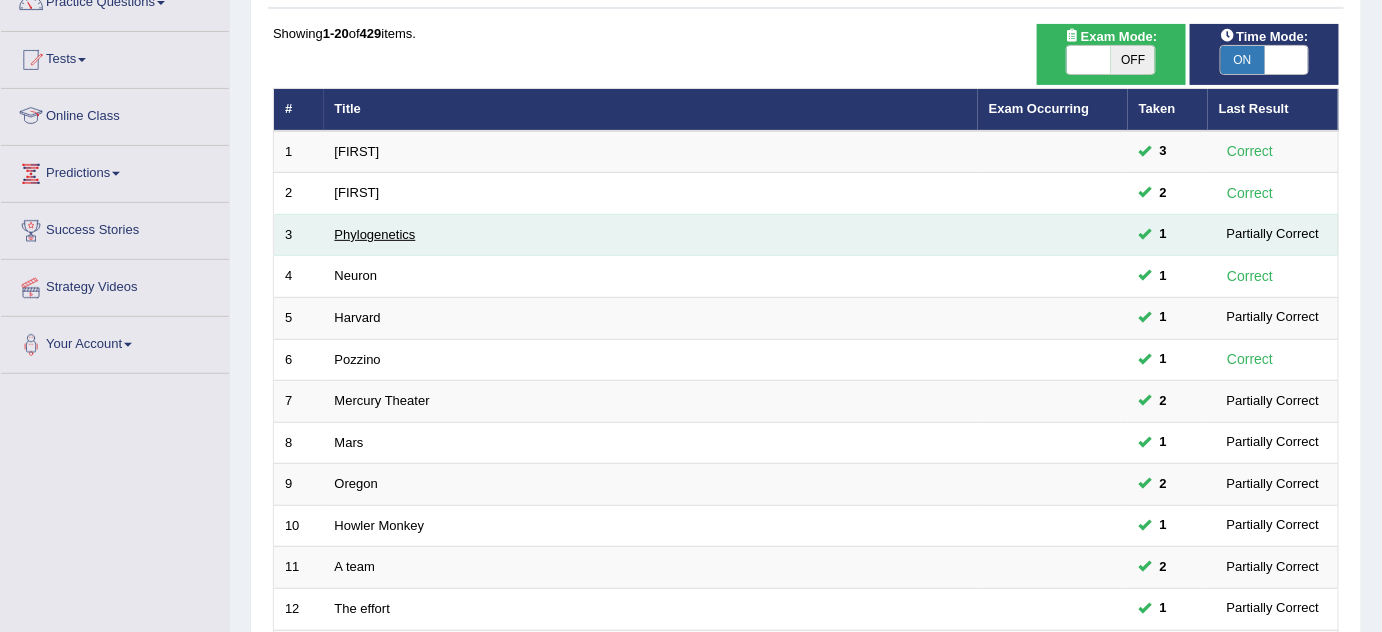 click on "Phylogenetics" at bounding box center (375, 234) 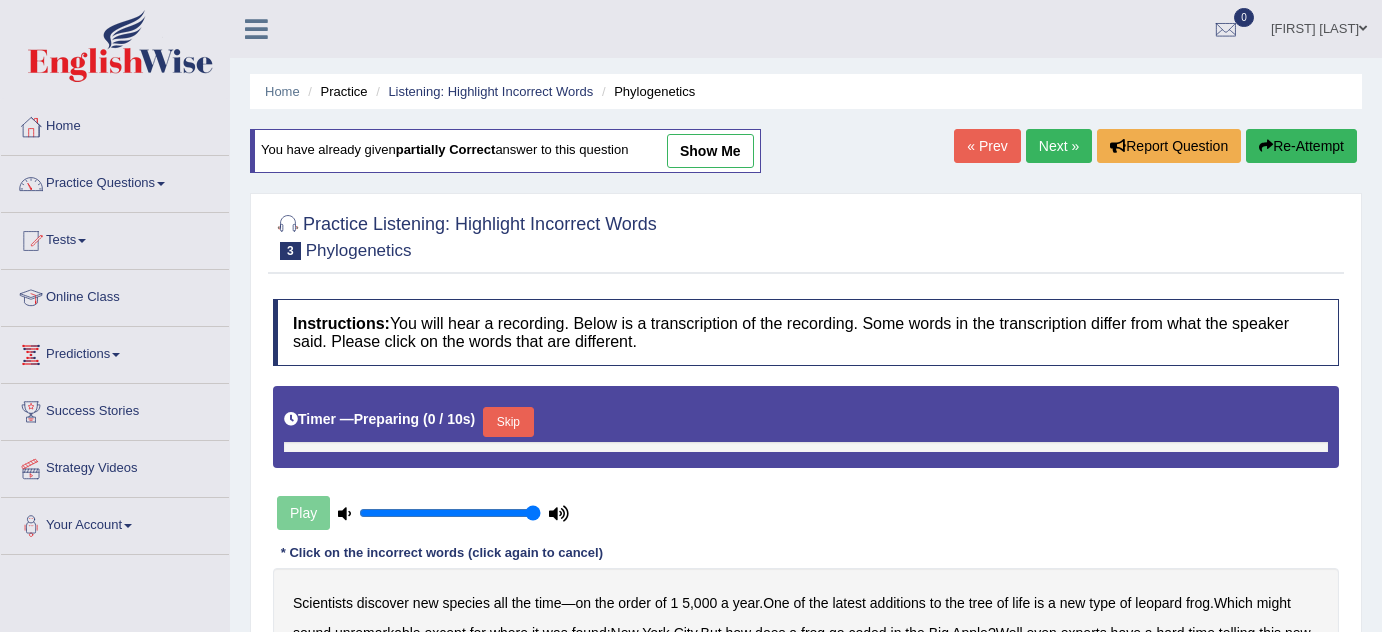 scroll, scrollTop: 0, scrollLeft: 0, axis: both 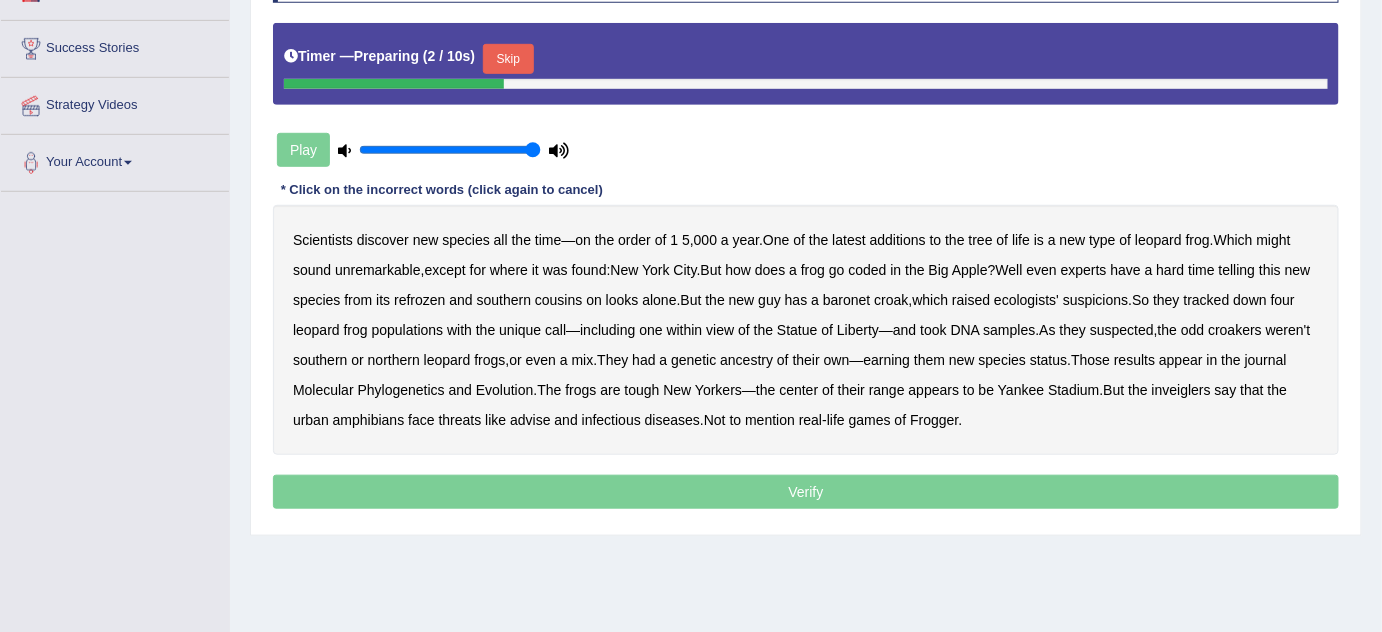 click on "Timer —  Preparing   ( 2 / 10s ) Skip" at bounding box center (806, 59) 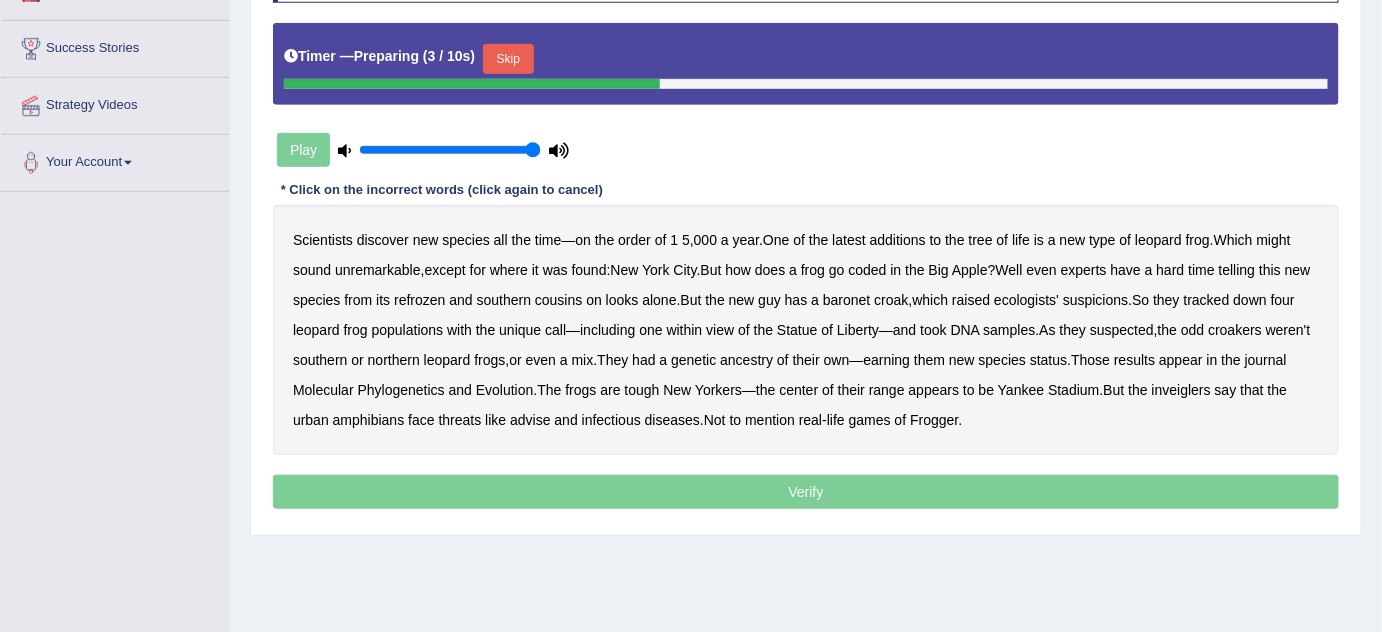 click on "Skip" at bounding box center [508, 59] 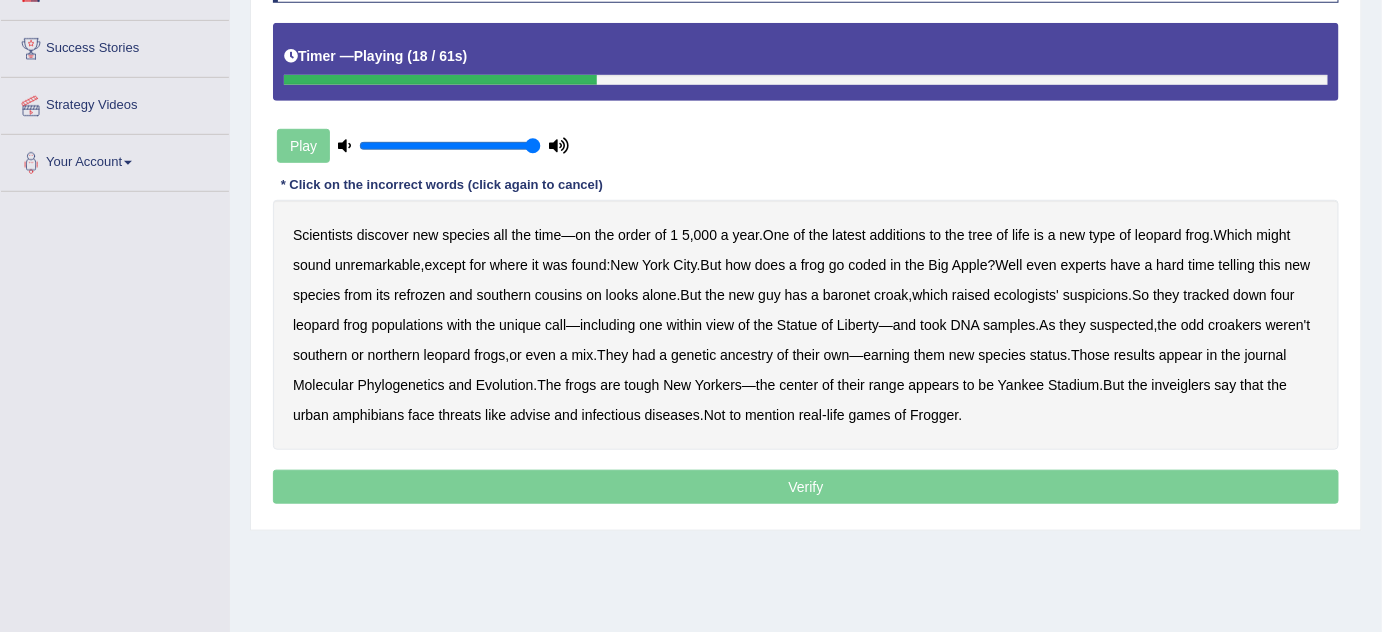 click on "Apple" at bounding box center (970, 265) 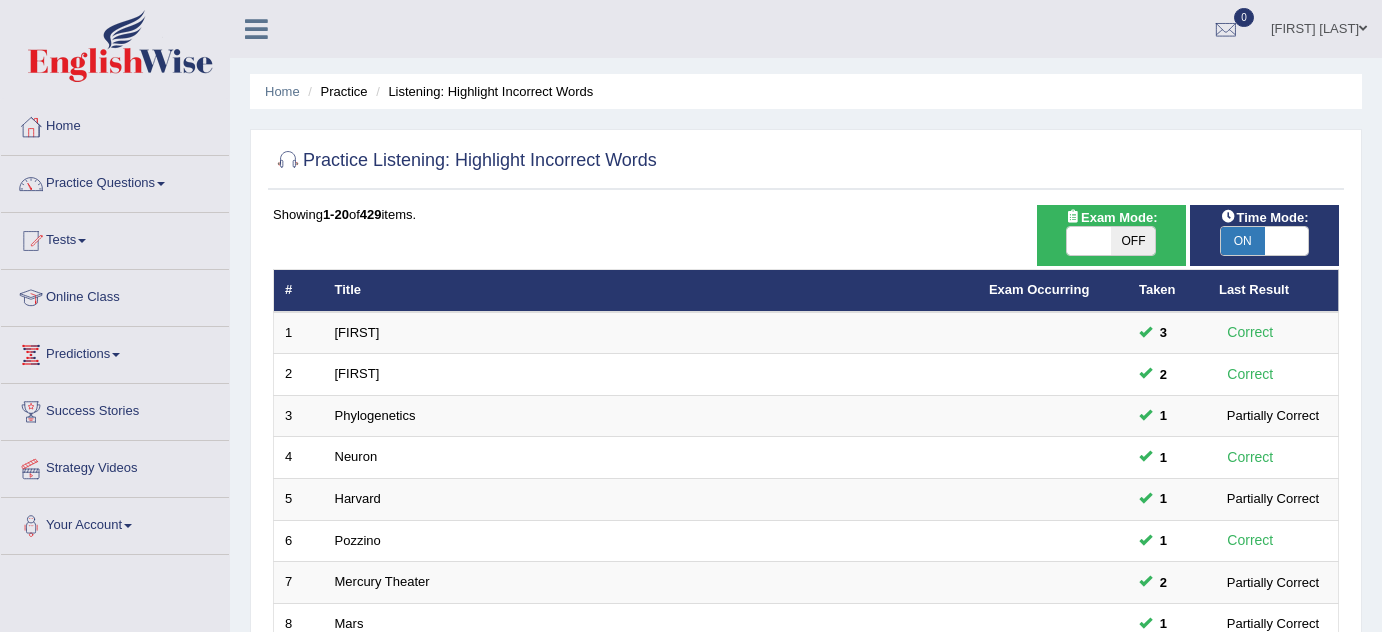 scroll, scrollTop: 181, scrollLeft: 0, axis: vertical 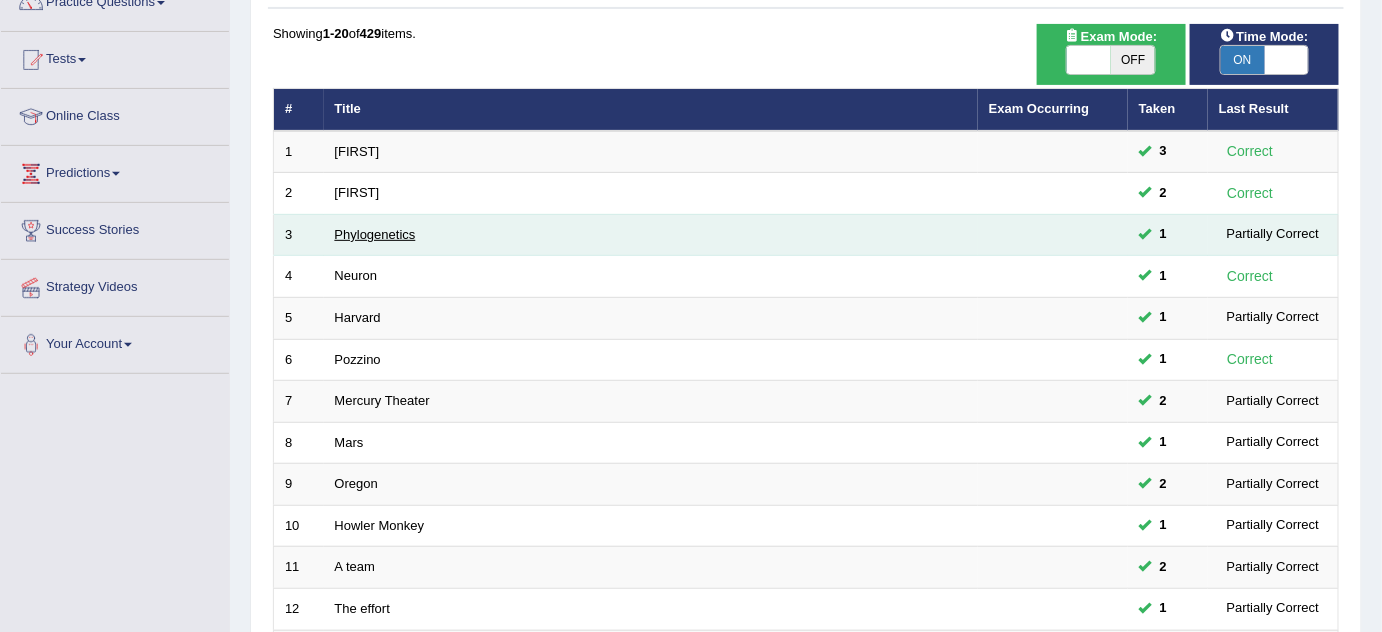 click on "Phylogenetics" at bounding box center (375, 234) 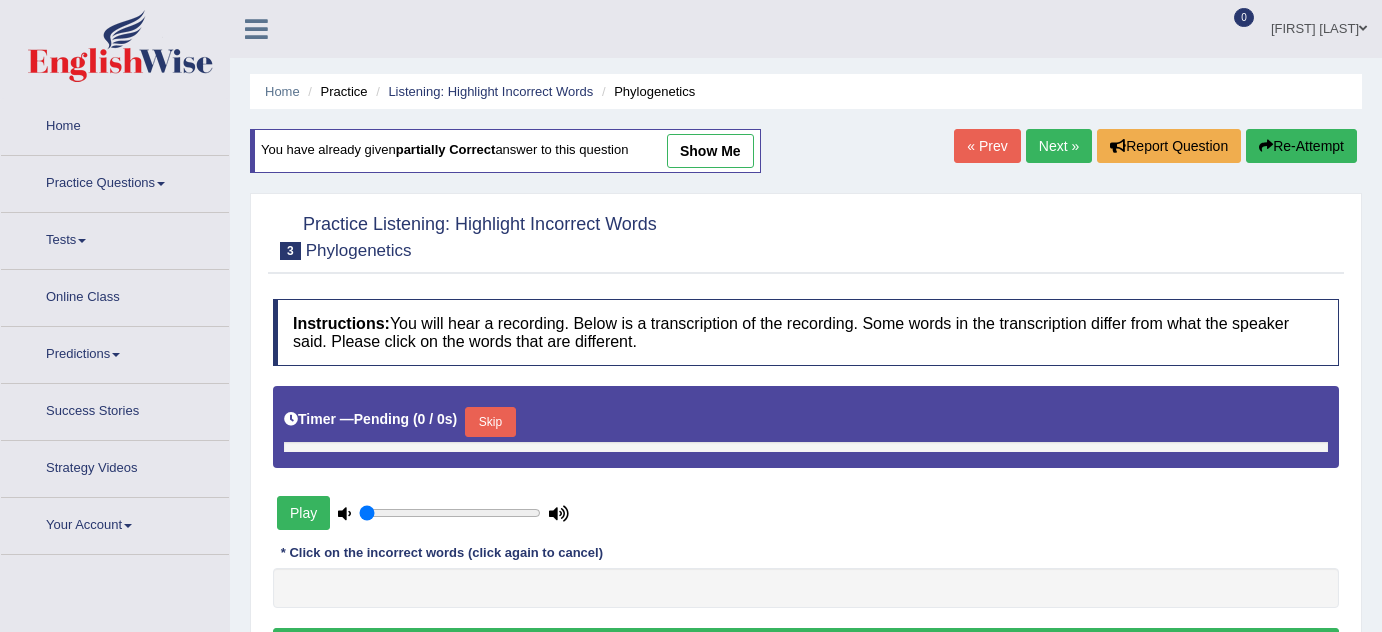 type on "1" 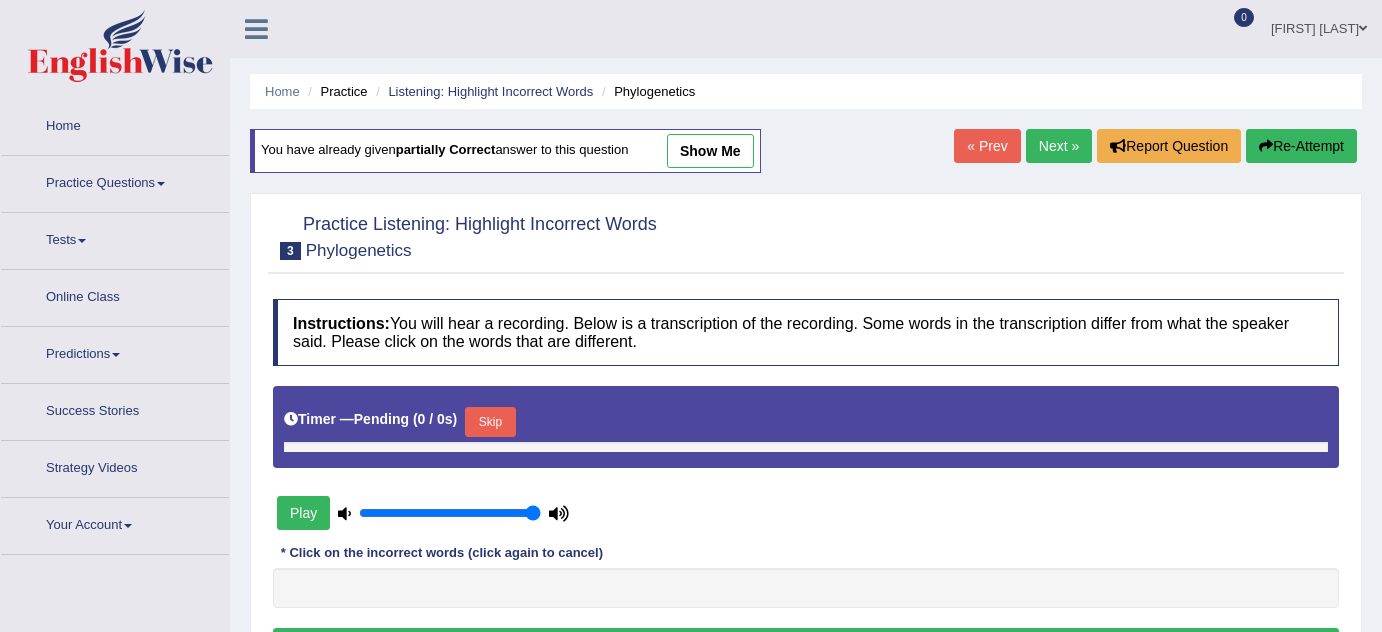 scroll, scrollTop: 0, scrollLeft: 0, axis: both 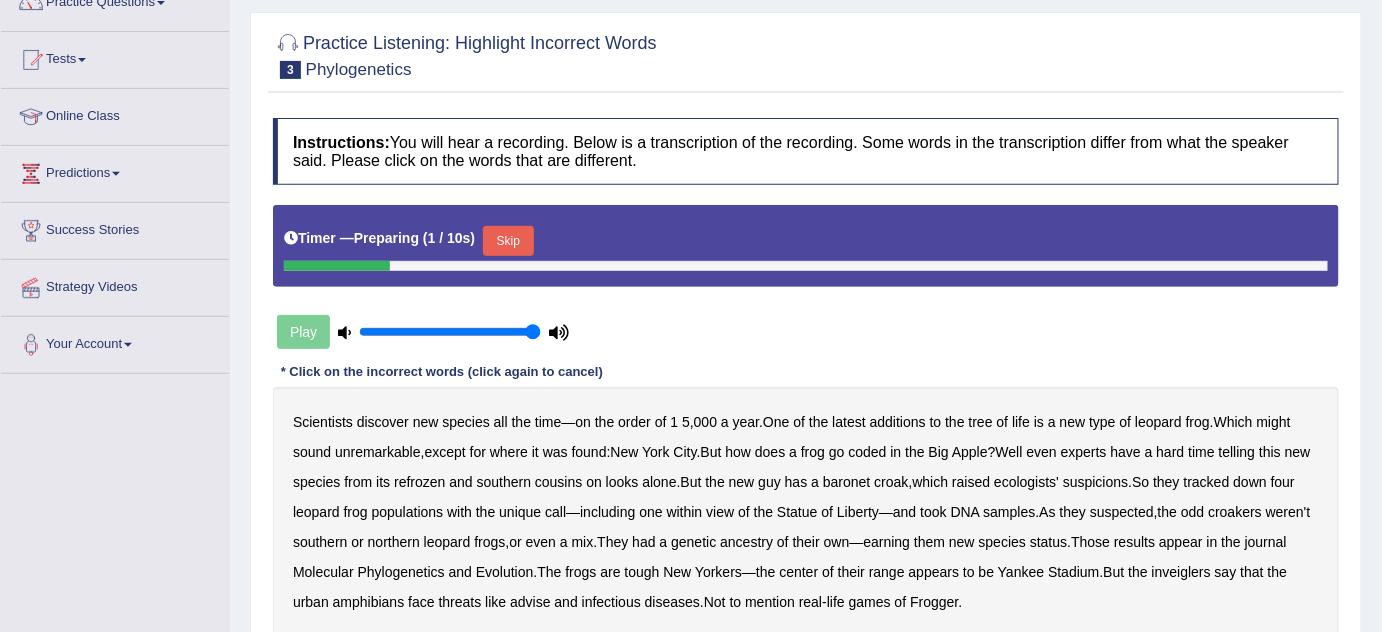 click on "Skip" at bounding box center [508, 241] 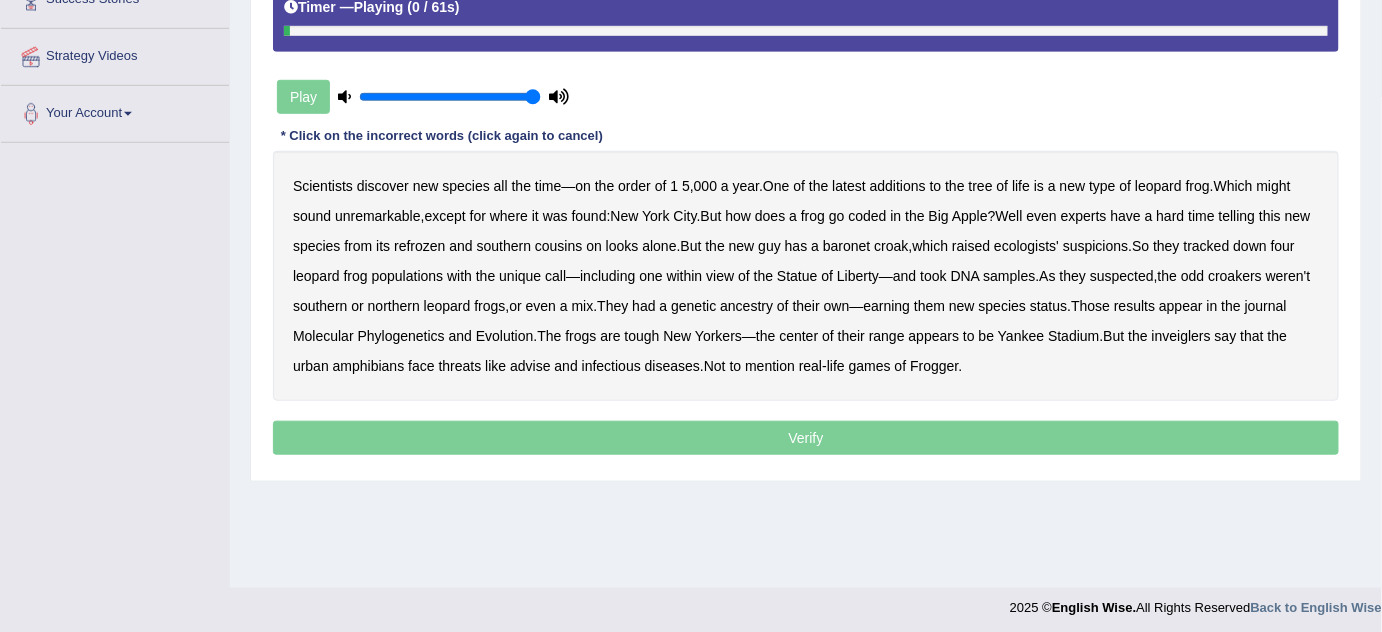 scroll, scrollTop: 418, scrollLeft: 0, axis: vertical 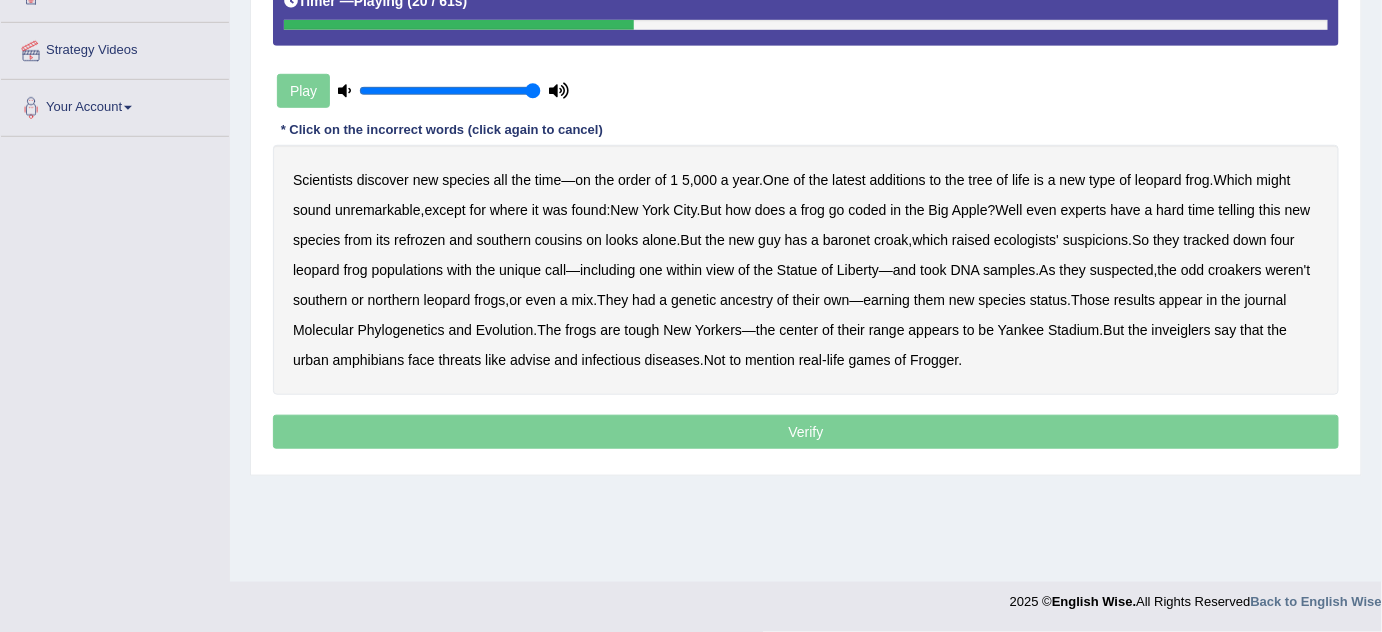 click on "refrozen" at bounding box center (419, 240) 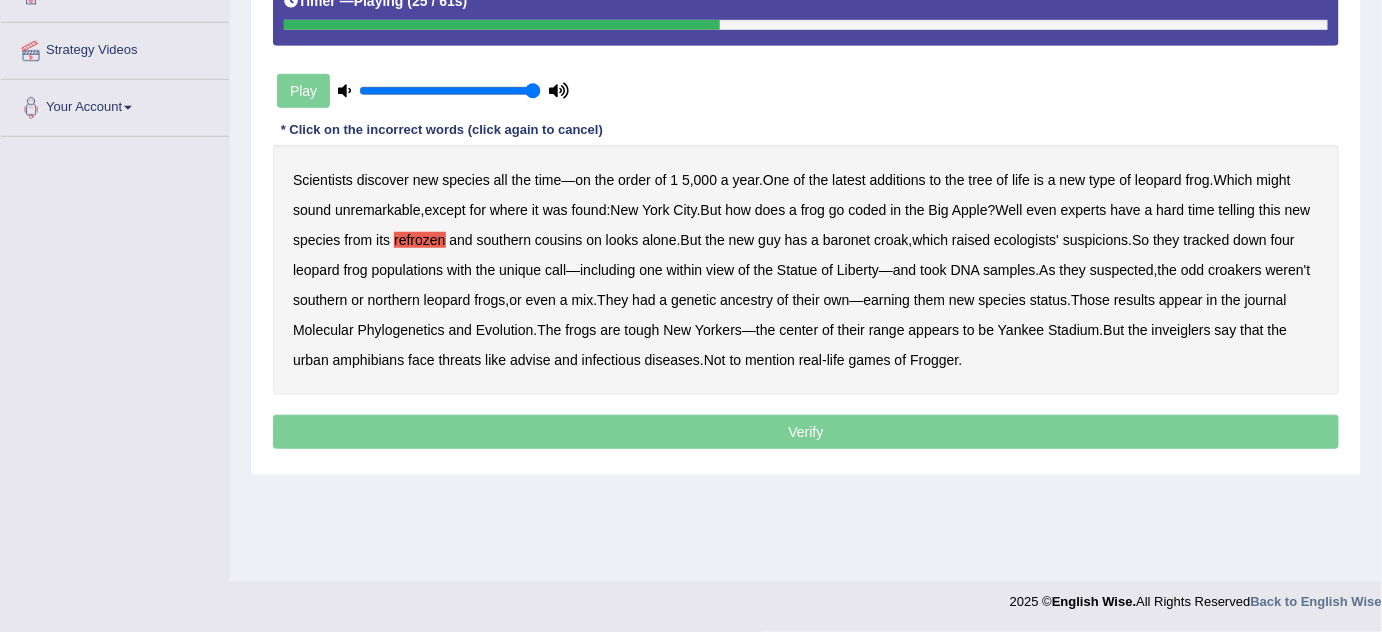 click on "baronet" at bounding box center [846, 240] 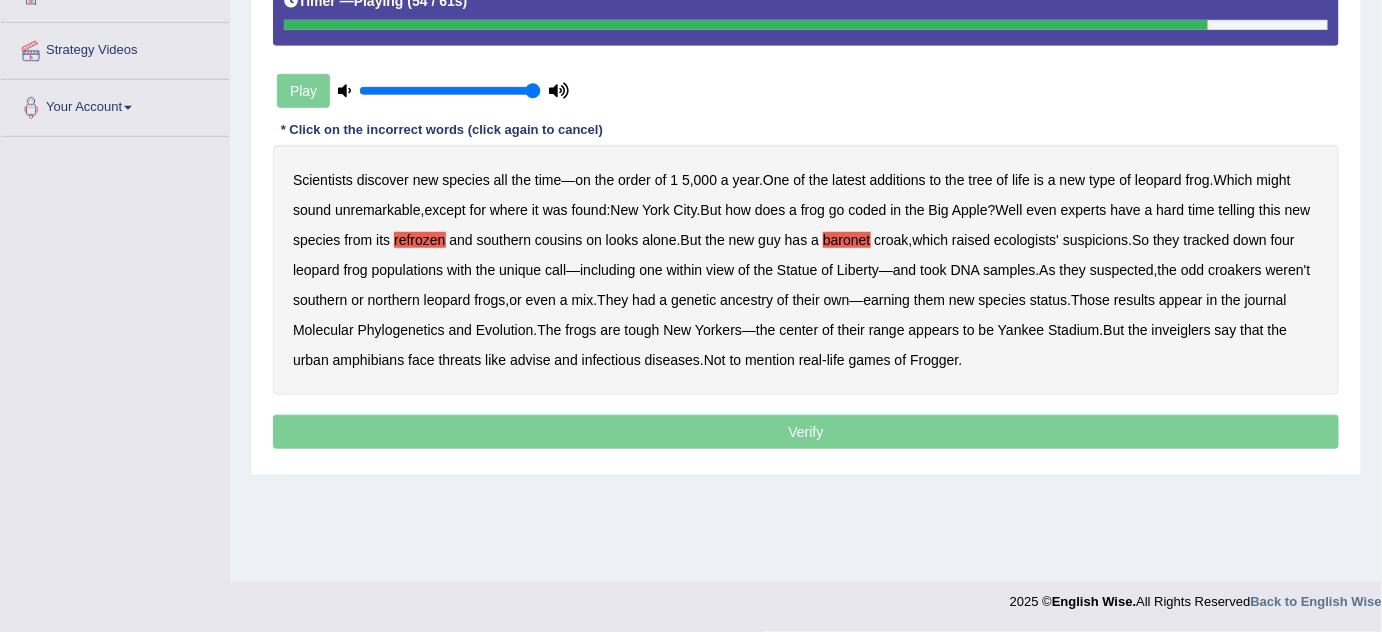 click on "inveiglers" at bounding box center (1181, 330) 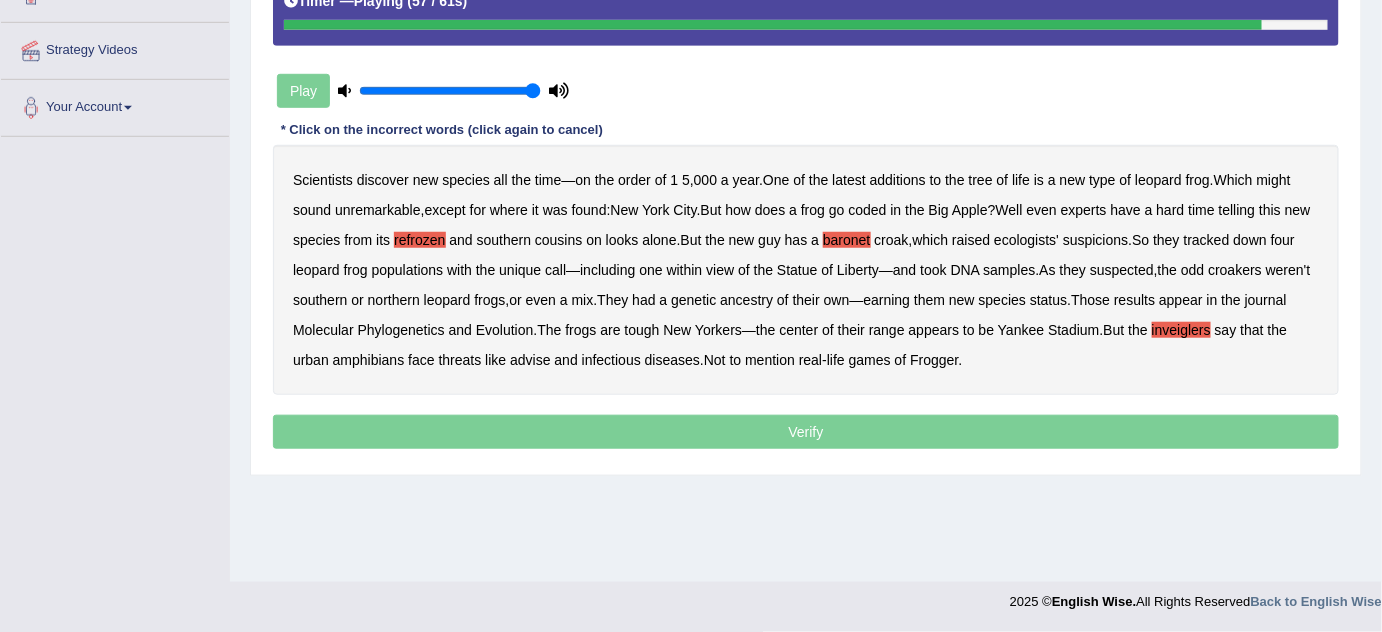 click on "advise" at bounding box center (530, 360) 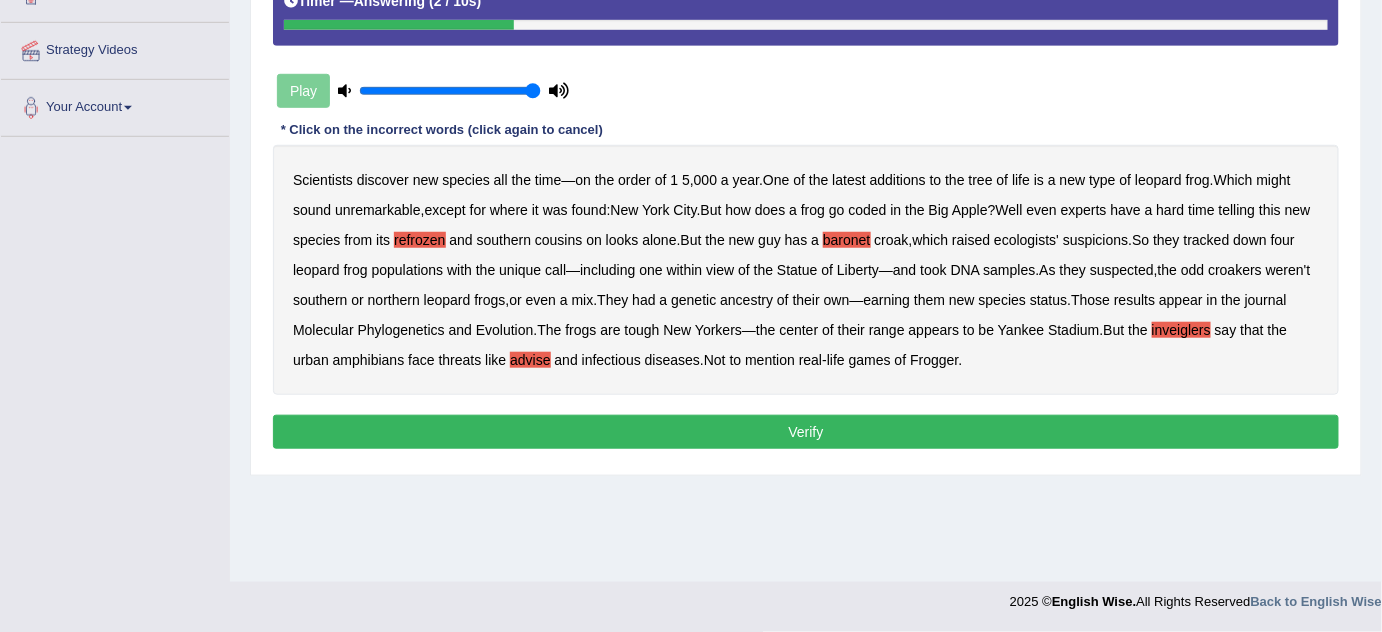click on "Verify" at bounding box center (806, 432) 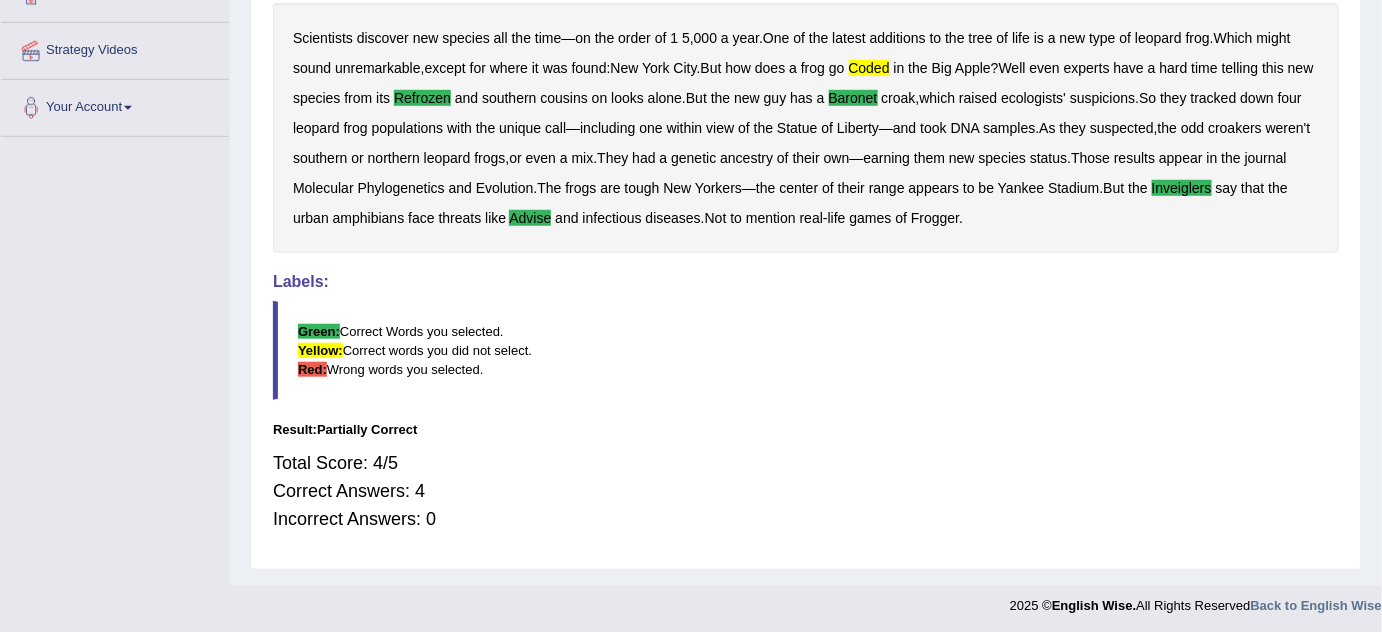 scroll, scrollTop: 327, scrollLeft: 0, axis: vertical 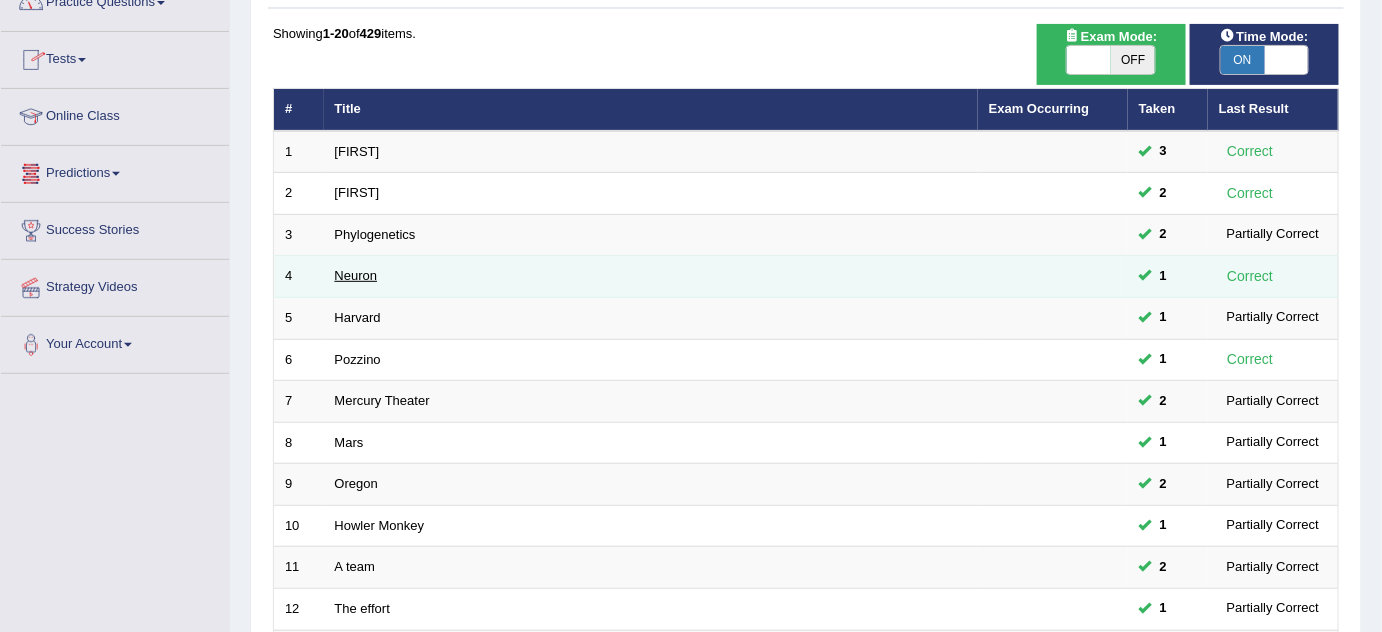 click on "Neuron" at bounding box center (356, 275) 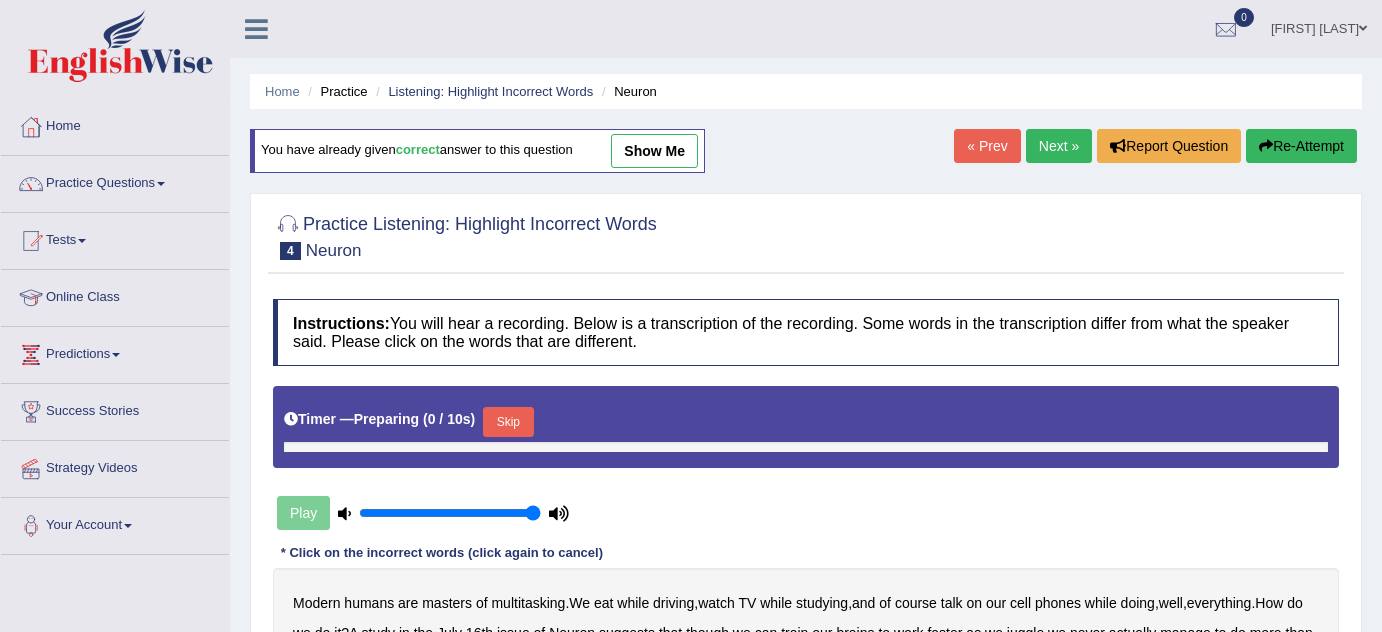 scroll, scrollTop: 0, scrollLeft: 0, axis: both 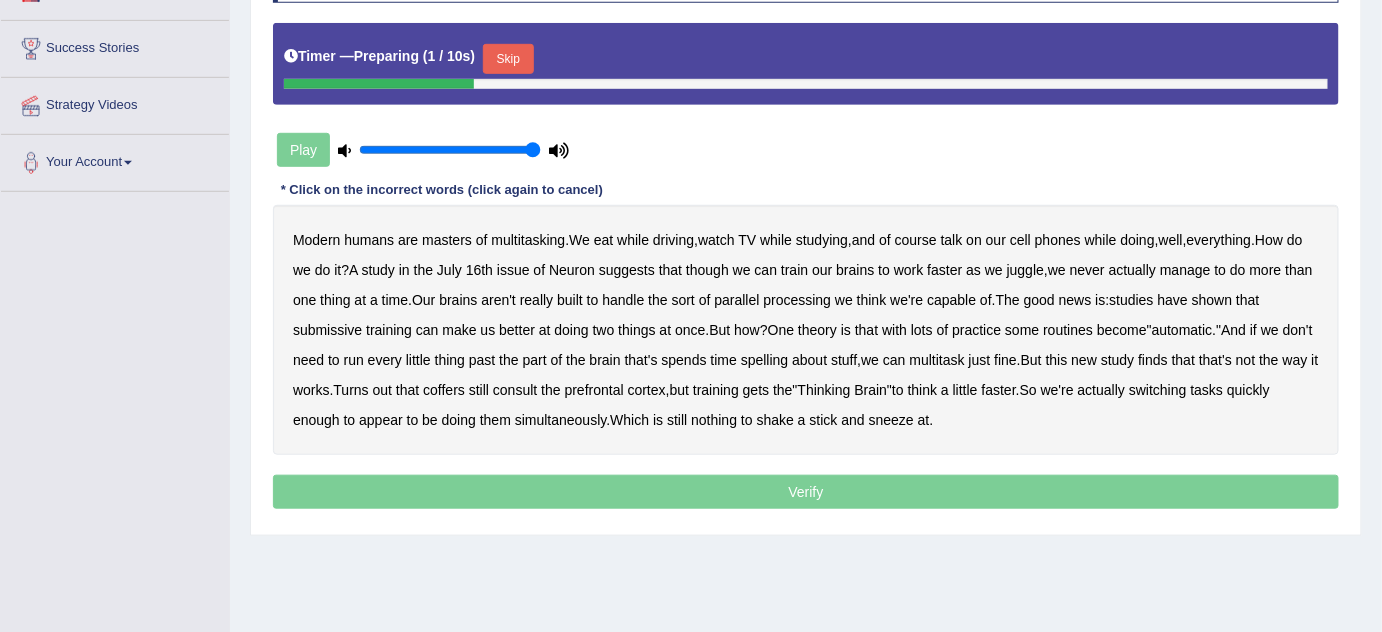 click on "Skip" at bounding box center (508, 59) 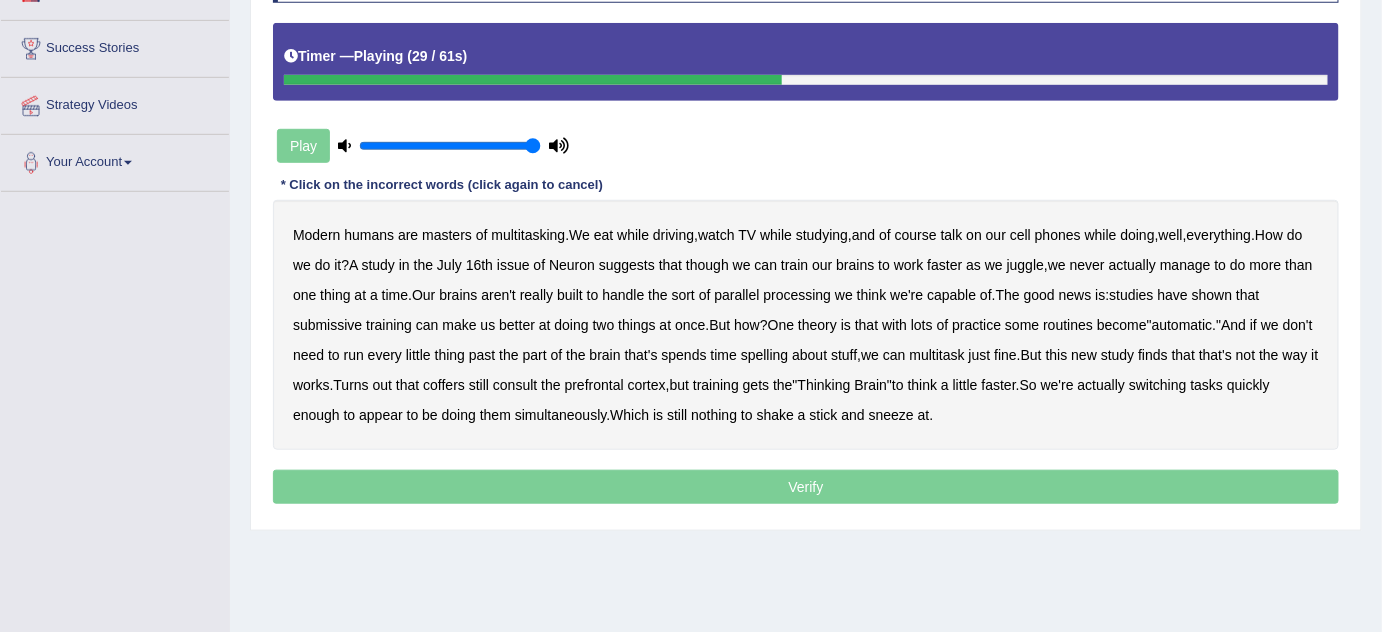 click on "submissive" at bounding box center (327, 325) 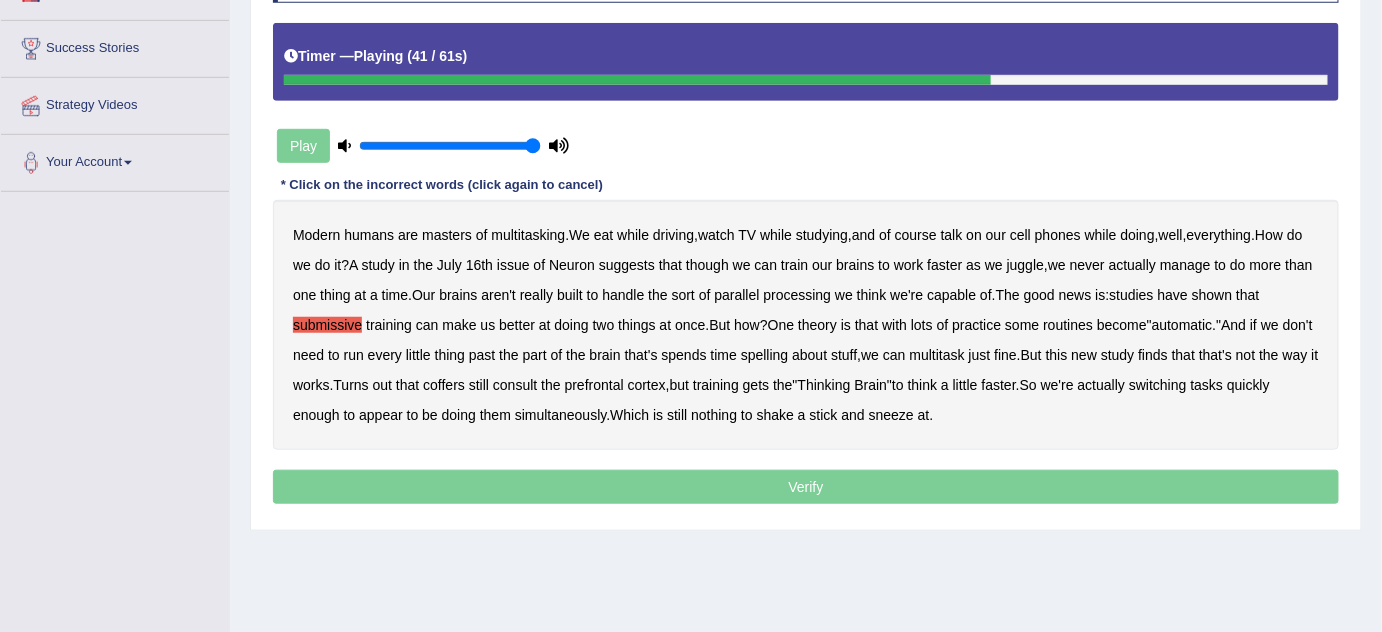 click on "spelling" at bounding box center (764, 355) 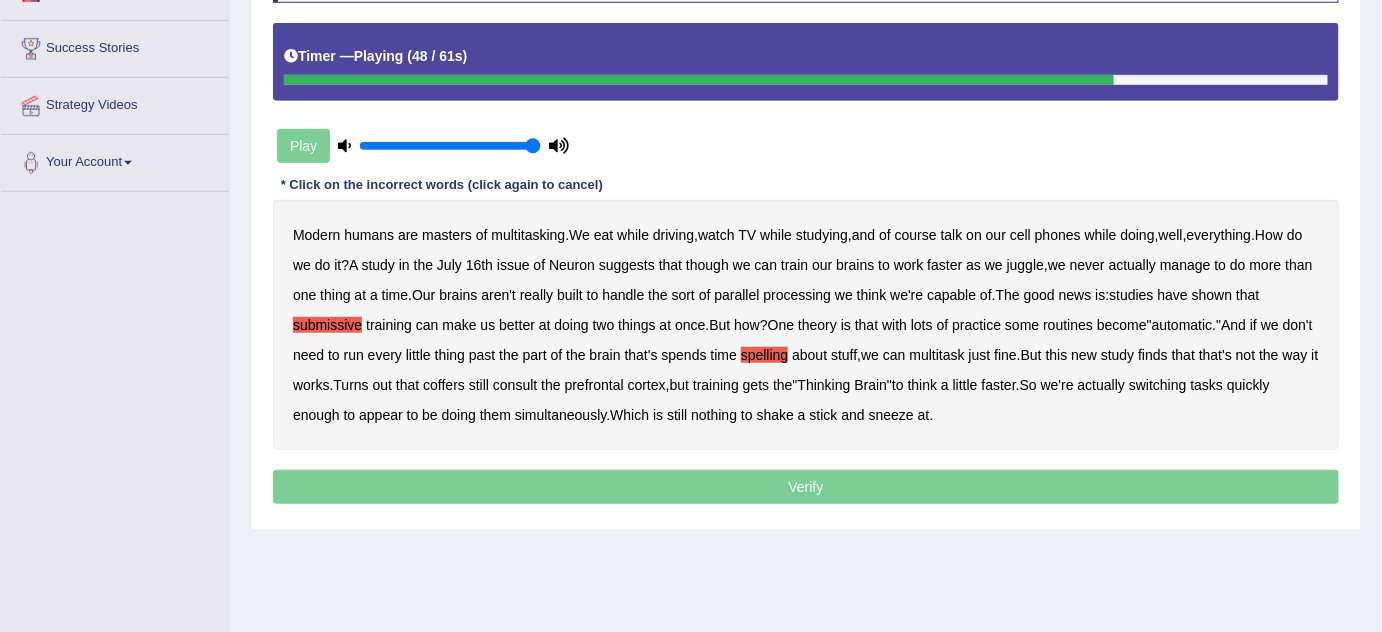 click on "coffers" at bounding box center (444, 385) 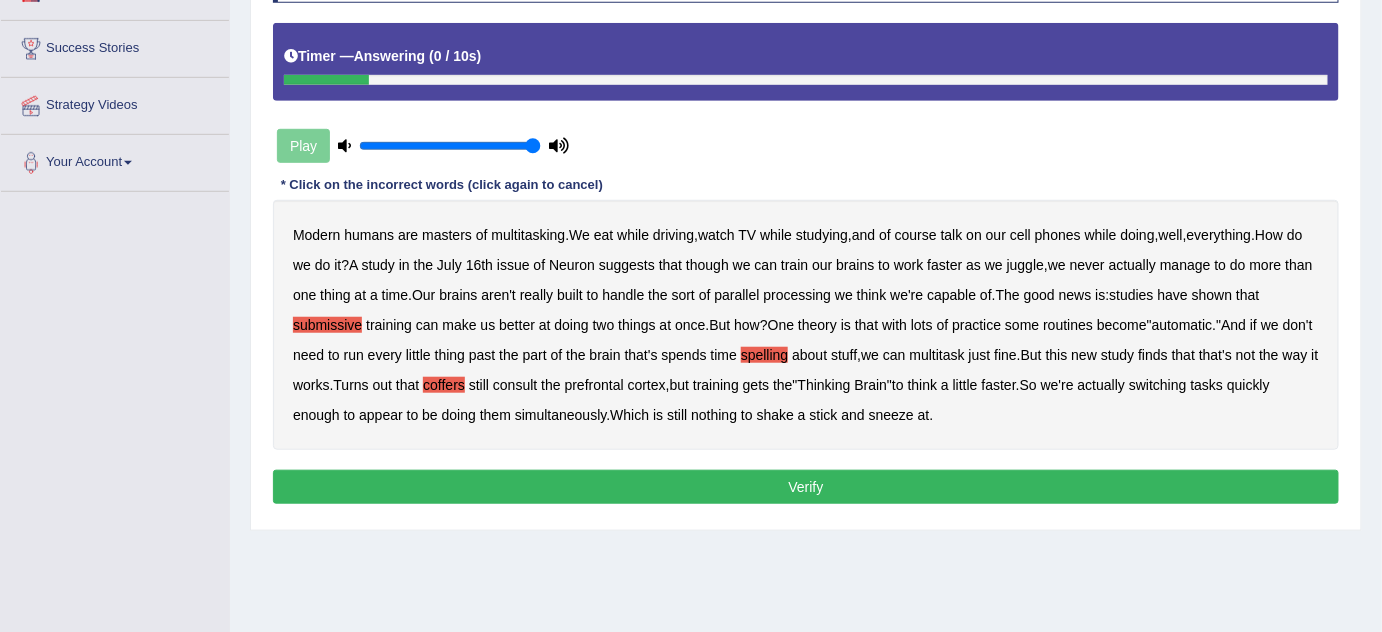 click on "Verify" at bounding box center [806, 487] 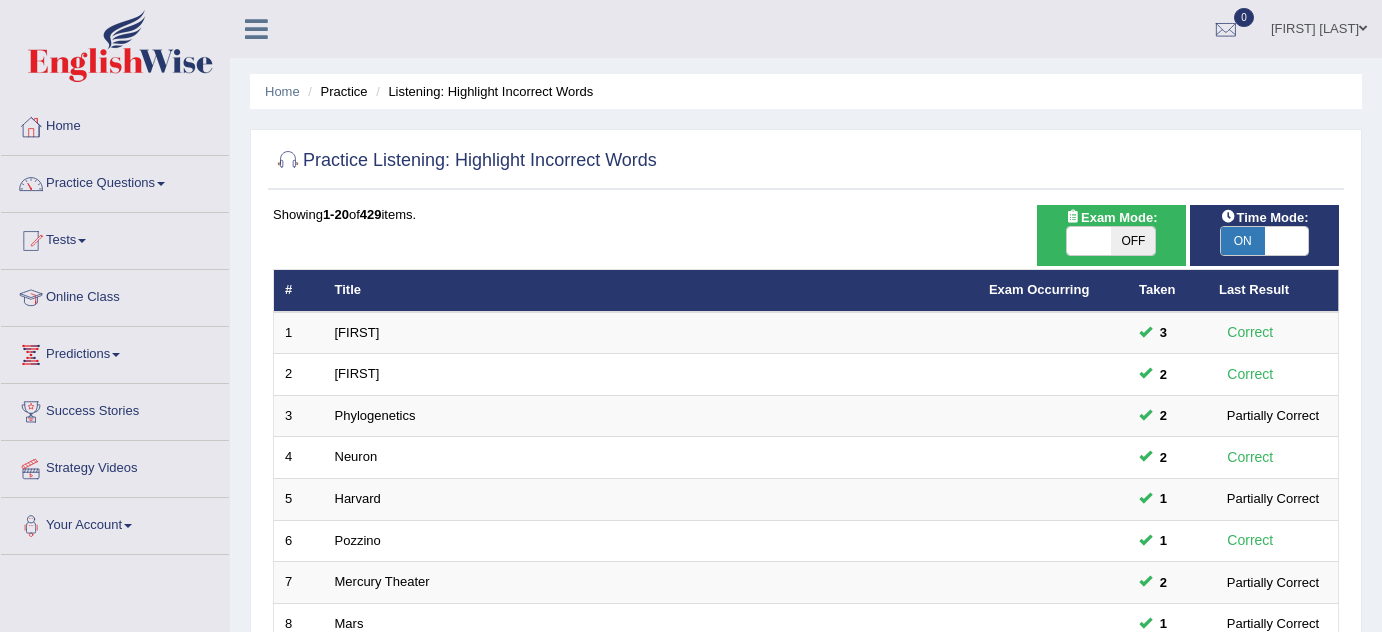 scroll, scrollTop: 181, scrollLeft: 0, axis: vertical 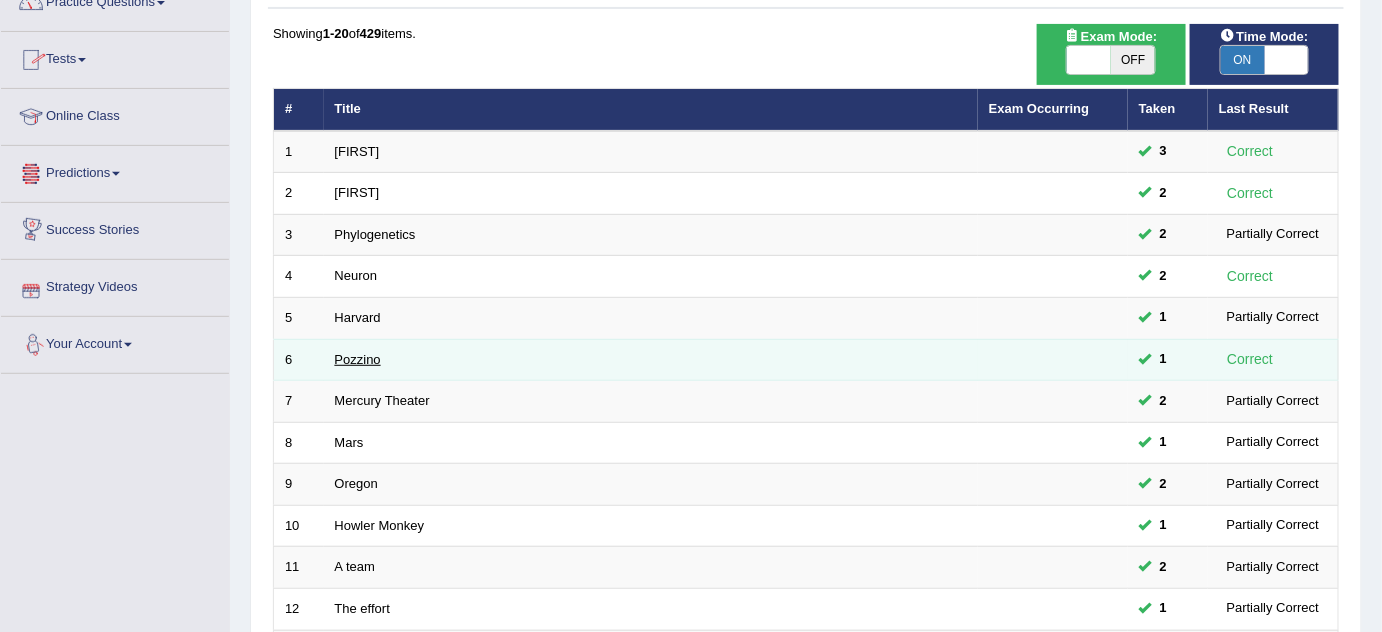 click on "Pozzino" at bounding box center (358, 359) 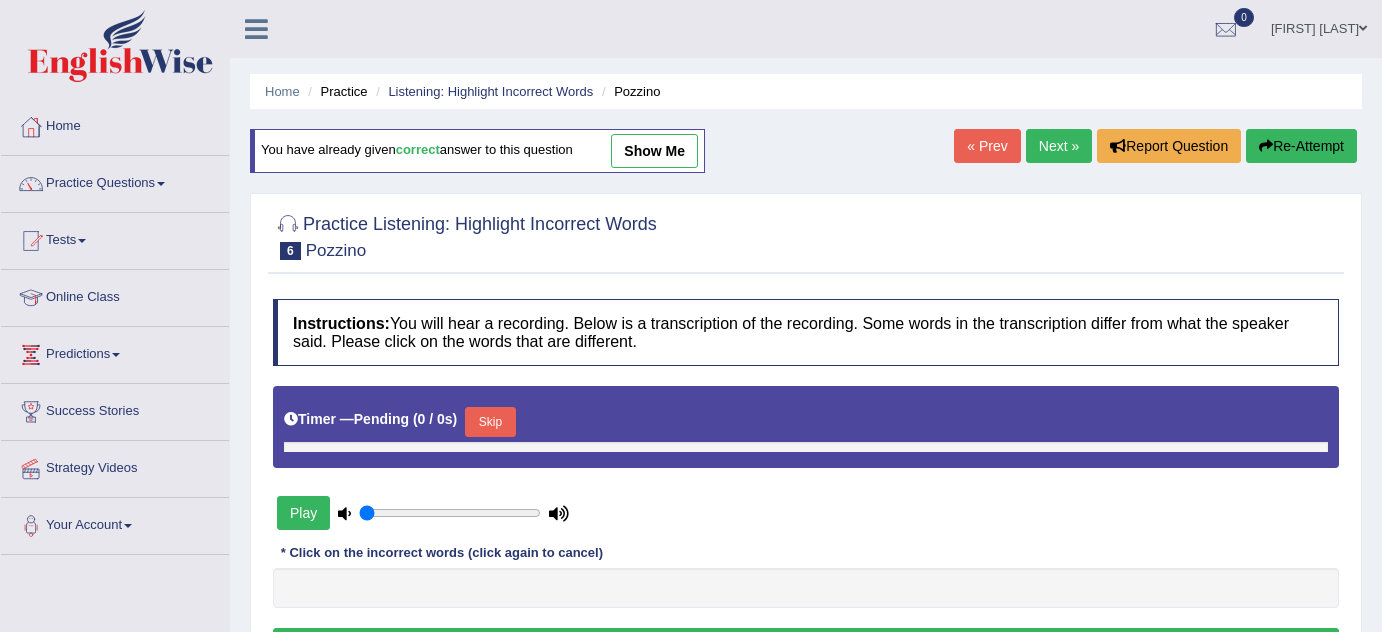type on "1" 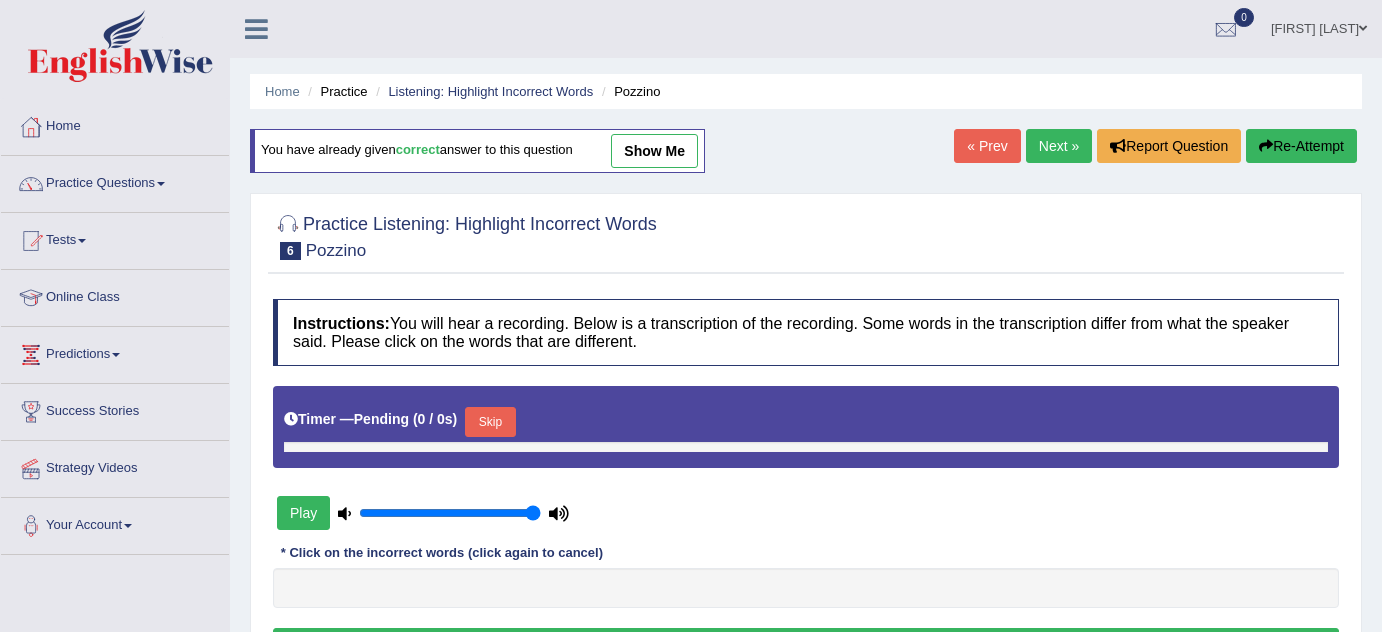 scroll, scrollTop: 309, scrollLeft: 0, axis: vertical 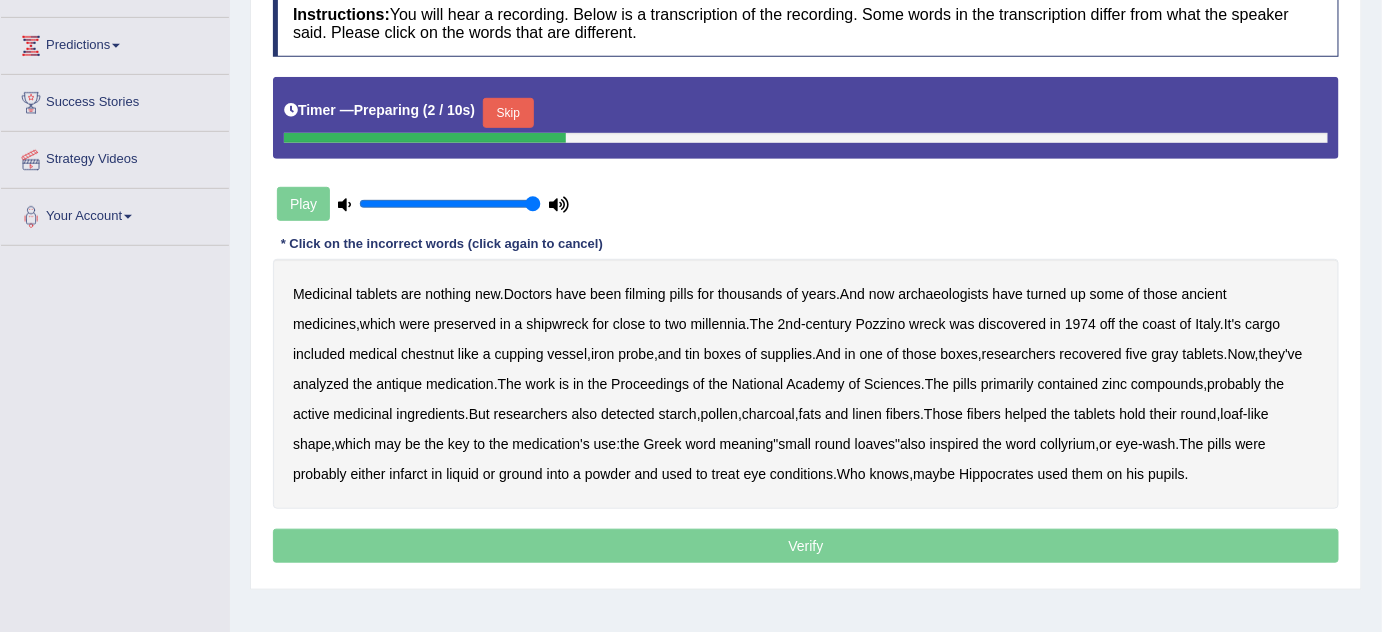 click on "Skip" at bounding box center [508, 113] 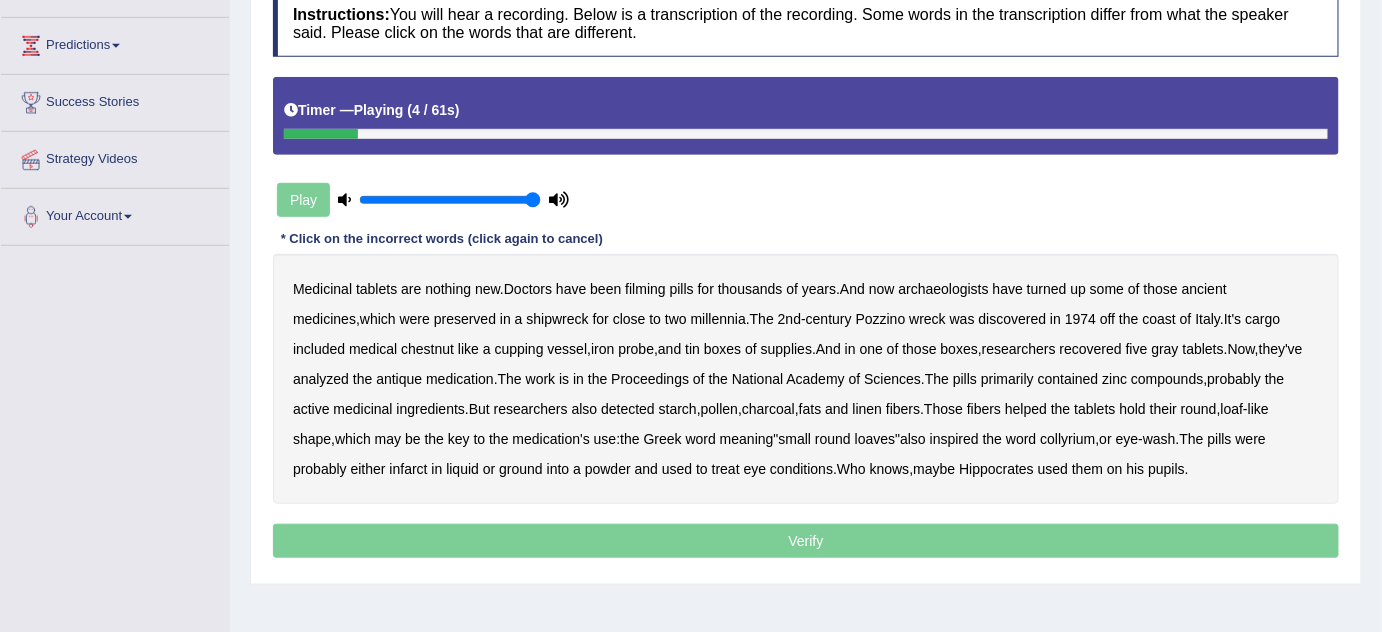 click on "filming" at bounding box center (645, 289) 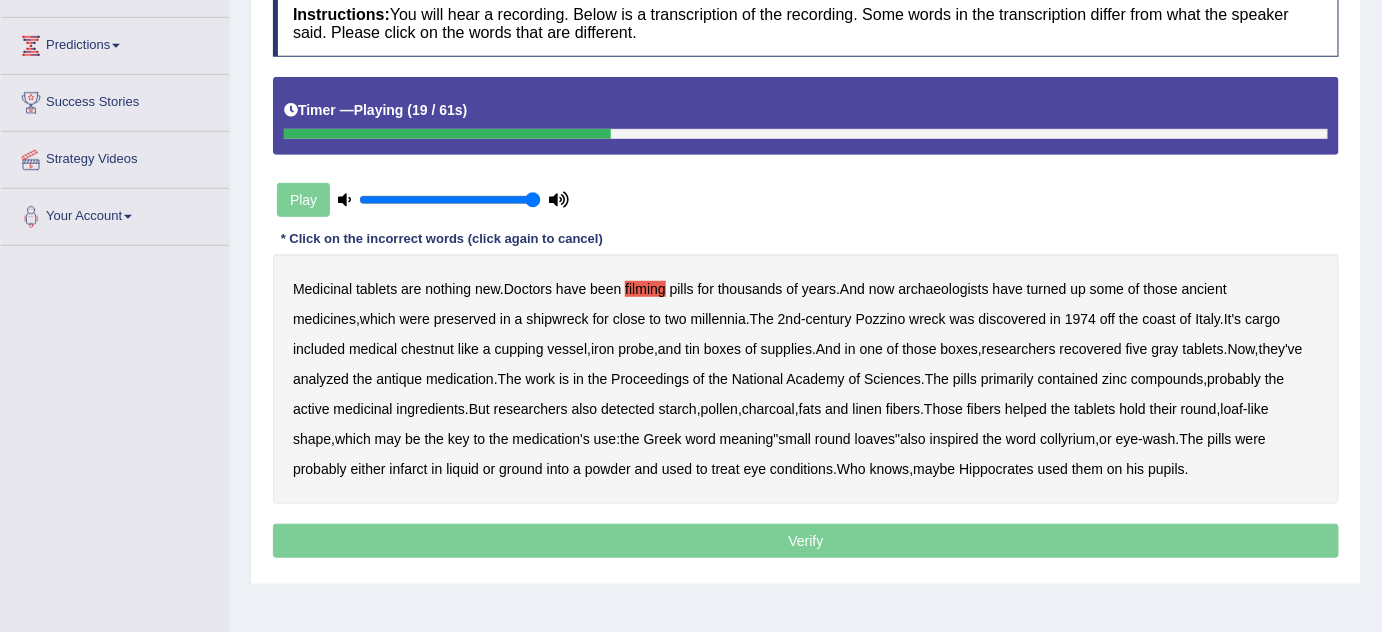 click on "chestnut" at bounding box center [427, 349] 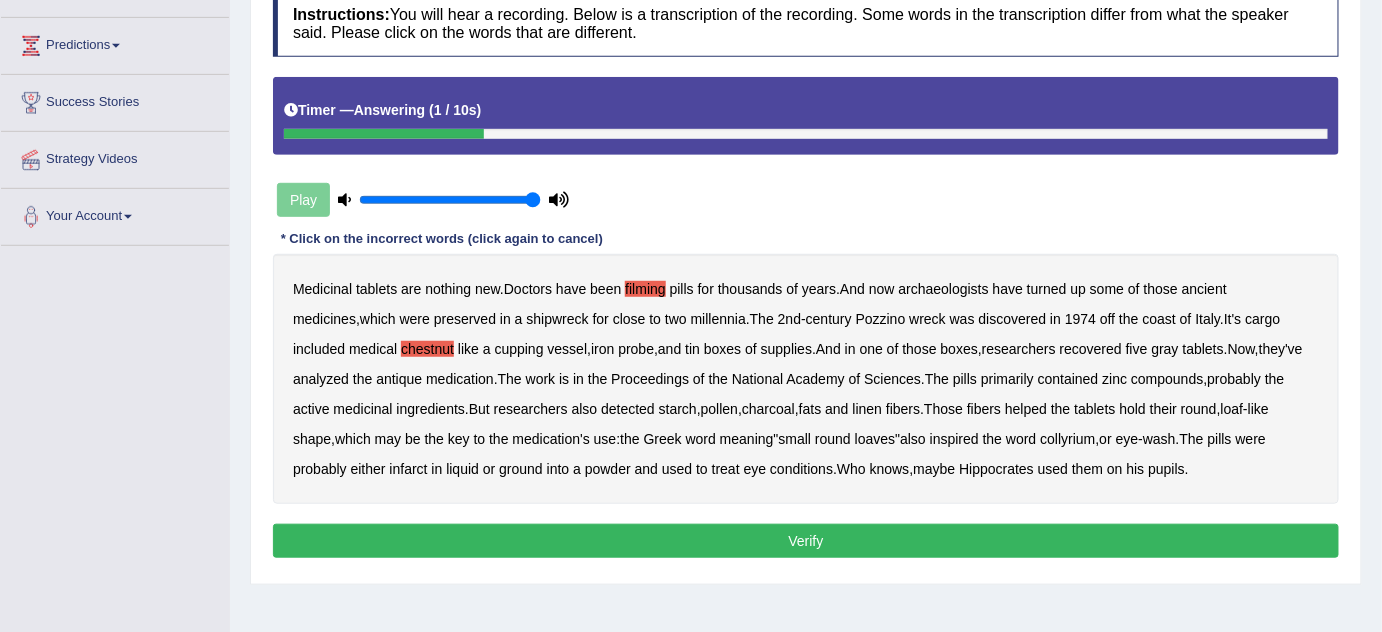 click on "Verify" at bounding box center [806, 541] 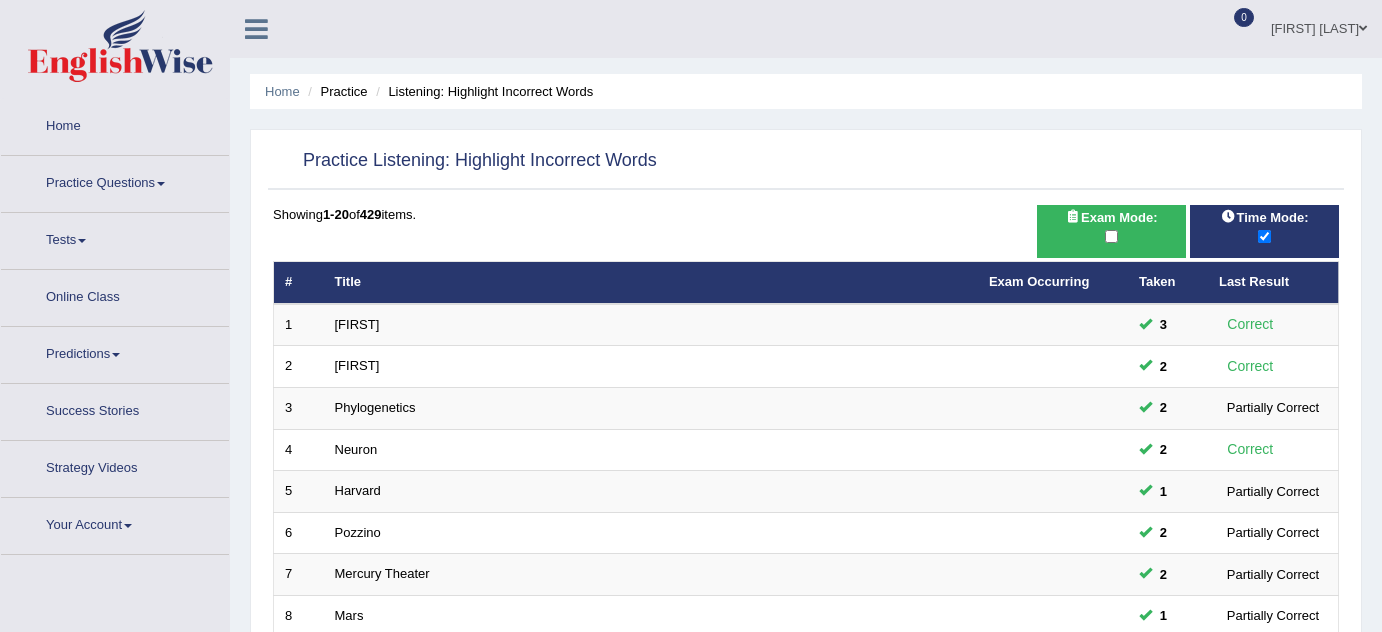 scroll, scrollTop: 181, scrollLeft: 0, axis: vertical 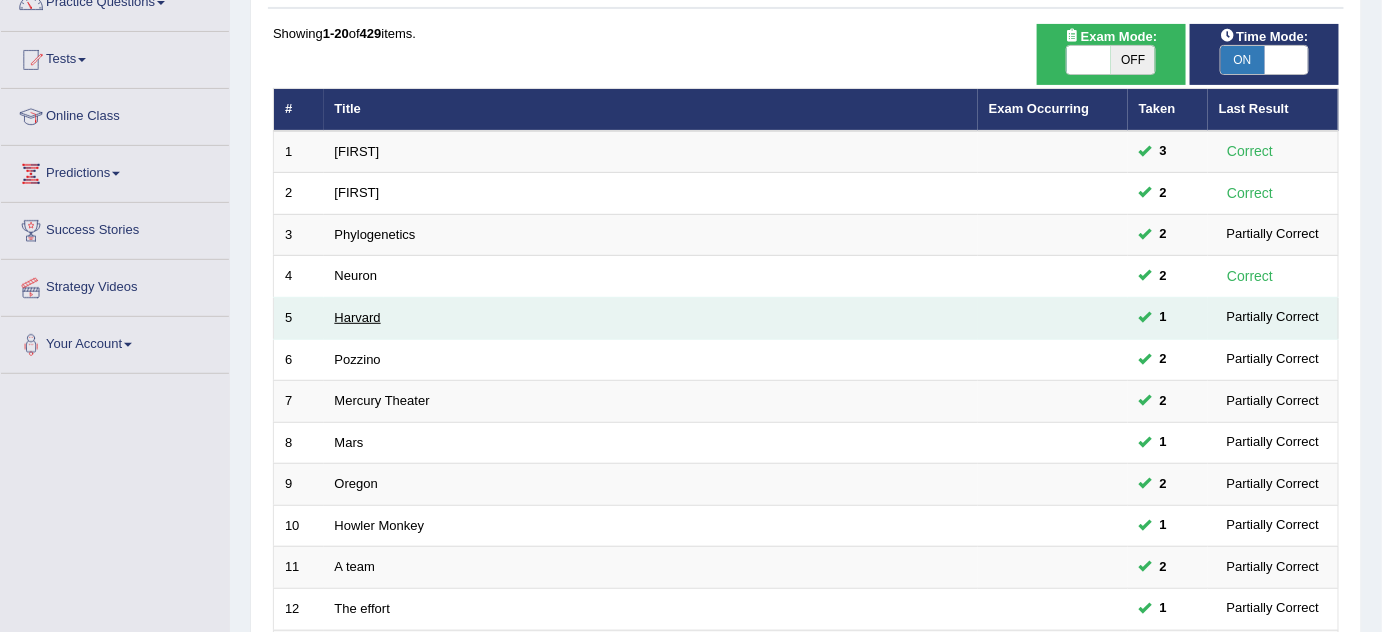 click on "Harvard" at bounding box center [358, 317] 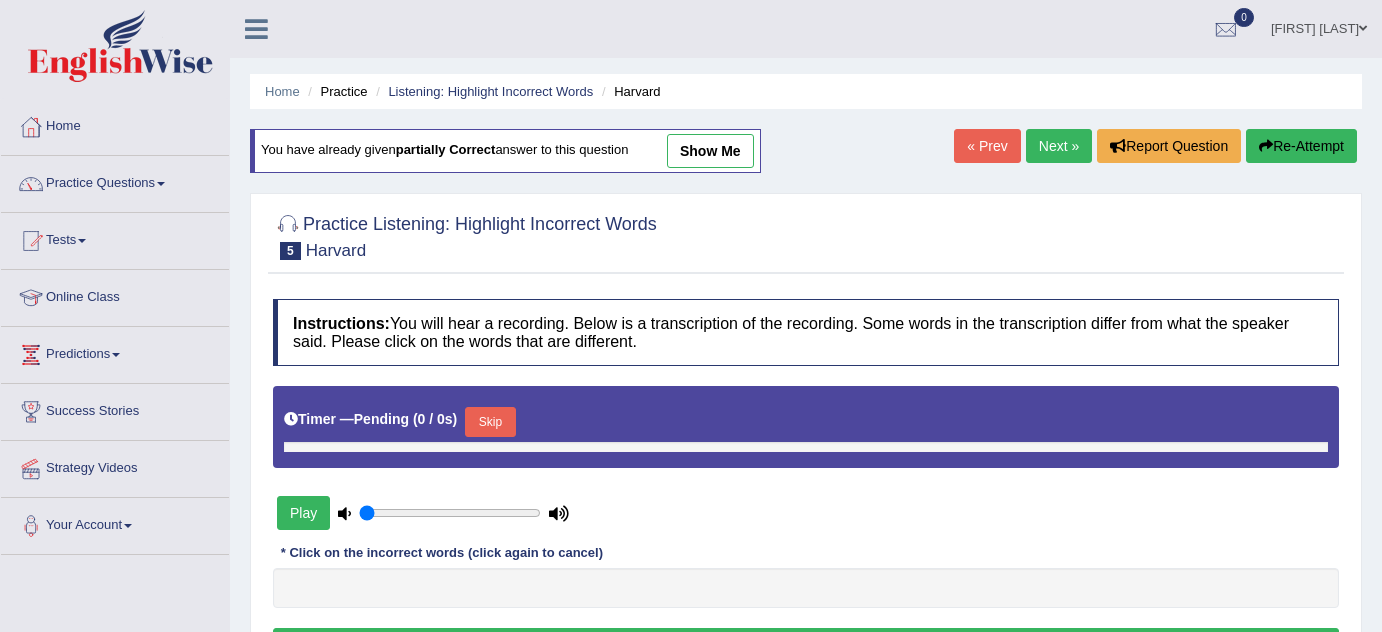 scroll, scrollTop: 0, scrollLeft: 0, axis: both 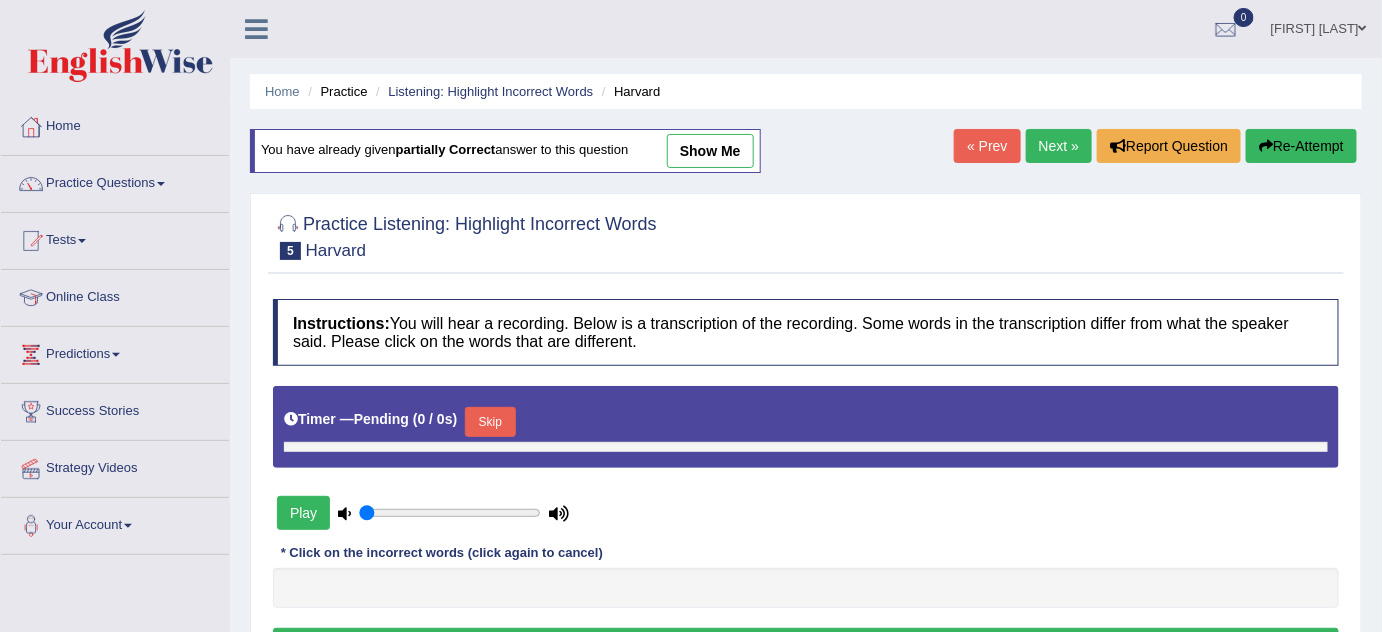 type on "1" 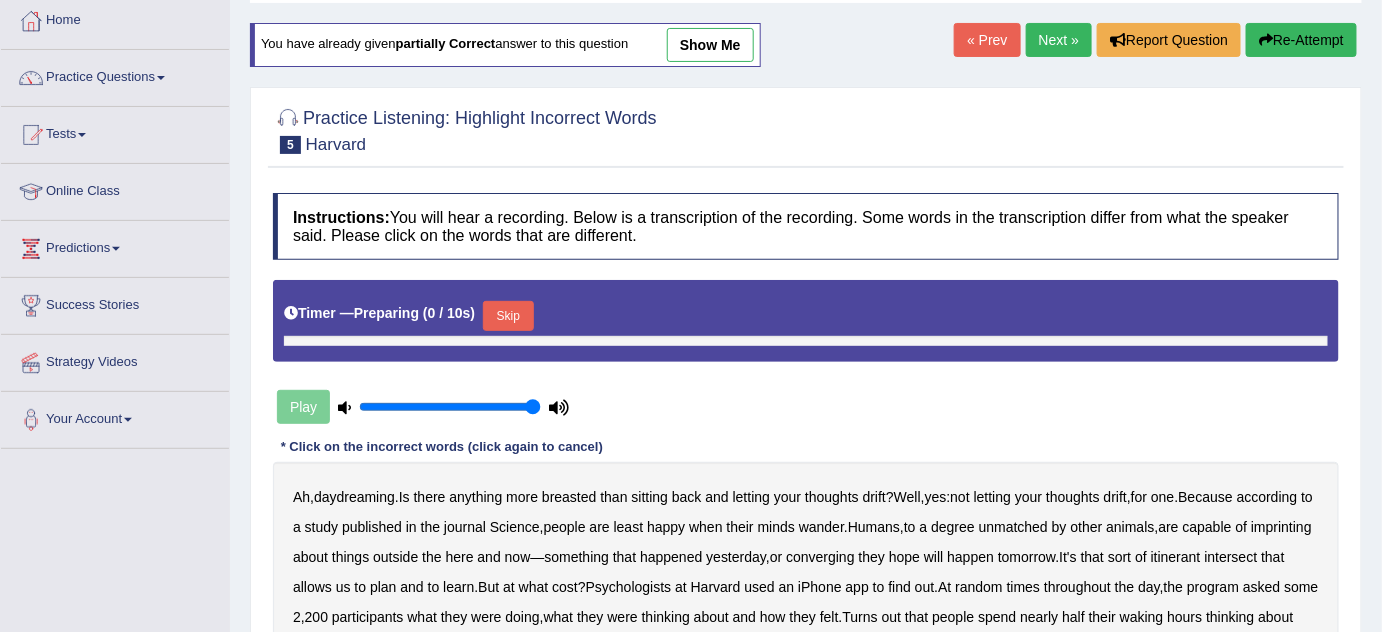 scroll, scrollTop: 363, scrollLeft: 0, axis: vertical 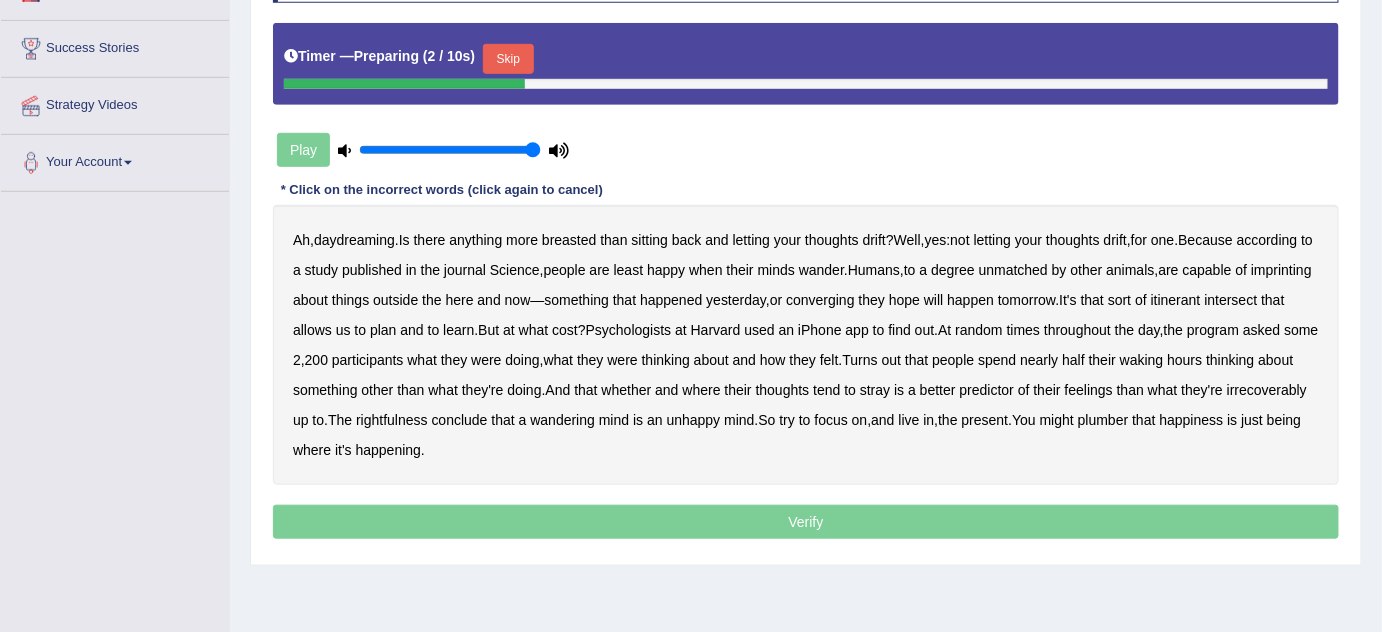 click on ")" at bounding box center [473, 56] 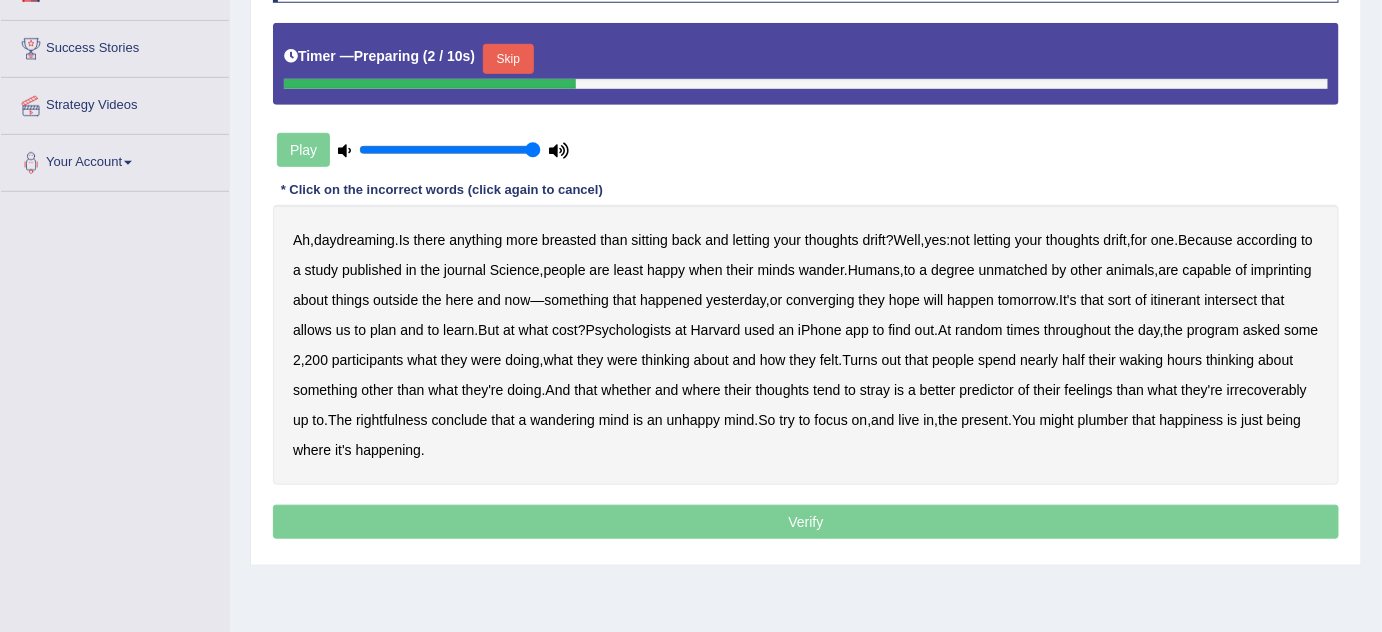click on "Skip" at bounding box center (508, 59) 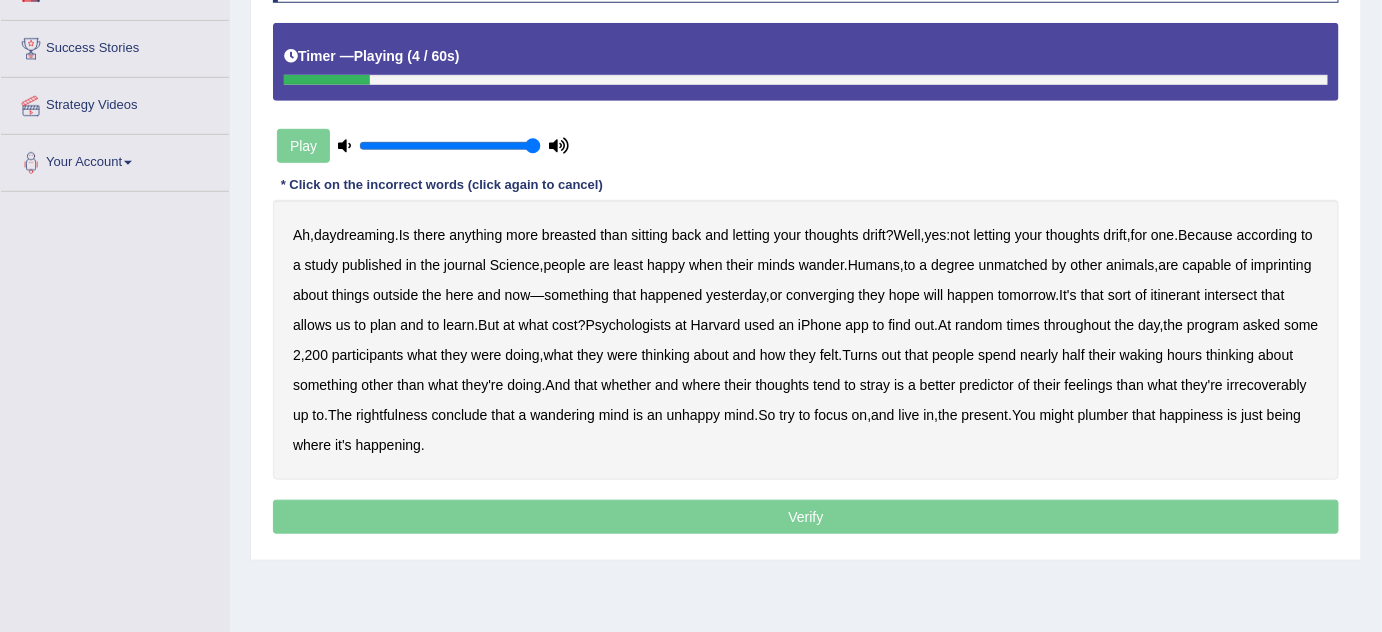 click on "breasted" at bounding box center (569, 235) 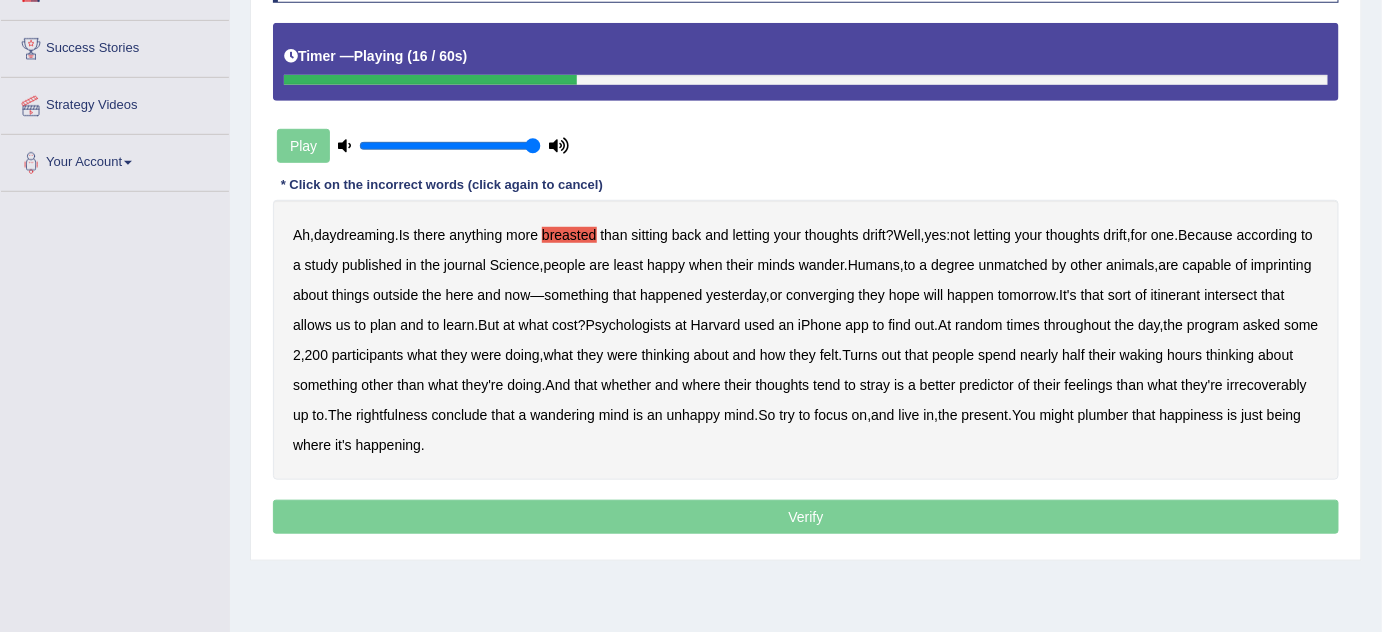 click on "imprinting" at bounding box center [1281, 265] 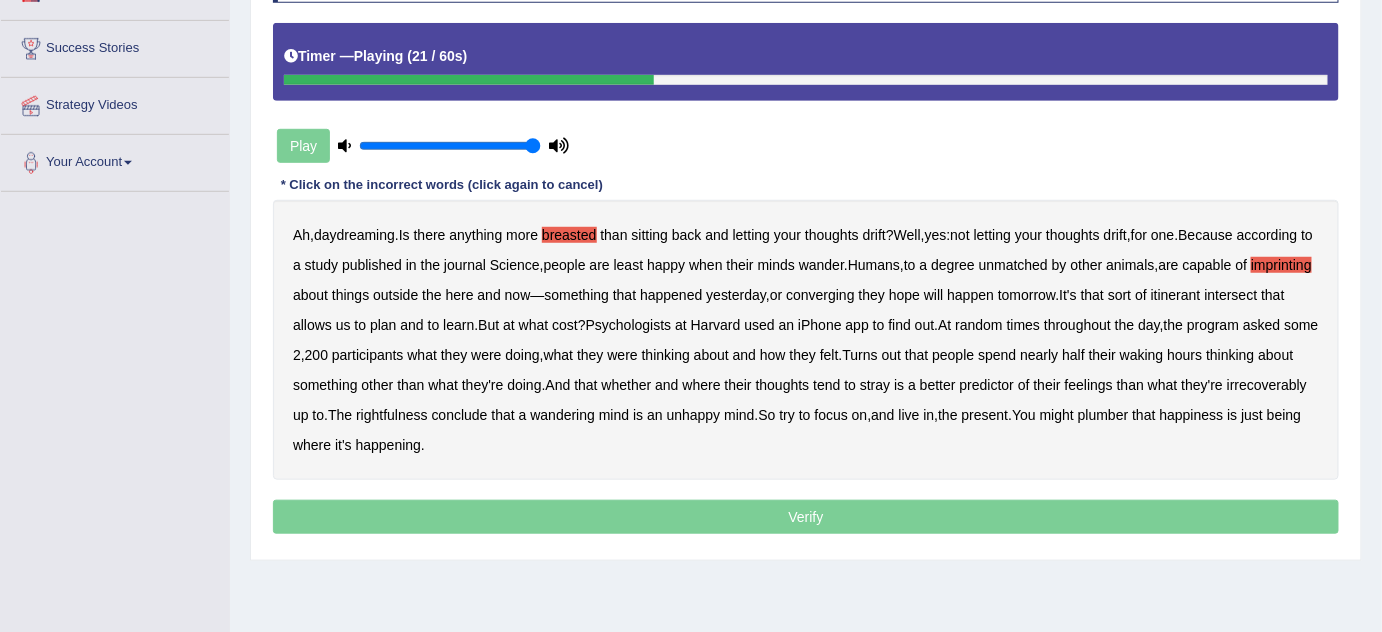 click on "converging" at bounding box center [820, 295] 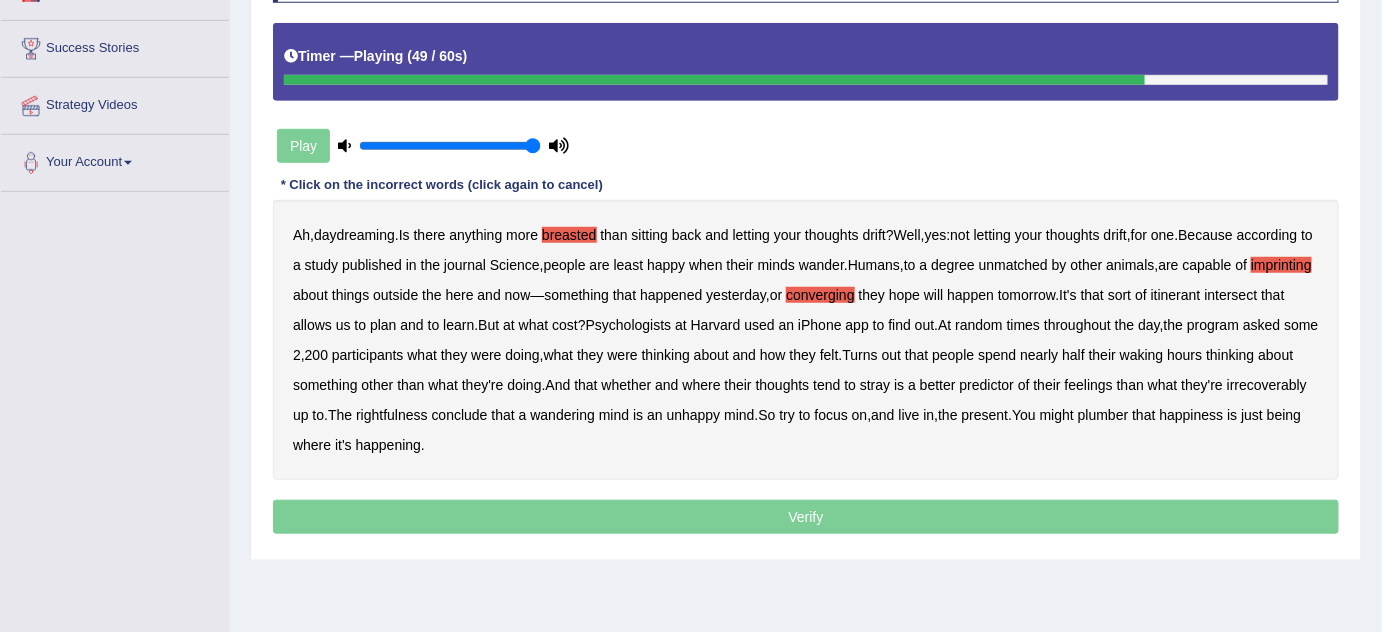 click on "irrecoverably" at bounding box center (1267, 385) 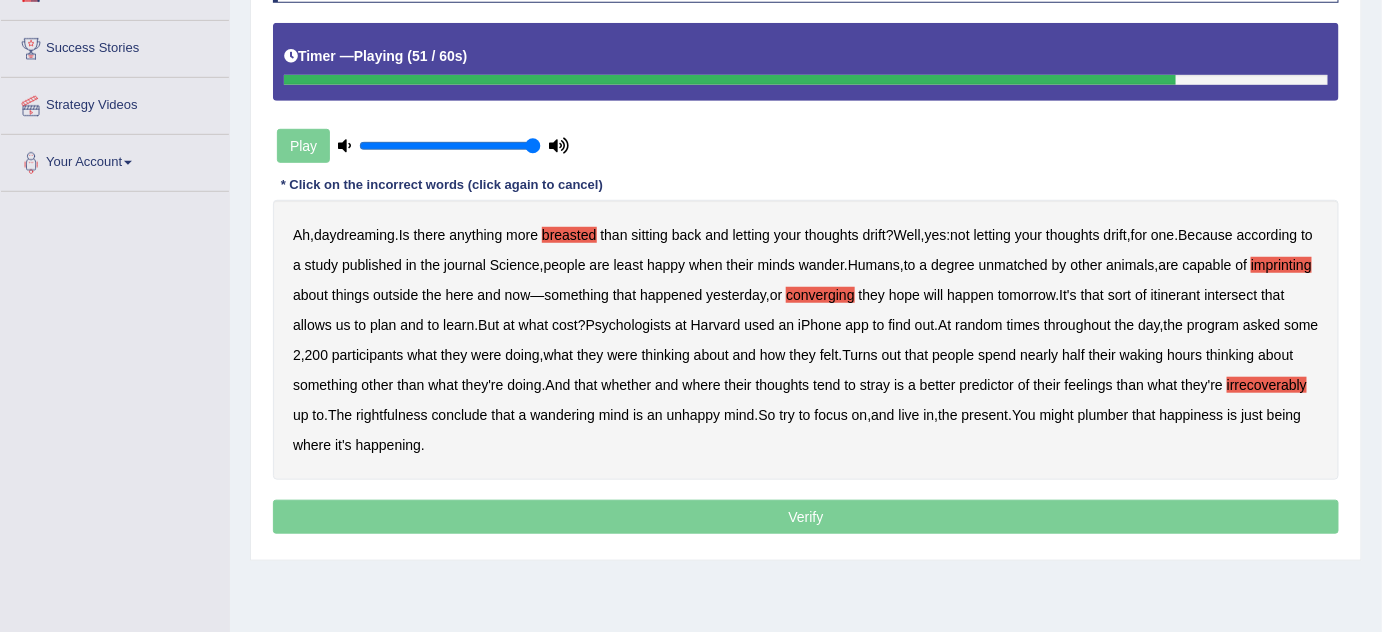 click on "rightfulness" at bounding box center (392, 415) 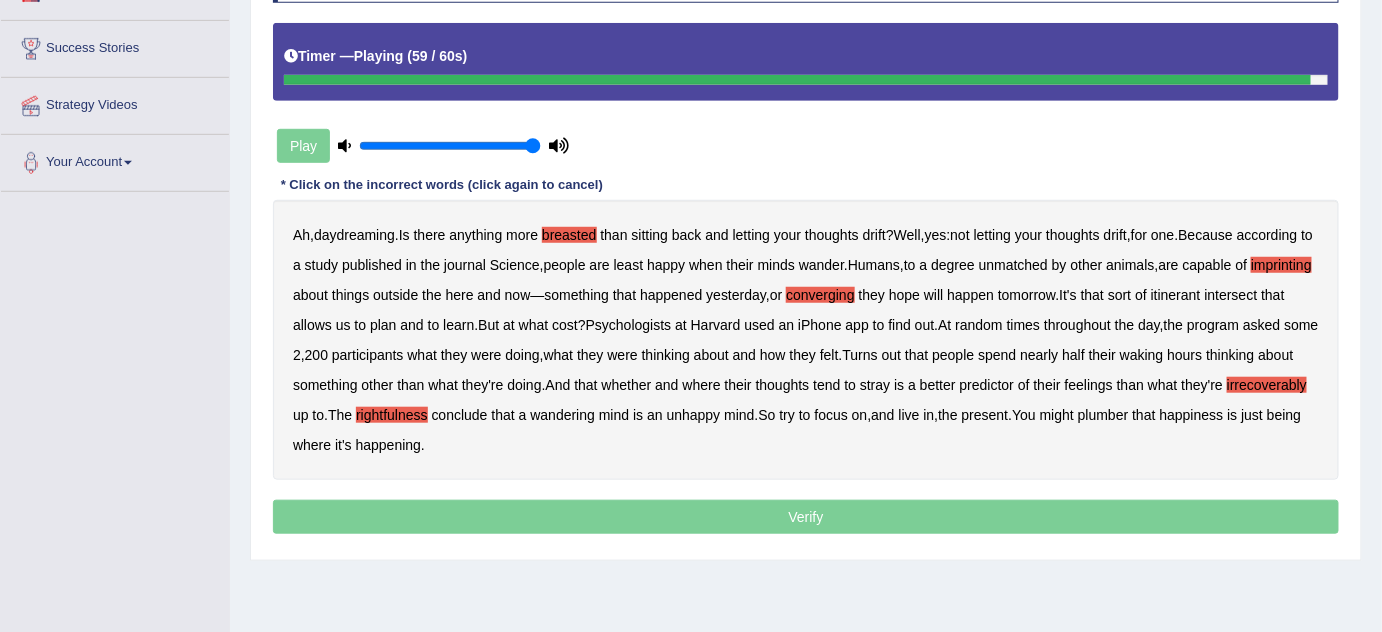 click on "plumber" at bounding box center [1103, 415] 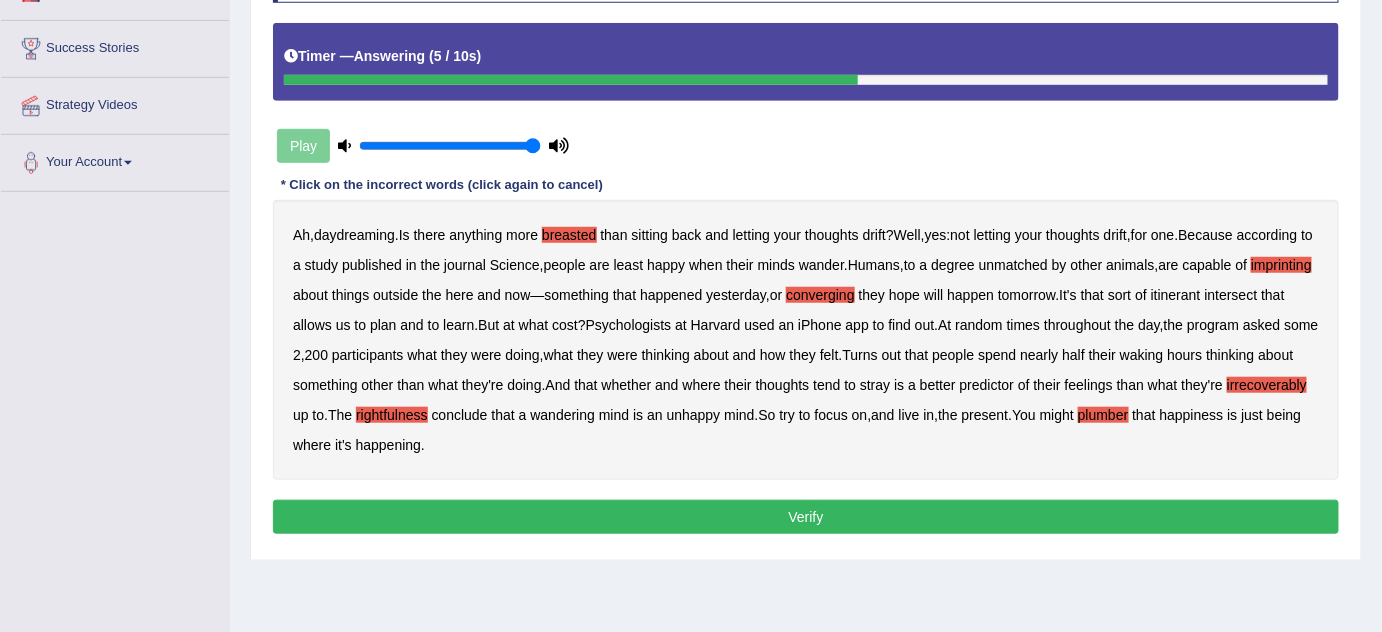click on "Verify" at bounding box center [806, 517] 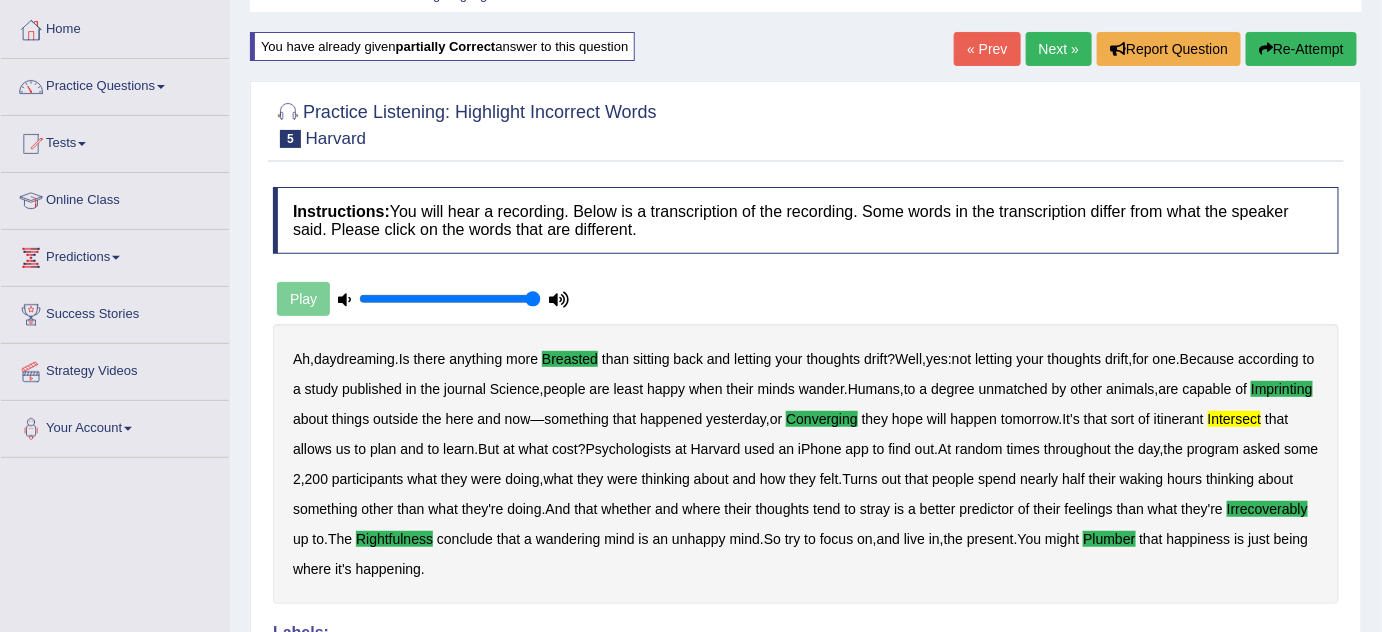 scroll, scrollTop: 0, scrollLeft: 0, axis: both 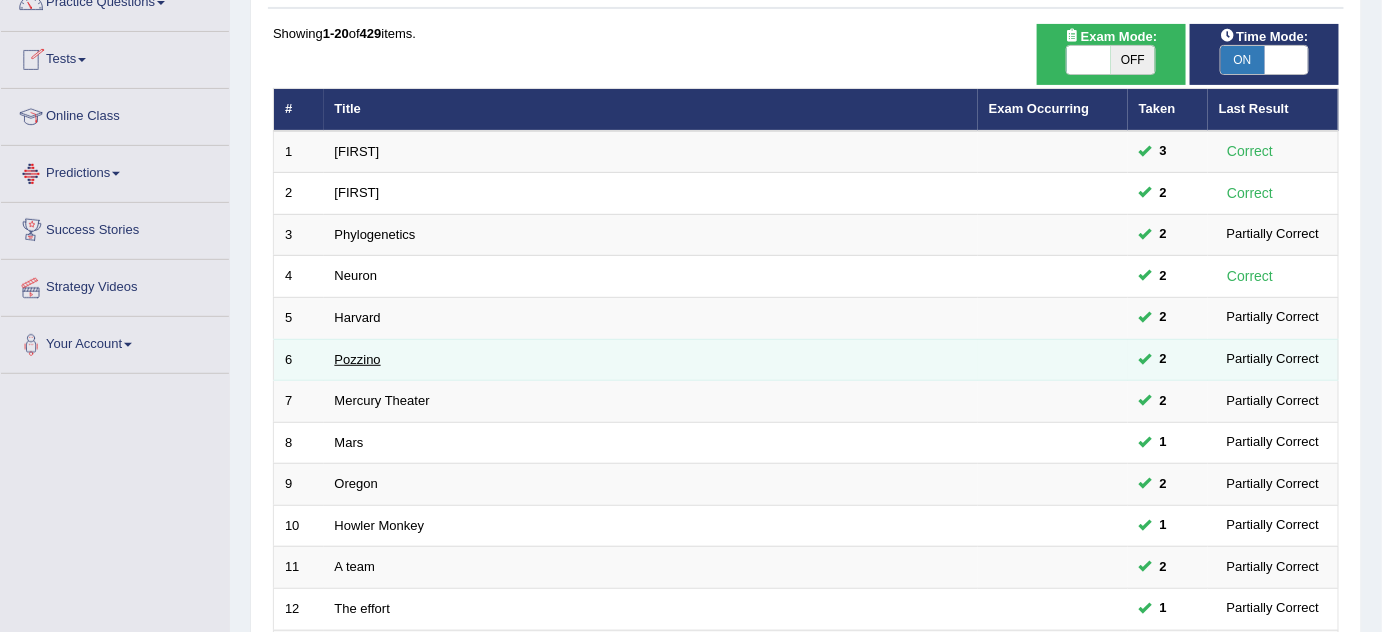 click on "Pozzino" at bounding box center (358, 359) 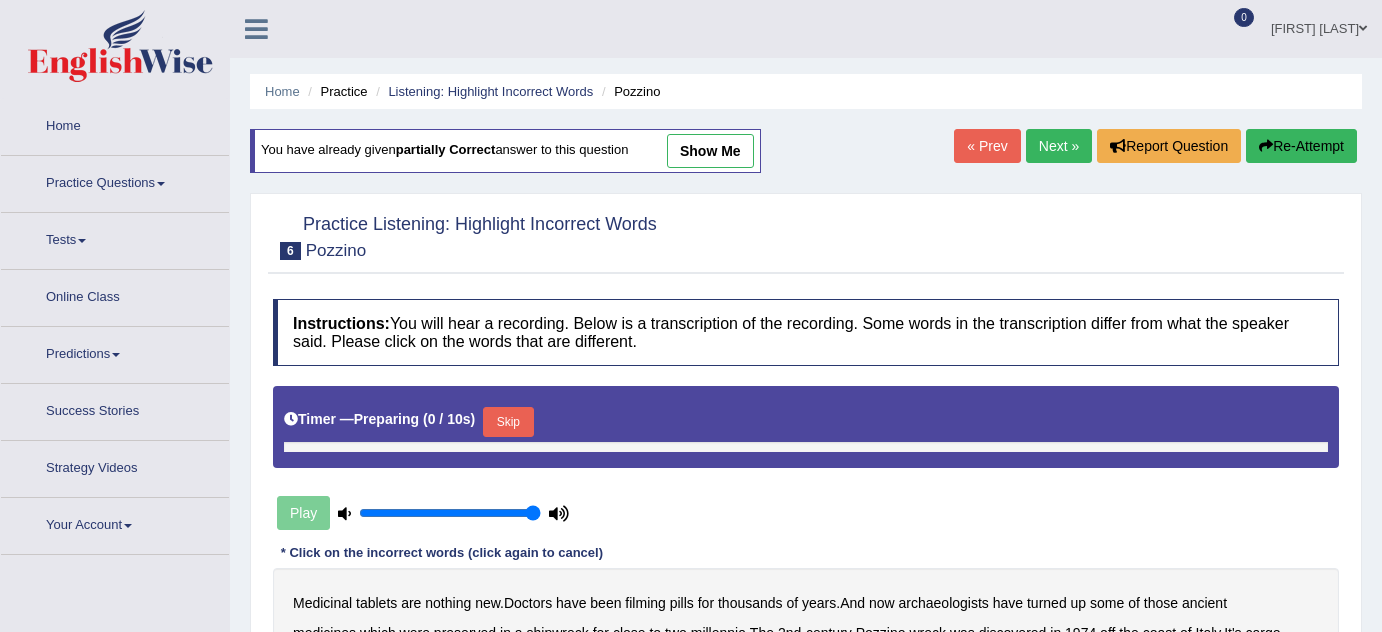 scroll, scrollTop: 0, scrollLeft: 0, axis: both 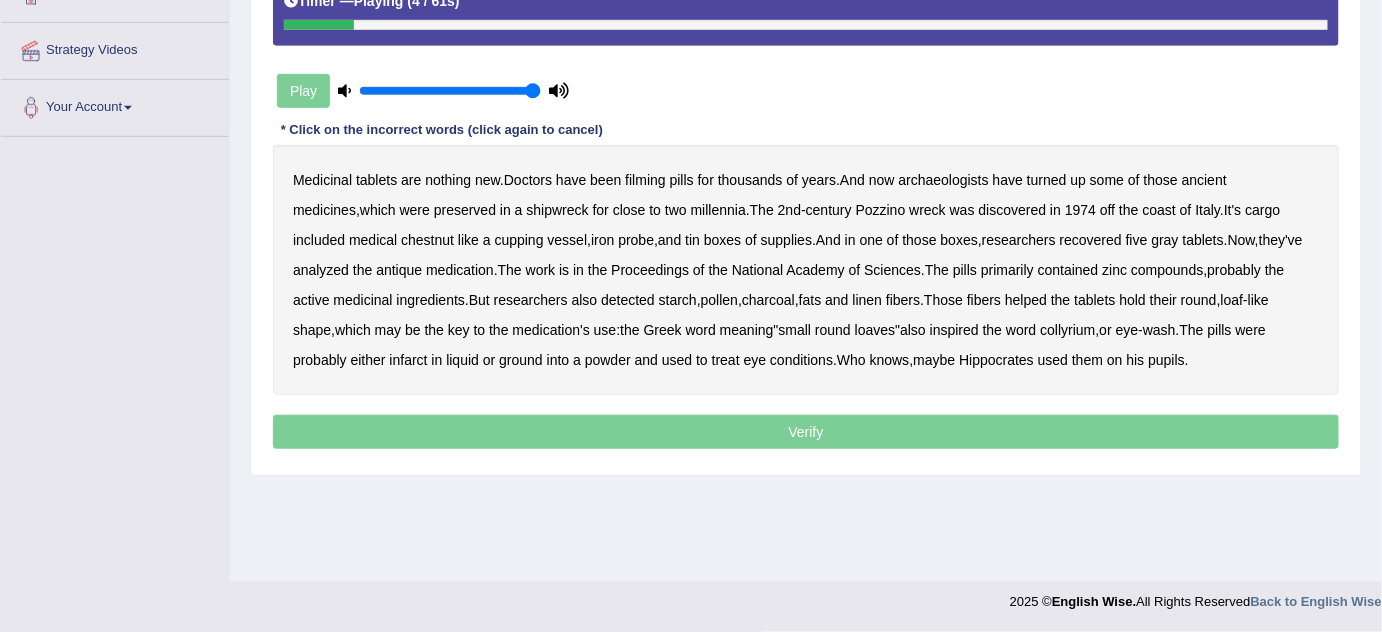 click on "filming" at bounding box center (645, 180) 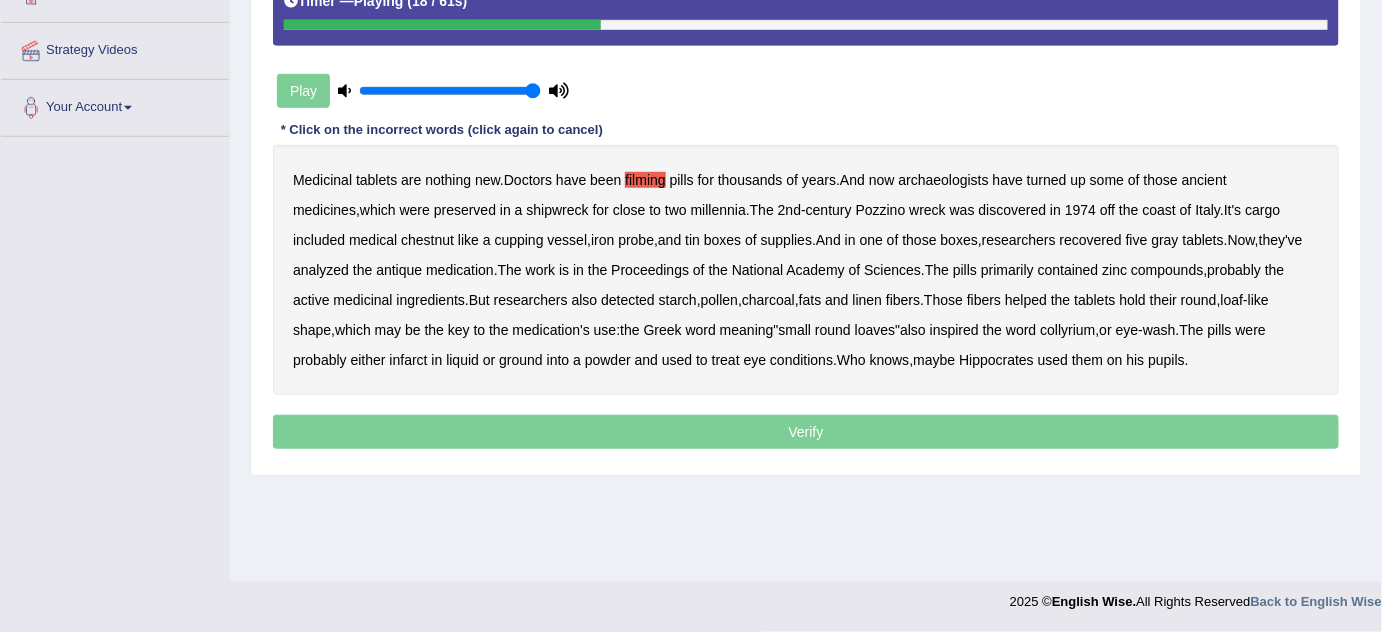 click on "chestnut" at bounding box center [427, 240] 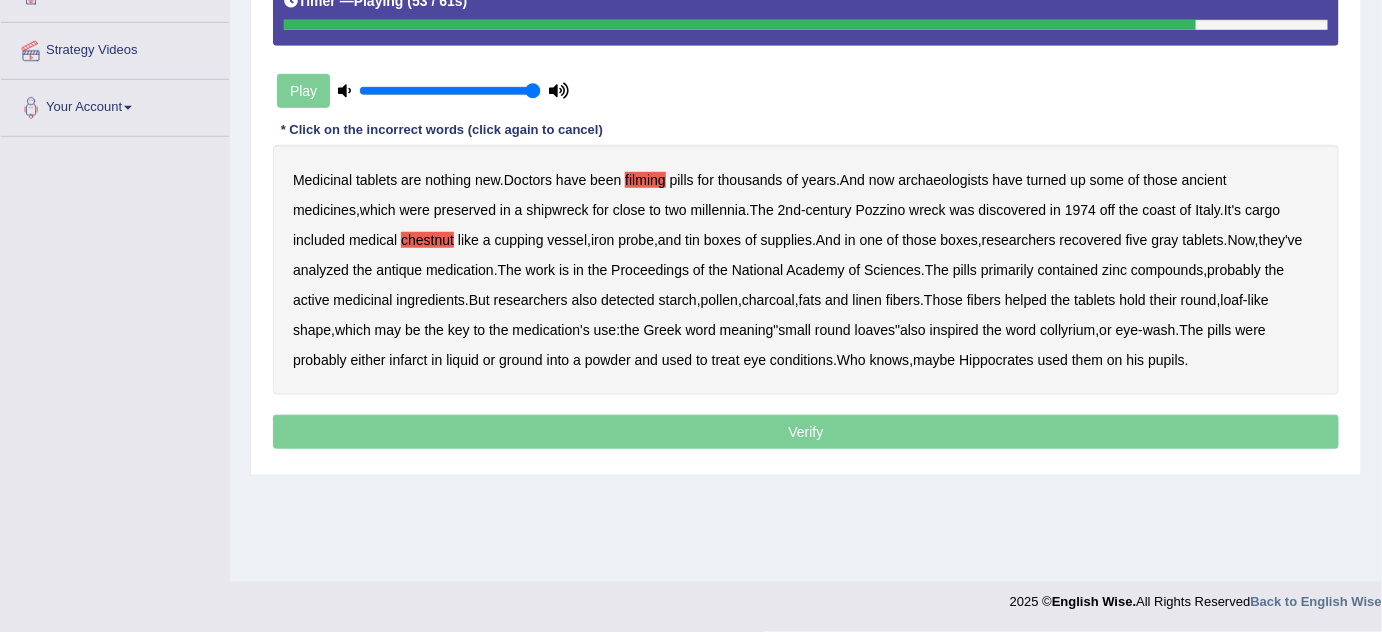 click on "infarct" at bounding box center [409, 360] 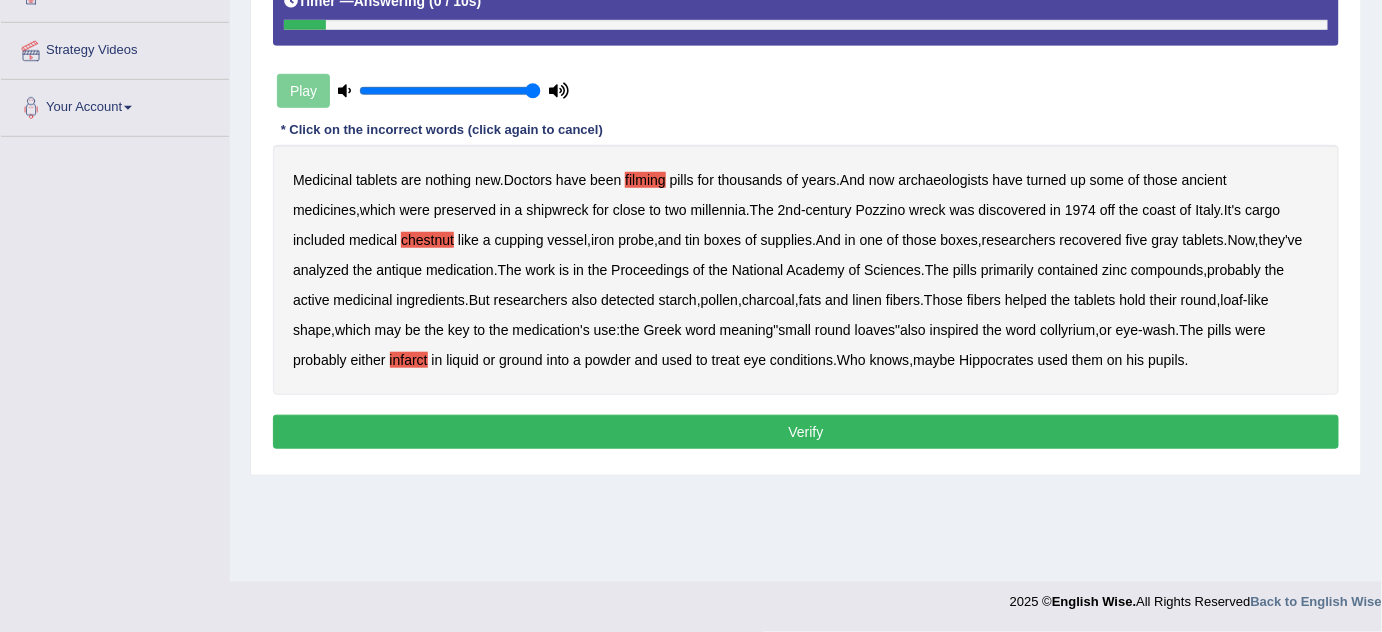 click on "Verify" at bounding box center (806, 432) 